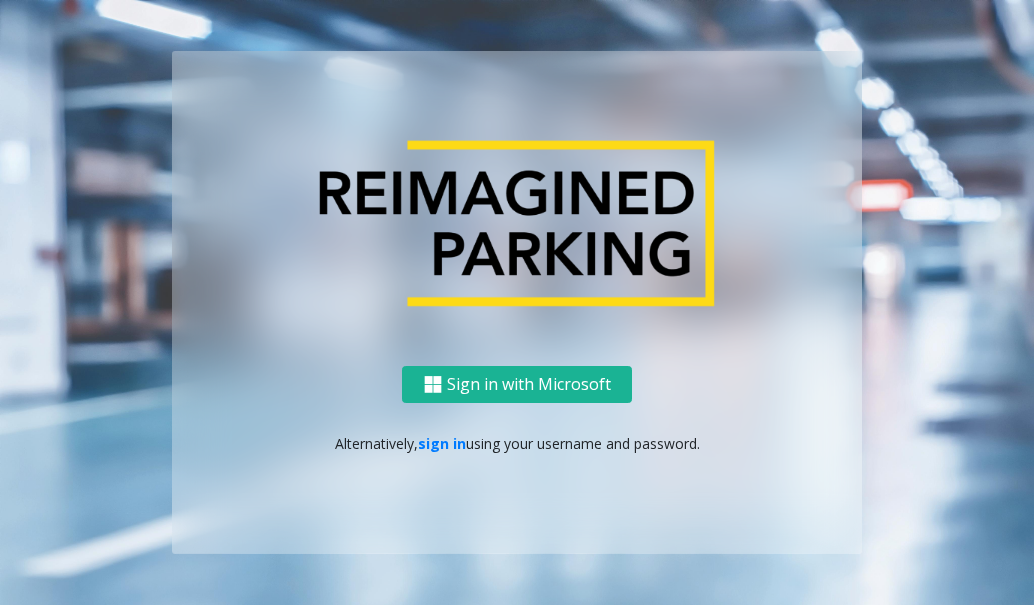 scroll, scrollTop: 0, scrollLeft: 0, axis: both 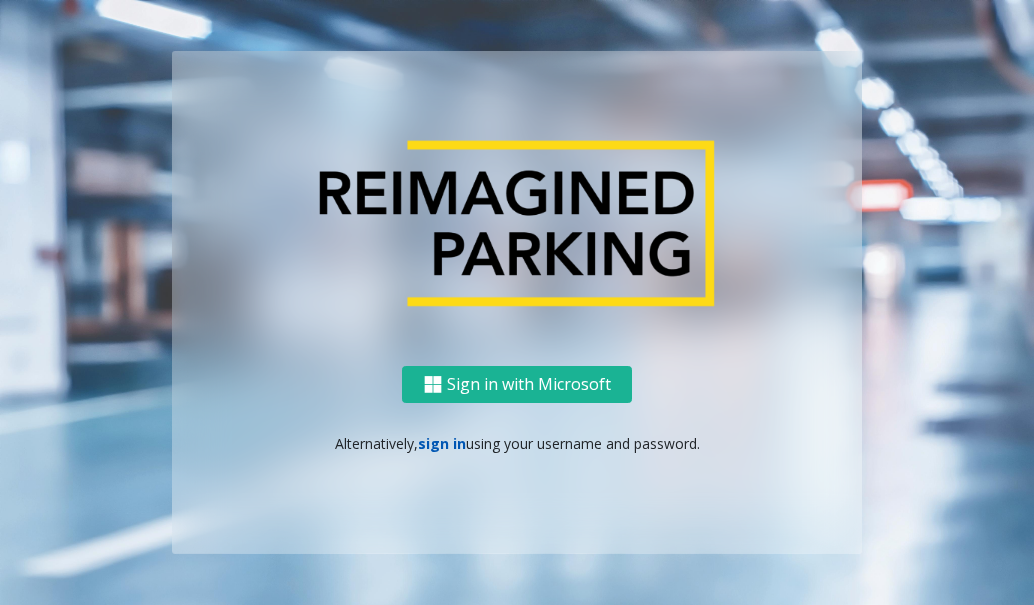 click on "sign in" 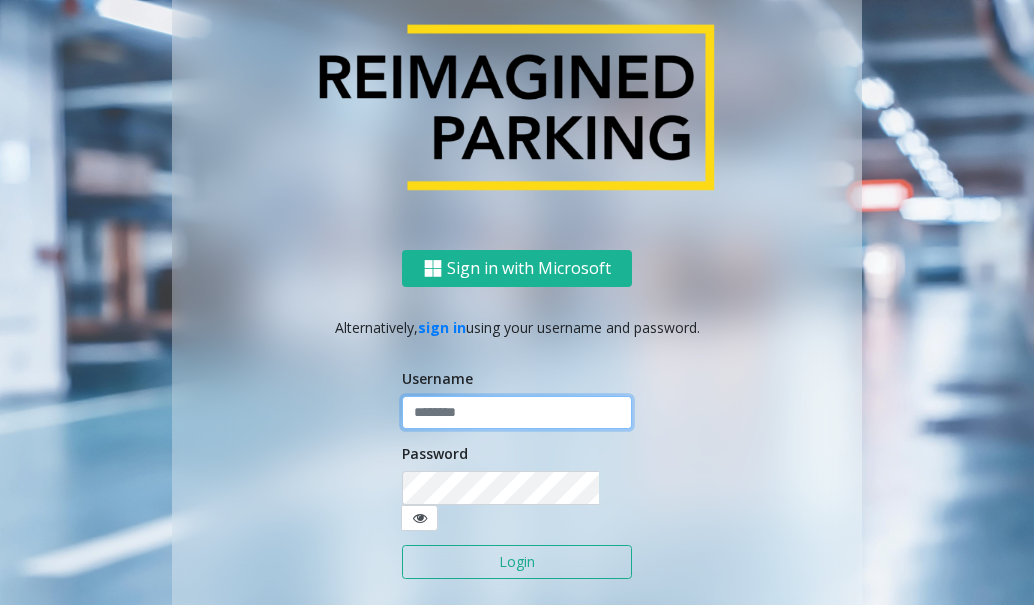 click 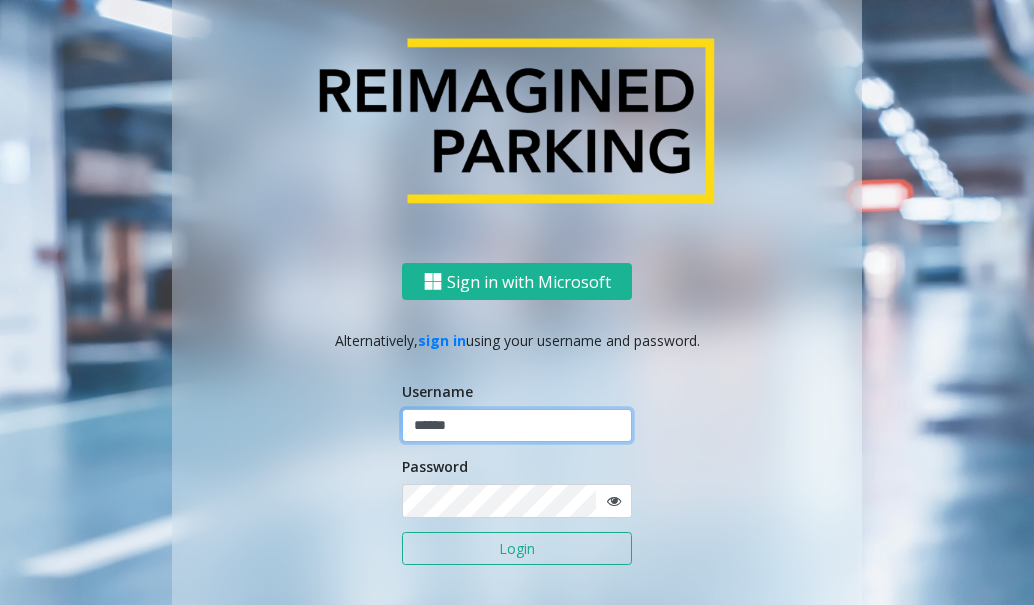 type on "******" 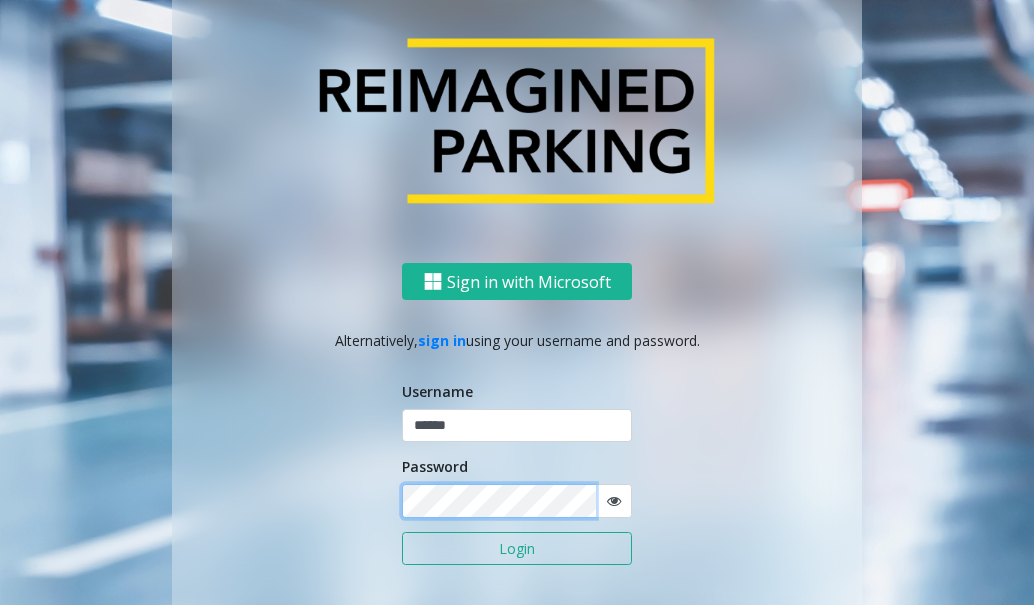 click on "Login" 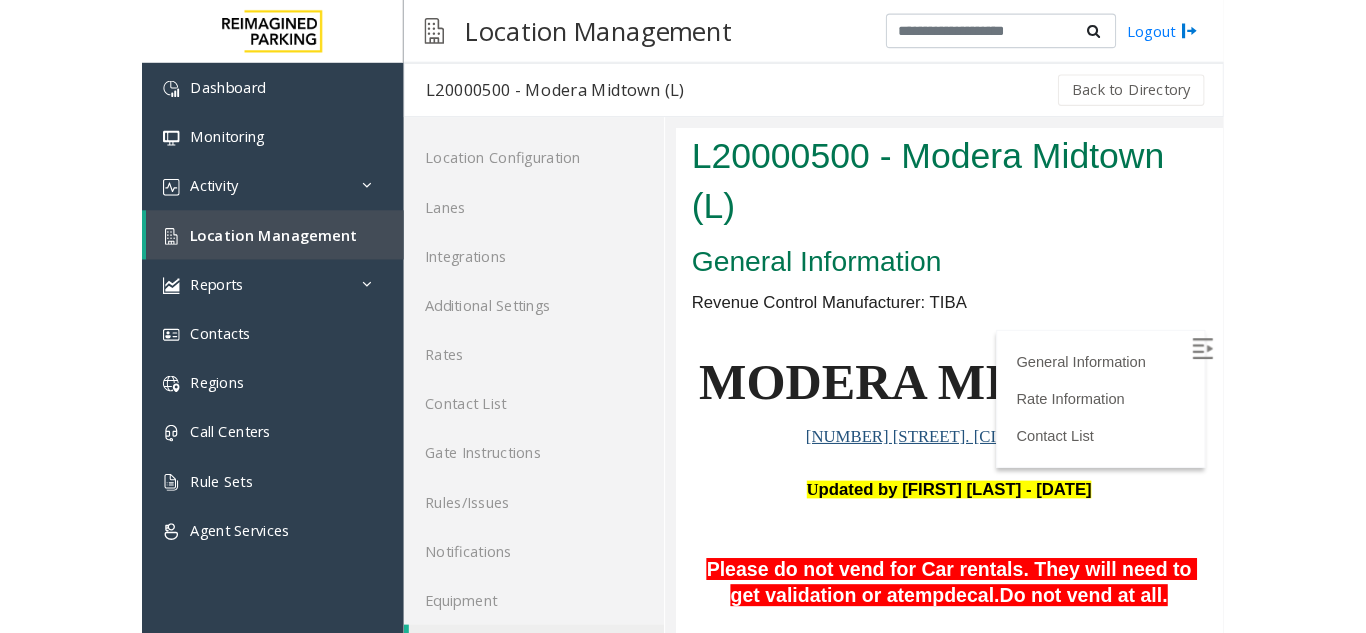 scroll, scrollTop: 0, scrollLeft: 0, axis: both 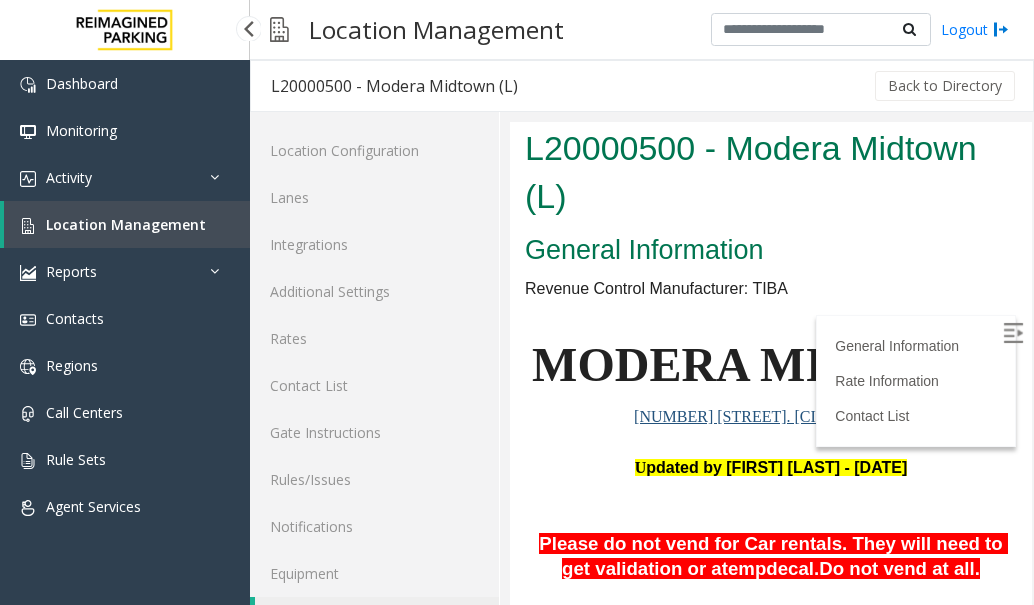 click on "Location Management" at bounding box center [126, 224] 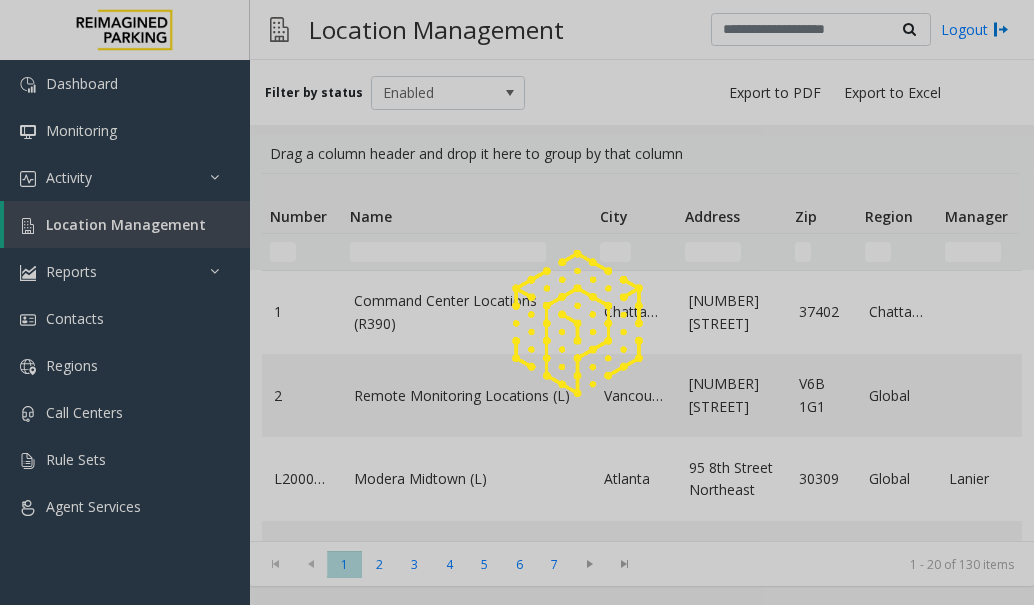 click 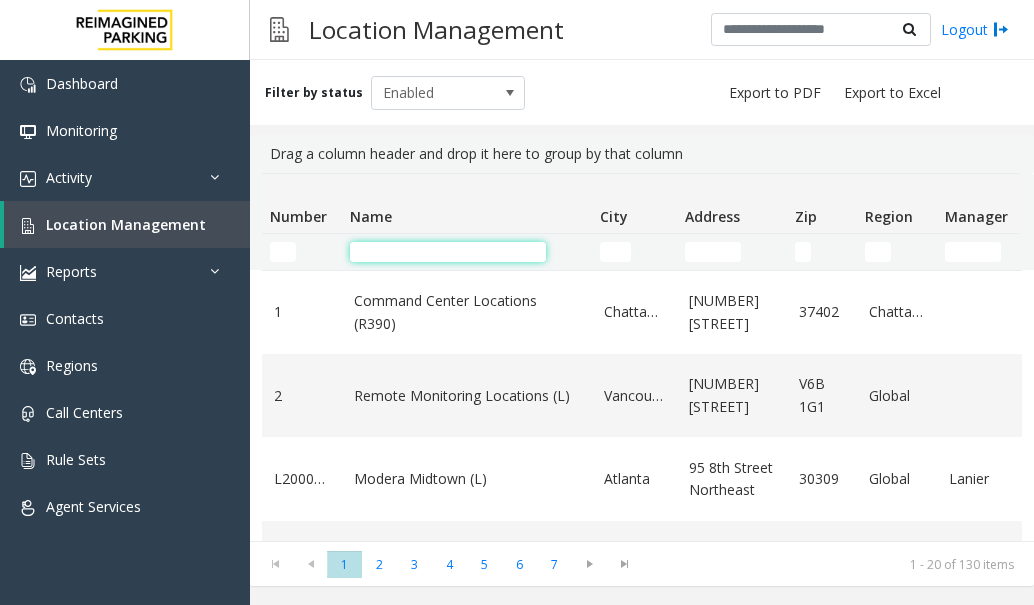 click 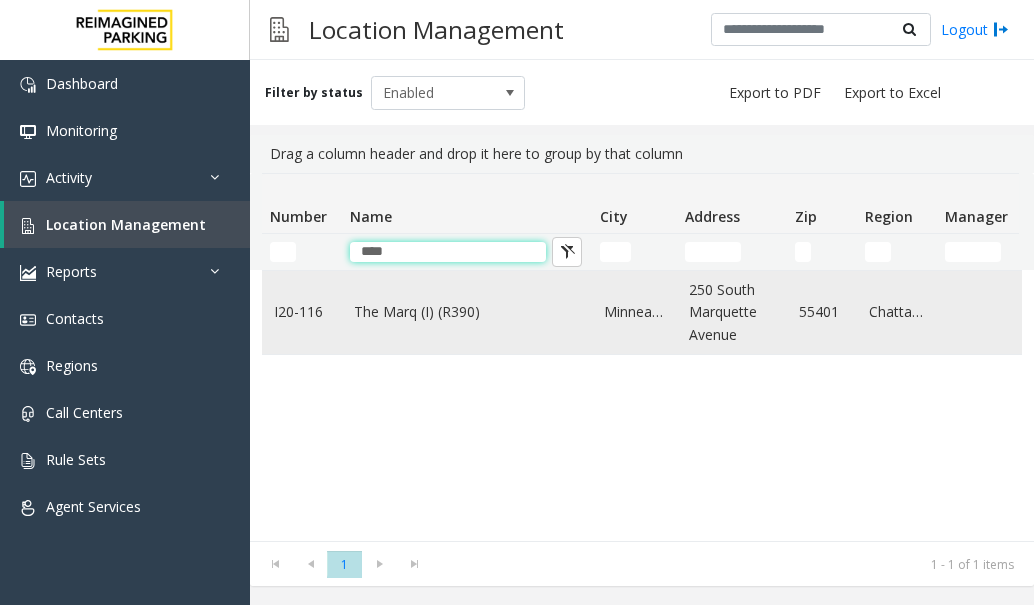type on "****" 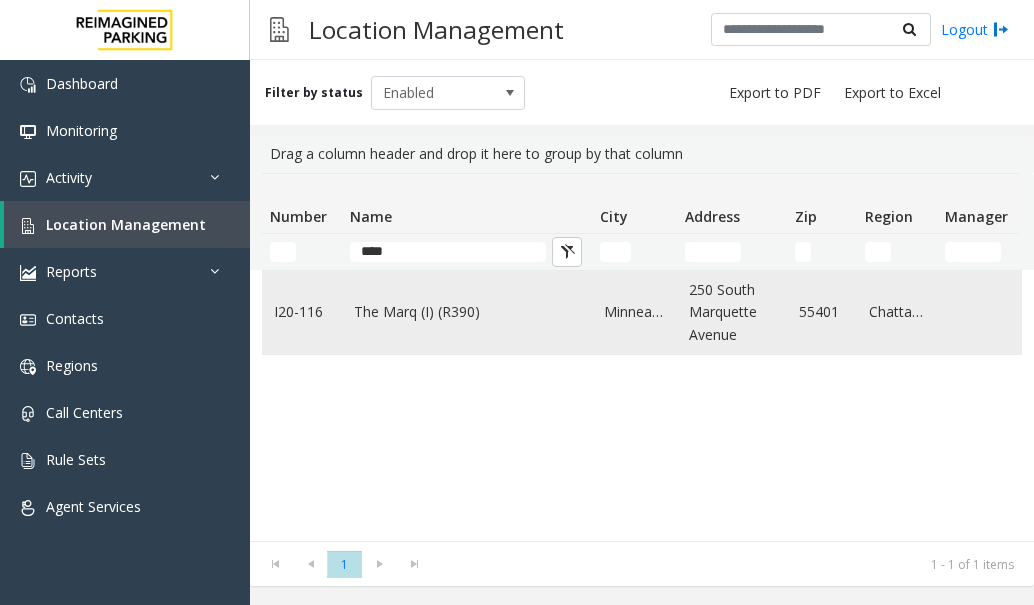 click on "The Marq (I) (R390)" 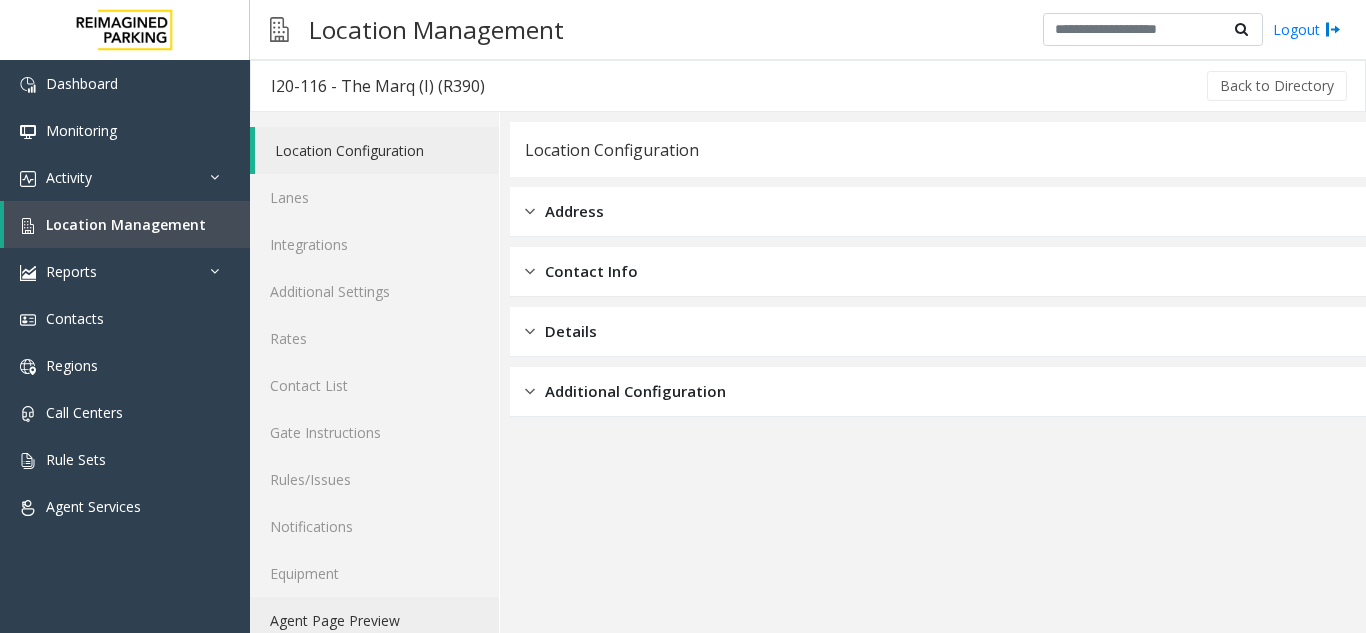 click on "Agent Page Preview" 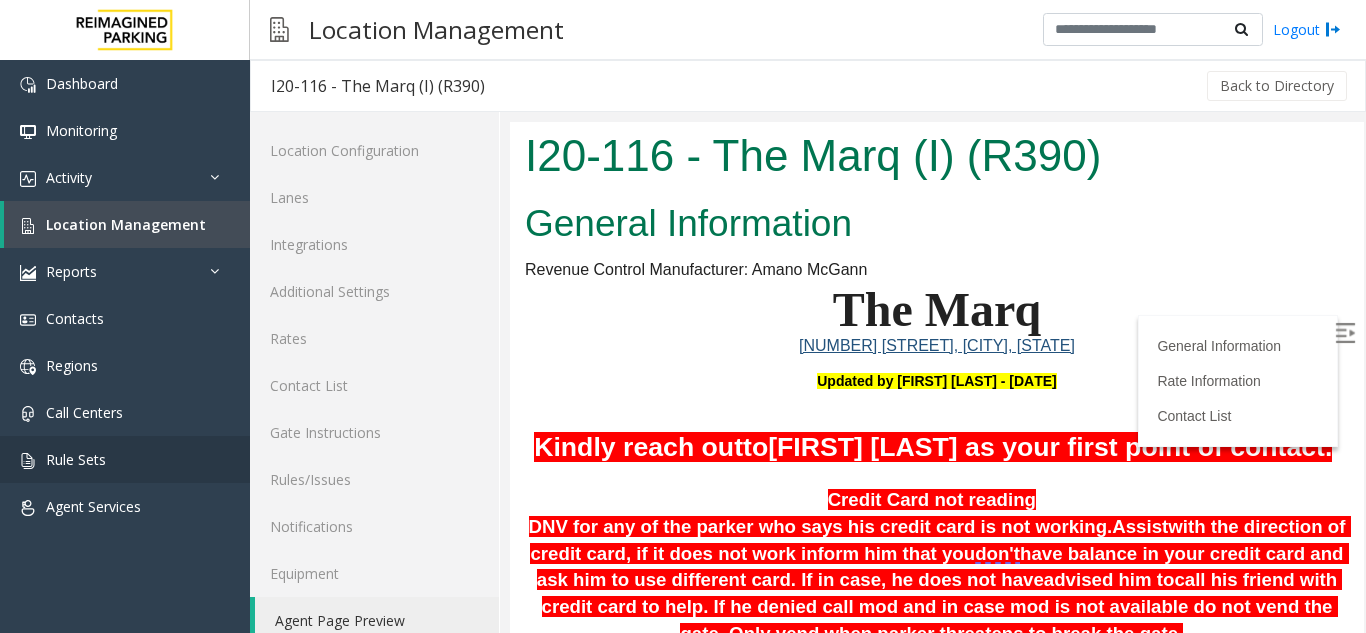 scroll, scrollTop: 0, scrollLeft: 0, axis: both 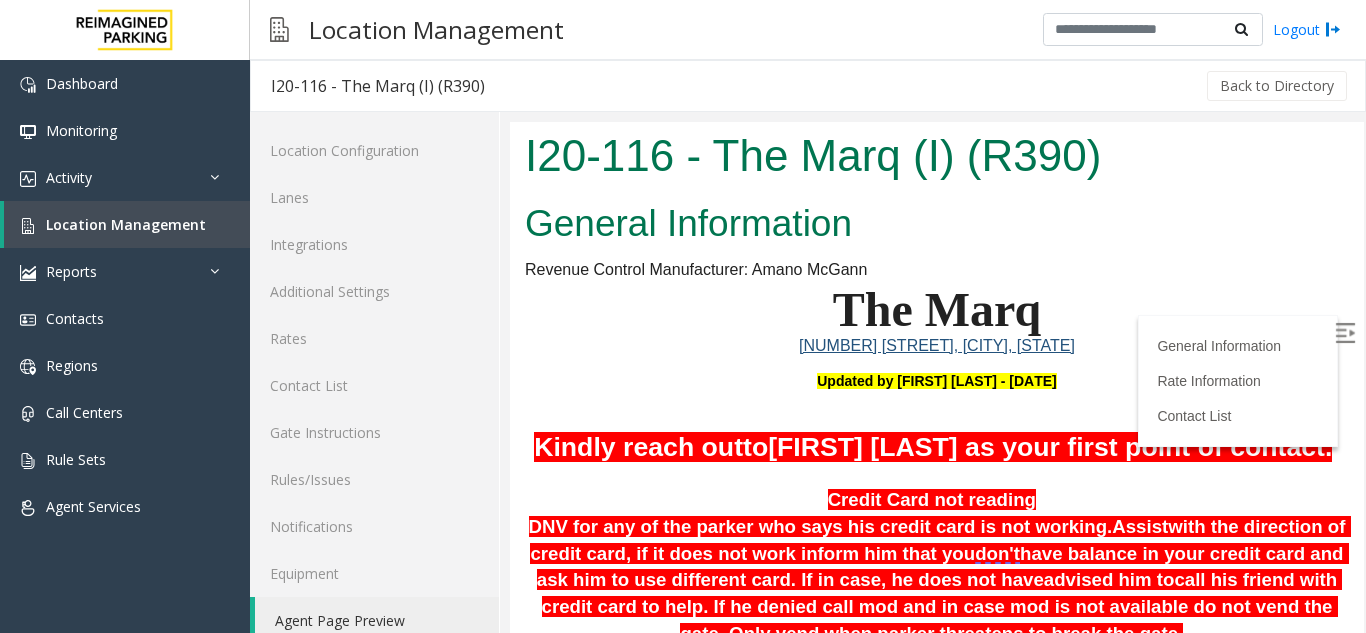 click at bounding box center [1345, 333] 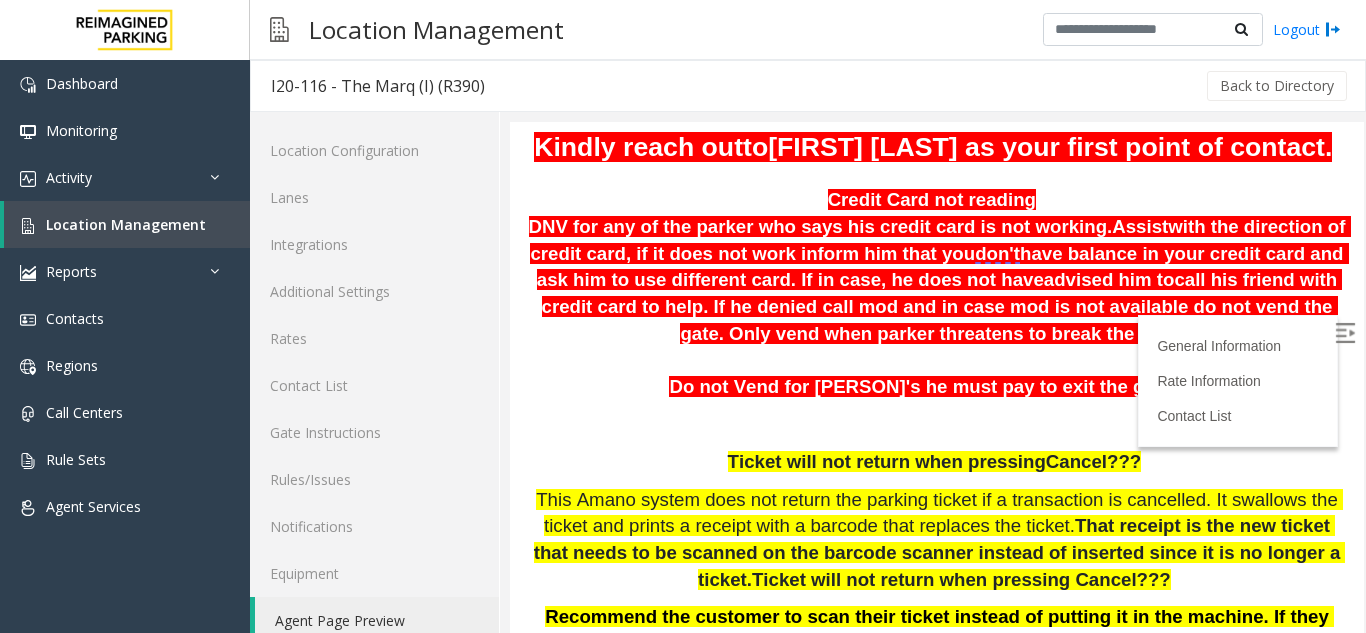 scroll, scrollTop: 400, scrollLeft: 0, axis: vertical 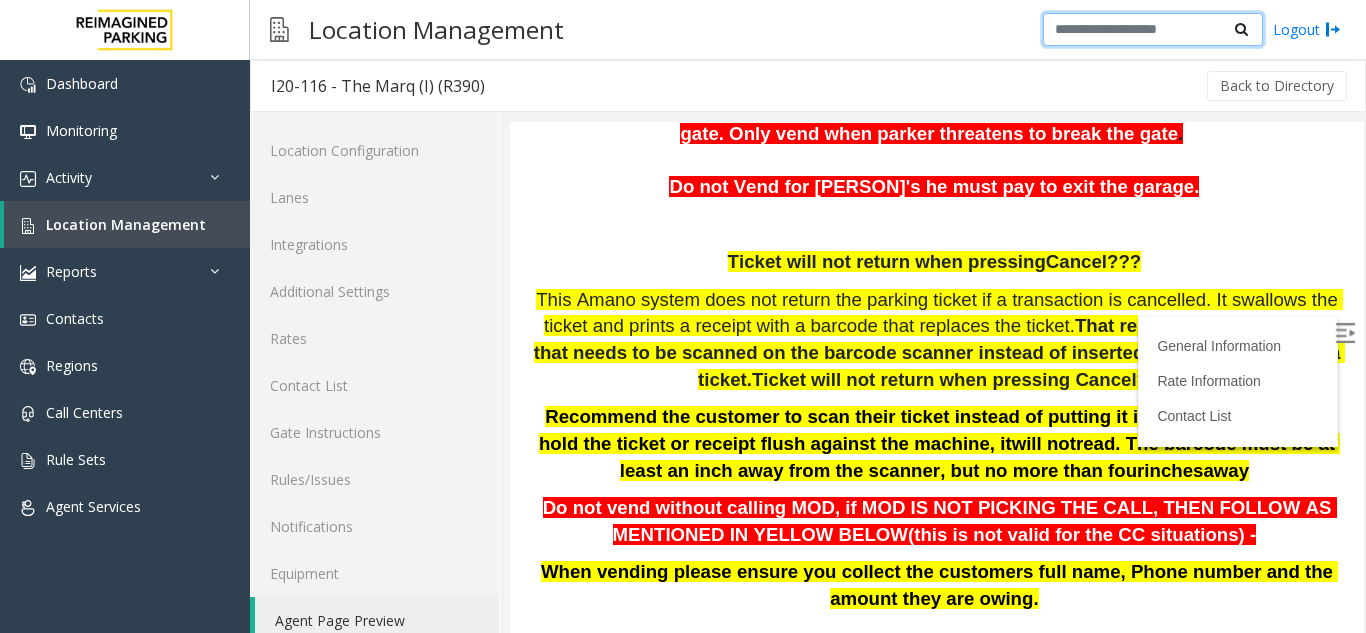 click at bounding box center (1153, 30) 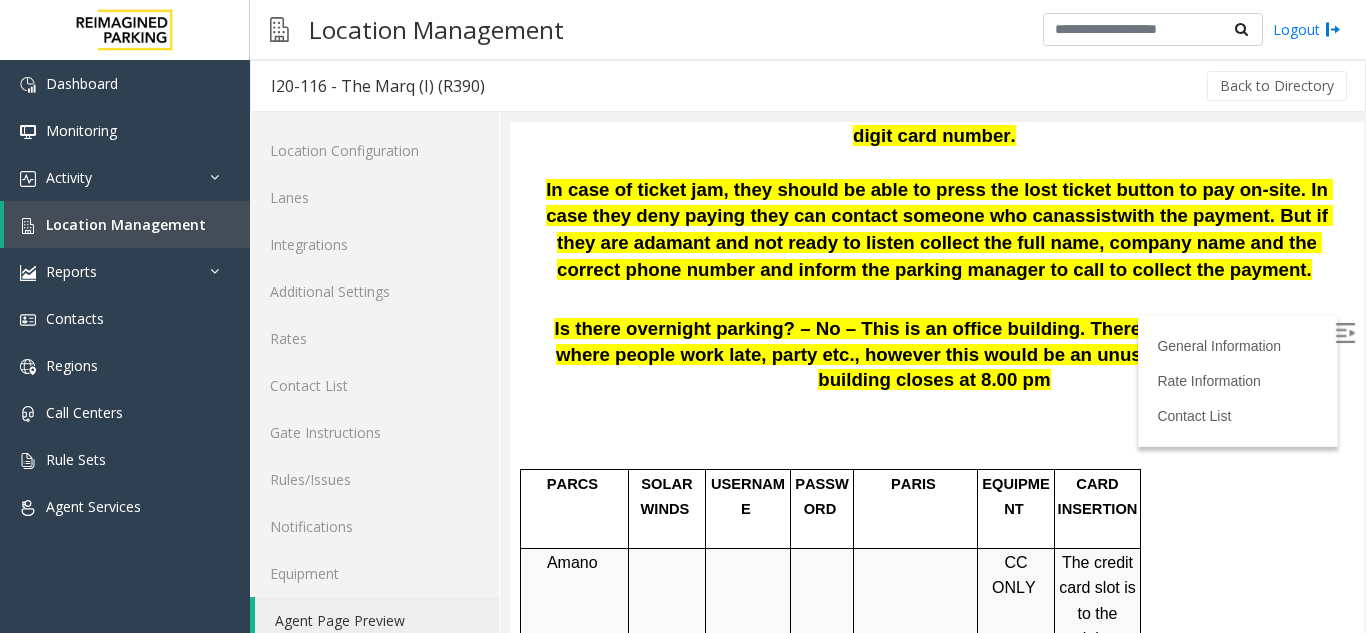 scroll, scrollTop: 994, scrollLeft: 0, axis: vertical 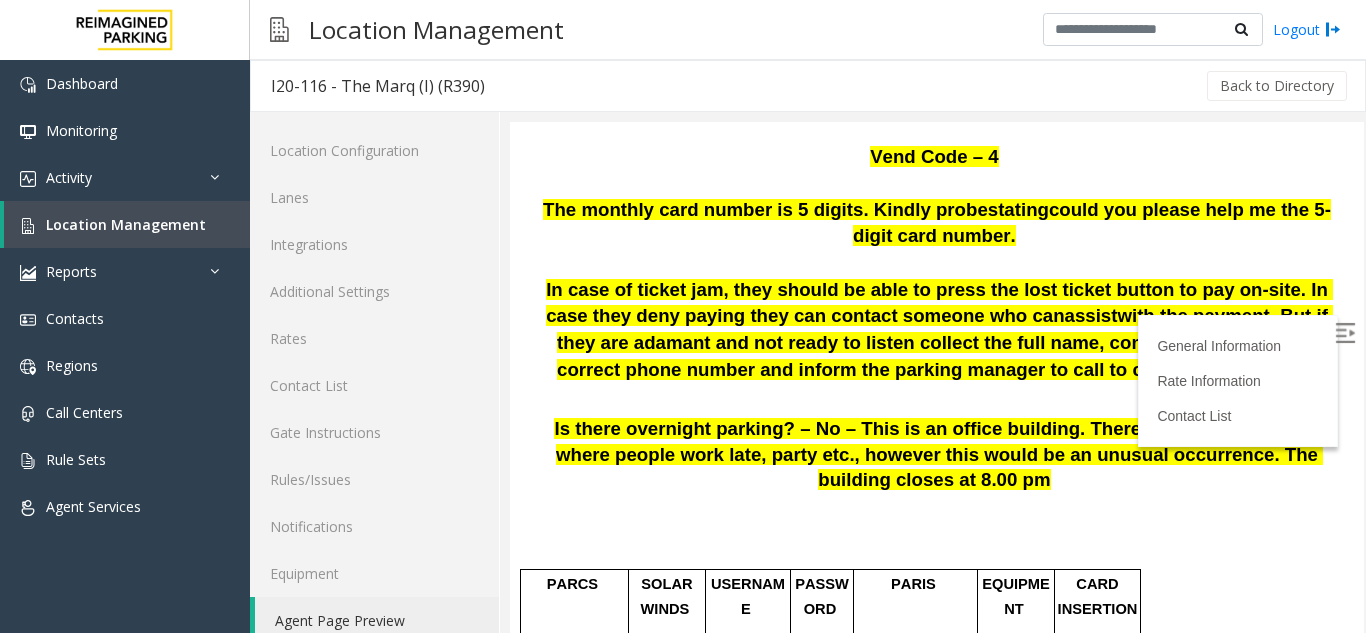 drag, startPoint x: 1006, startPoint y: 489, endPoint x: 1146, endPoint y: 518, distance: 142.97203 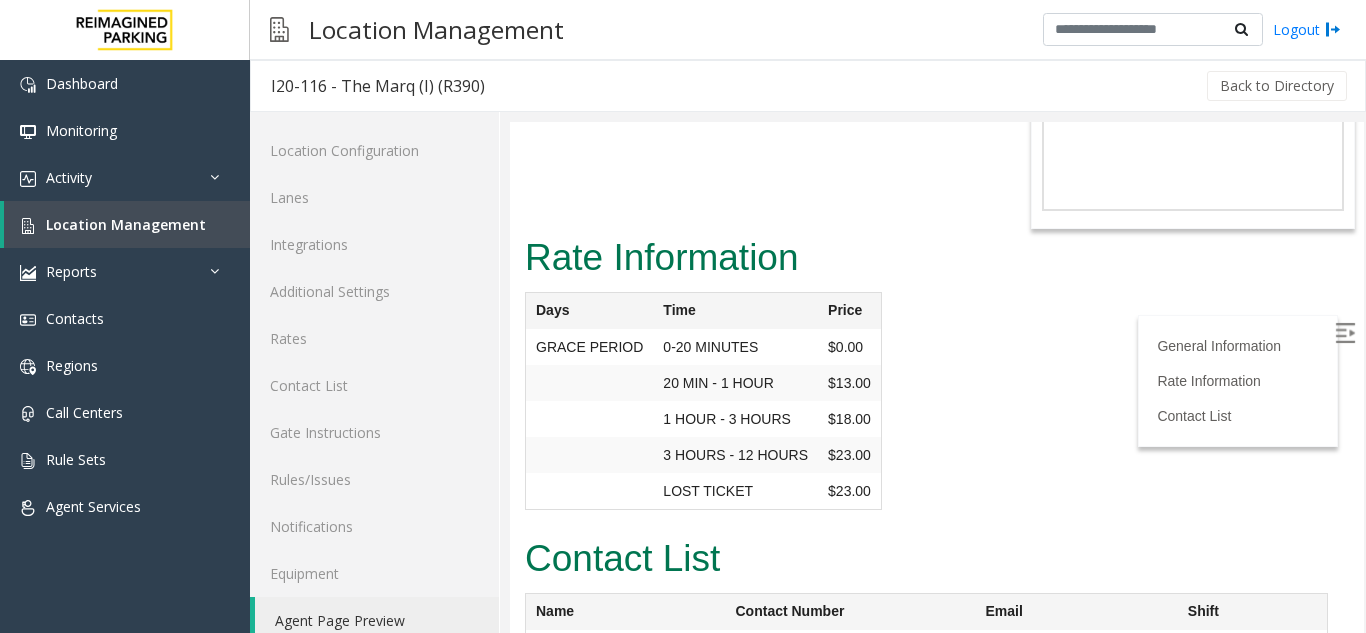 scroll, scrollTop: 4484, scrollLeft: 0, axis: vertical 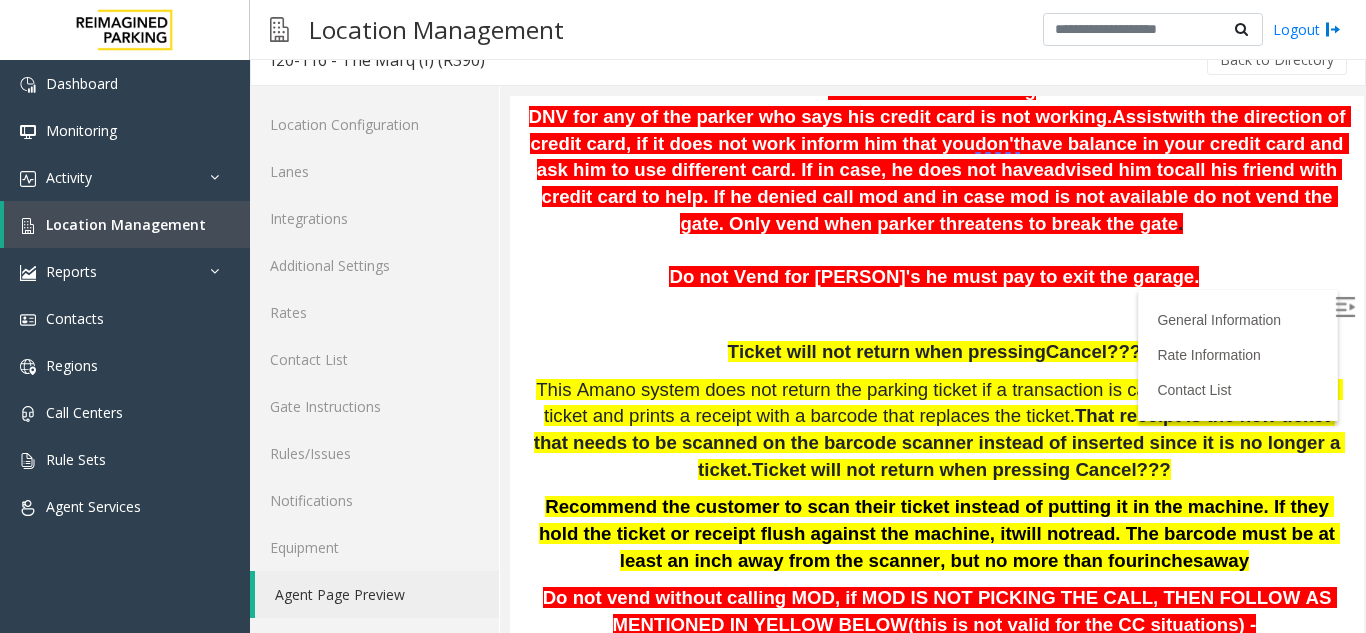 click on "Credit Card not reading     DNV for any of the parker who says his credit card is not working.  Assist  with the direction of credit card, if it does not work inform him that you  don't  have balance in your credit card and ask him to use different card. If in case, he does not have  advised him to  call his friend with credit card to help. If he denied call mod and in case mod is not available do not vend the gate. Only vend when parker threatens to break the gate ." at bounding box center [937, 157] 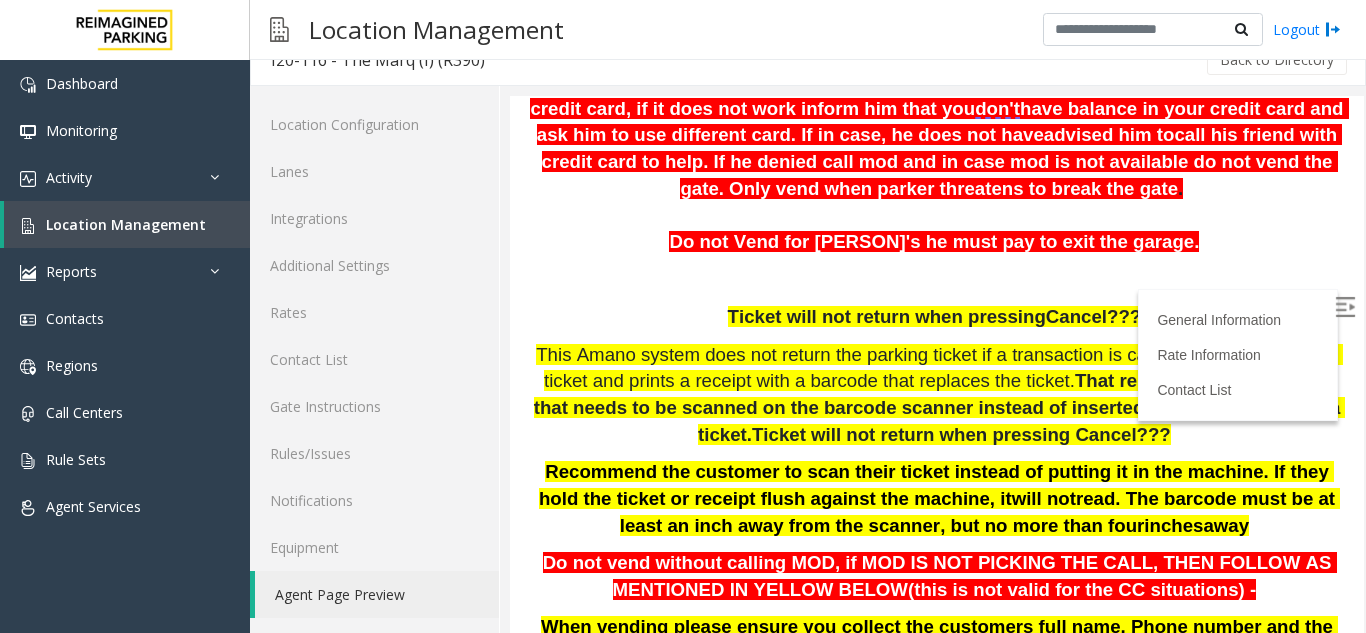 scroll, scrollTop: 384, scrollLeft: 0, axis: vertical 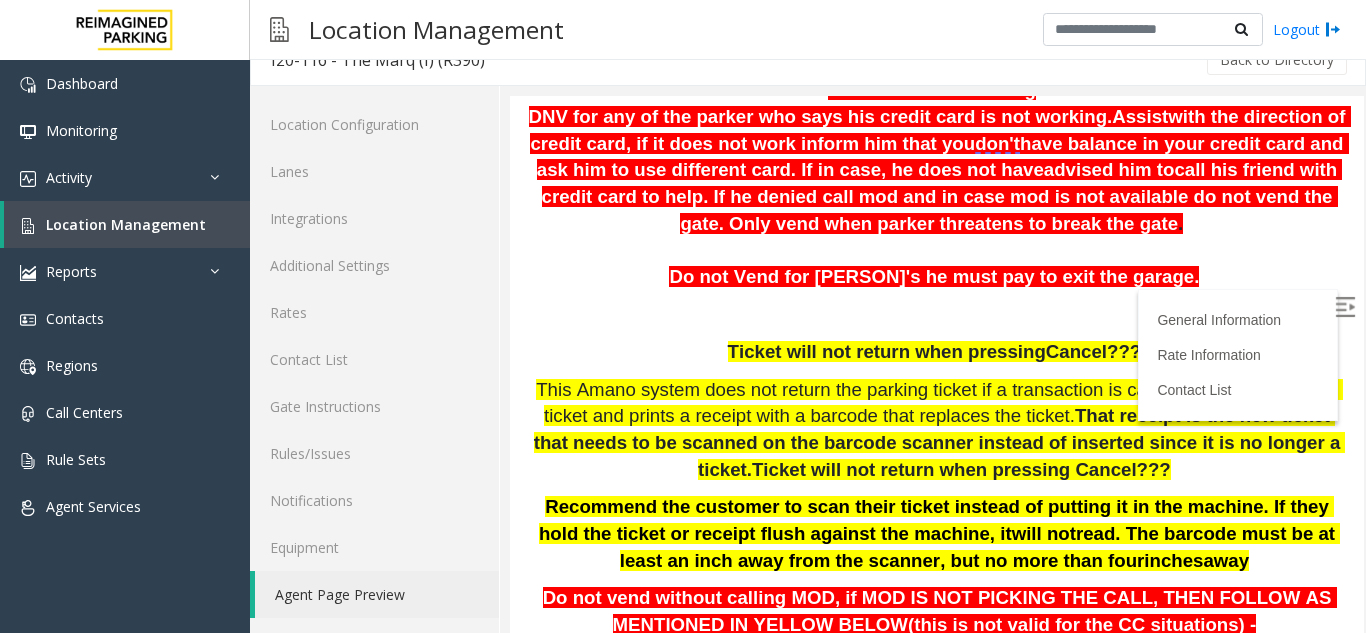 click on "Do not Vend for [PERSON]'s he must pay to exit the garage." at bounding box center [937, 277] 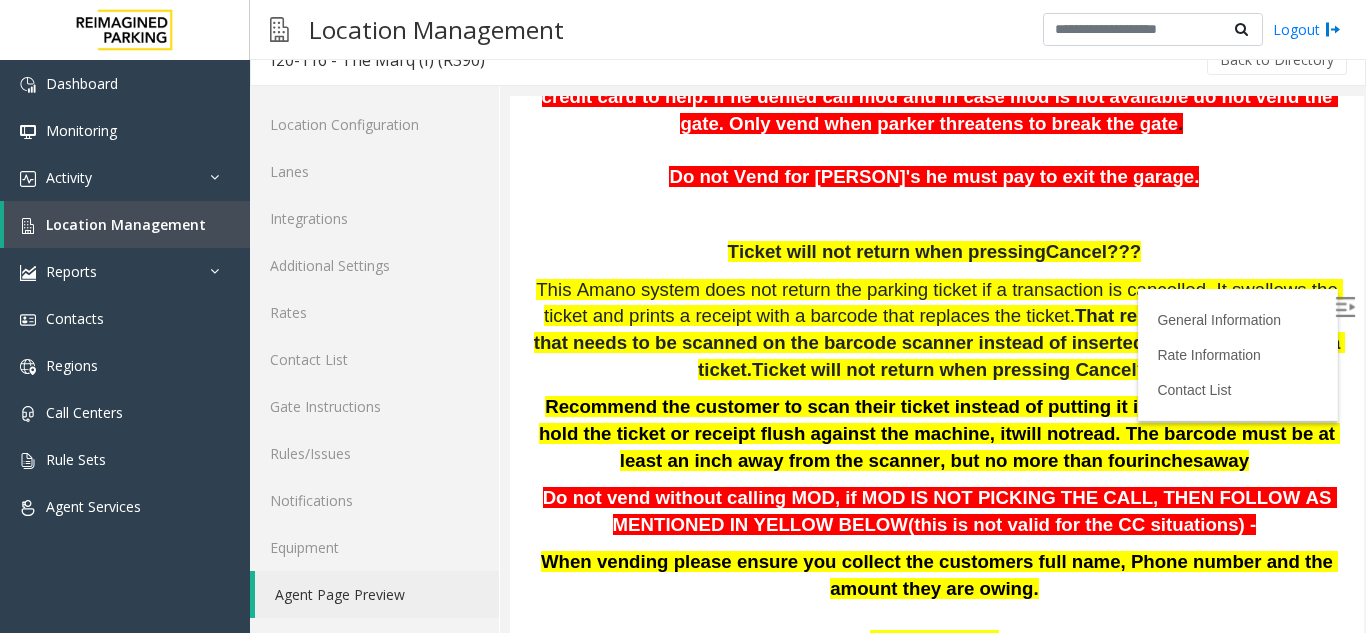 scroll, scrollTop: 584, scrollLeft: 0, axis: vertical 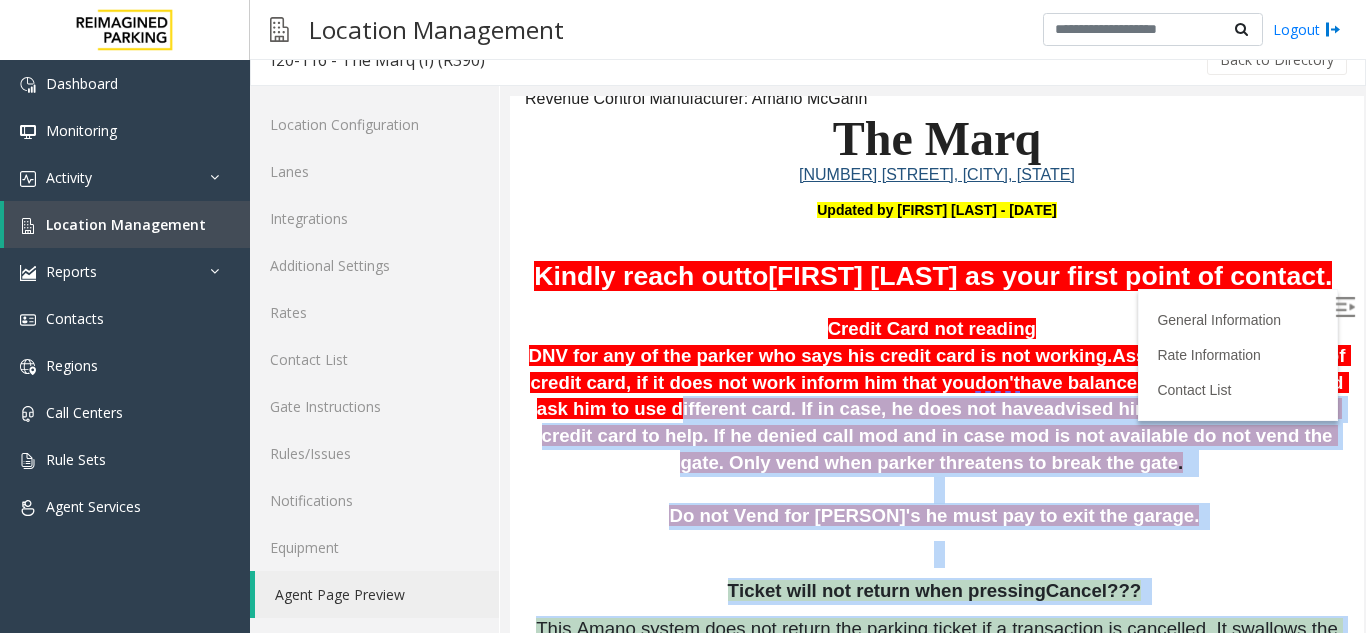 drag, startPoint x: 534, startPoint y: 428, endPoint x: 510, endPoint y: 439, distance: 26.400757 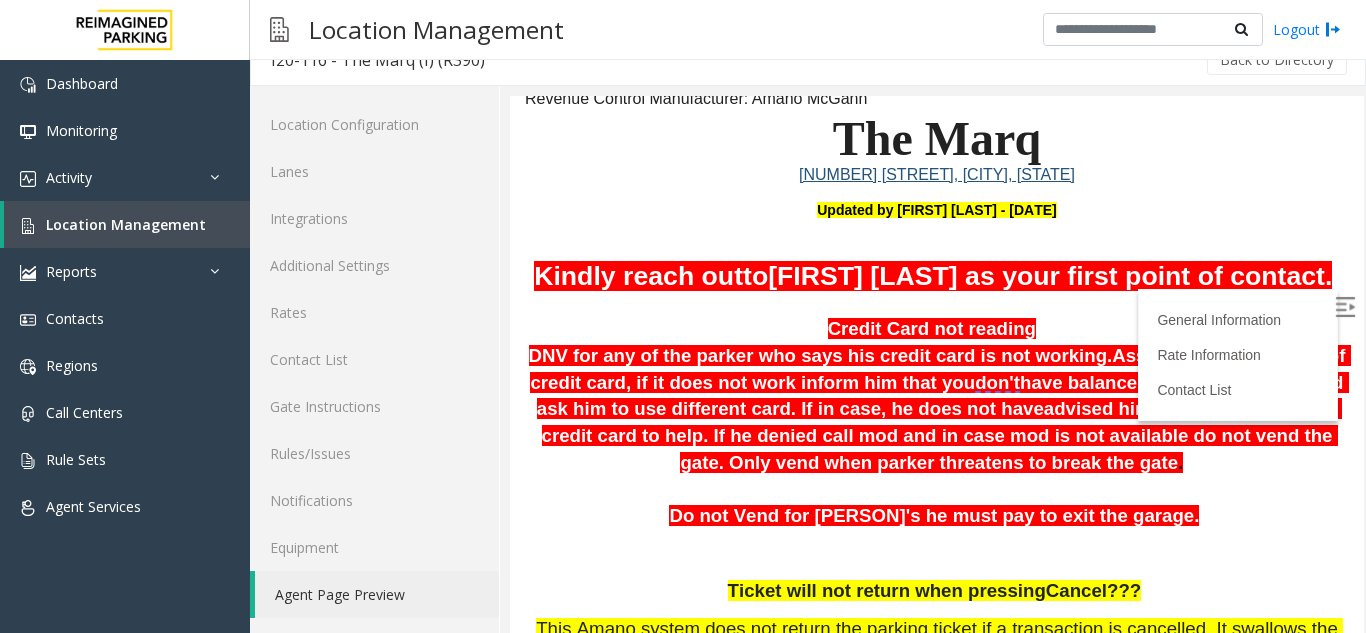 click on "General Information
Revenue Control Manufacturer: Amano McGann
The Marq [NUMBER] [STREET], [CITY], [STATE] Updated by [FIRST] [LAST] - [DATE] Kindly reach out  to  [FIRST] [LAST] as your first point of contact.   Credit Card not reading     DNV for any of the parker who says his credit card is not working.  Assist  with the direction of credit card, if it does not work inform him that you  don't  have balance in your credit card and ask him to use different card. If in case, he does not have  advised him to  call his friend with credit card to help. If he denied call mod and in case mod is not available do not vend the gate. Only vend when parker threatens to break the gate .       Do not Vend for [PERSON]'s he must pay to exit the garage.      Ticket will not return when pressing  Cancel???   That receipt is the new ticket that needs to be scanned on the barcode scanner instead of inserted since it is no longer a ticket.   will not inches  away     -" at bounding box center (937, 2129) 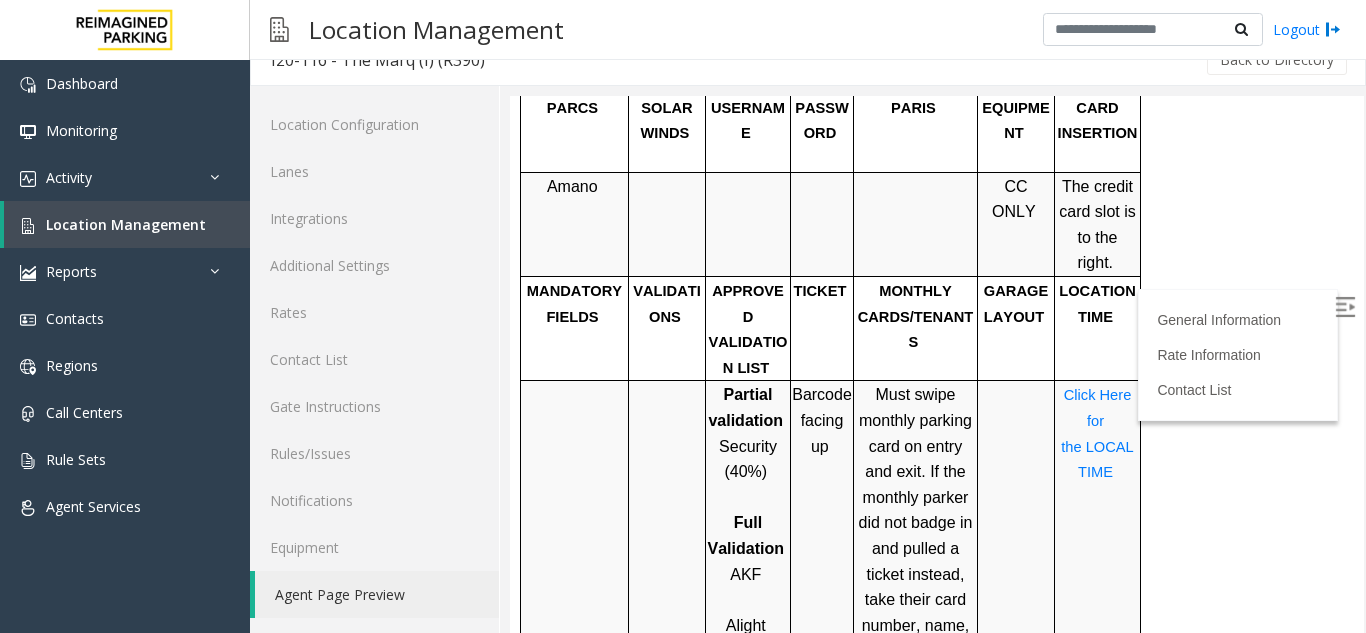 scroll, scrollTop: 1445, scrollLeft: 0, axis: vertical 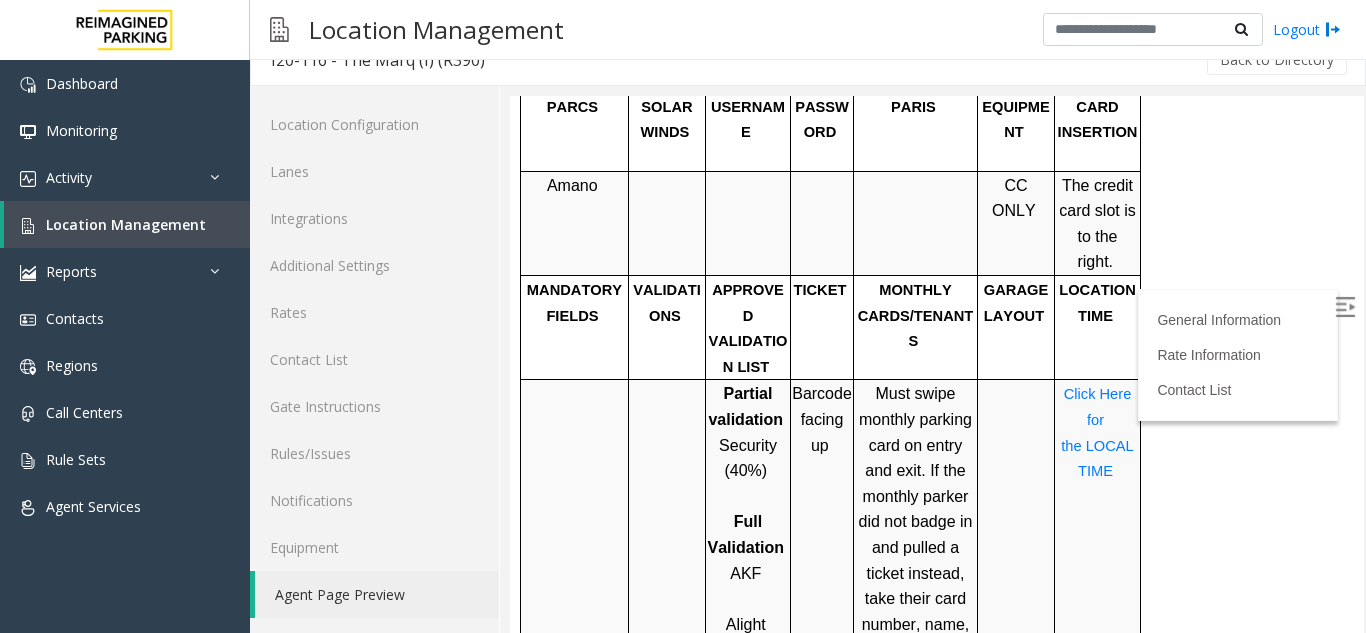 click on "Click Here for  the LOCAL TIME" at bounding box center (1099, 432) 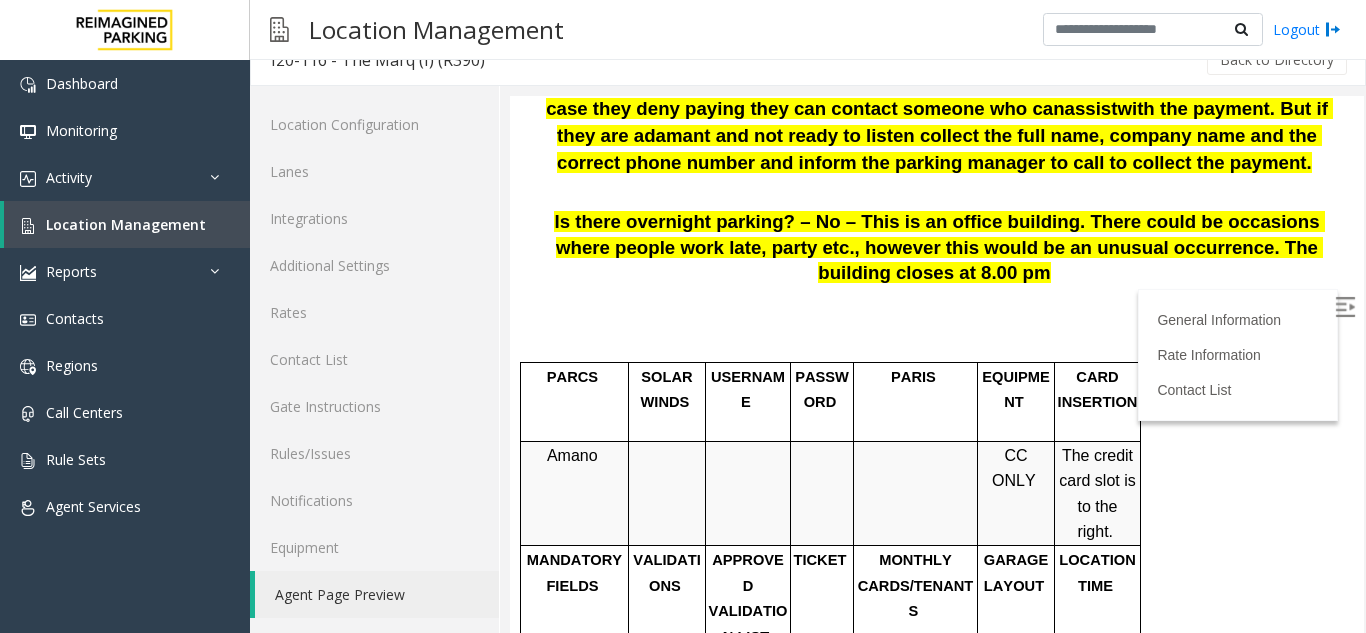 scroll, scrollTop: 1145, scrollLeft: 0, axis: vertical 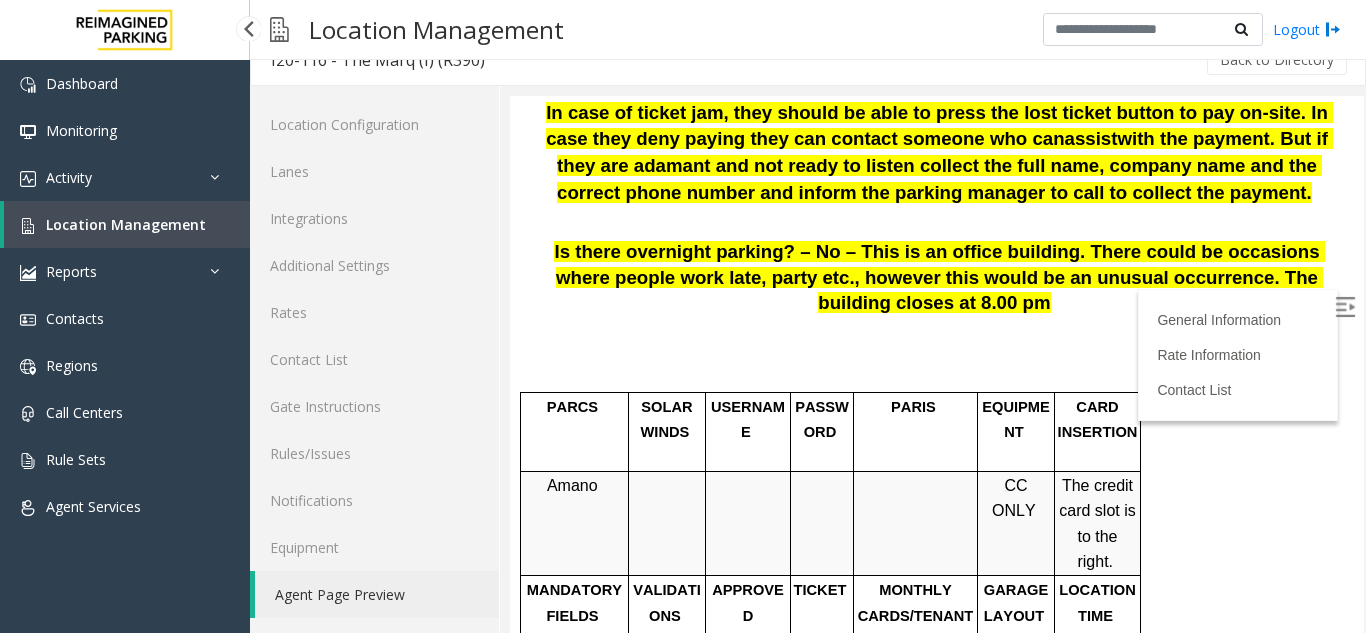 click on "Location Management" at bounding box center [126, 224] 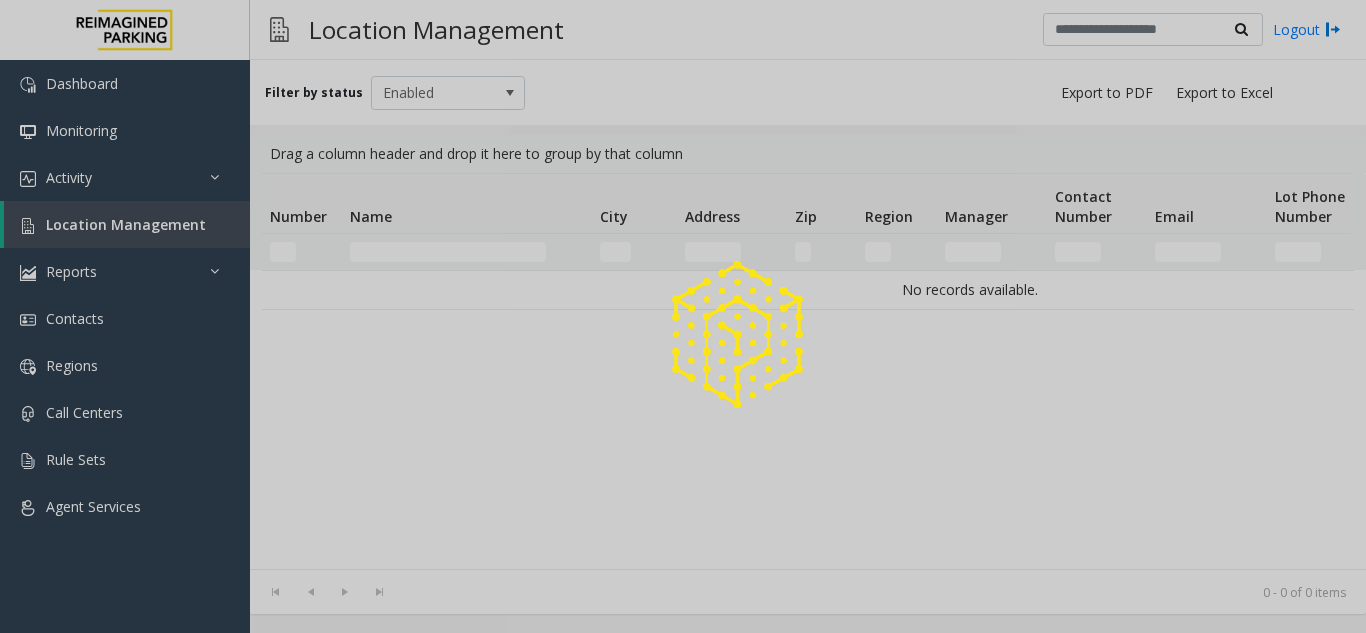 scroll, scrollTop: 0, scrollLeft: 0, axis: both 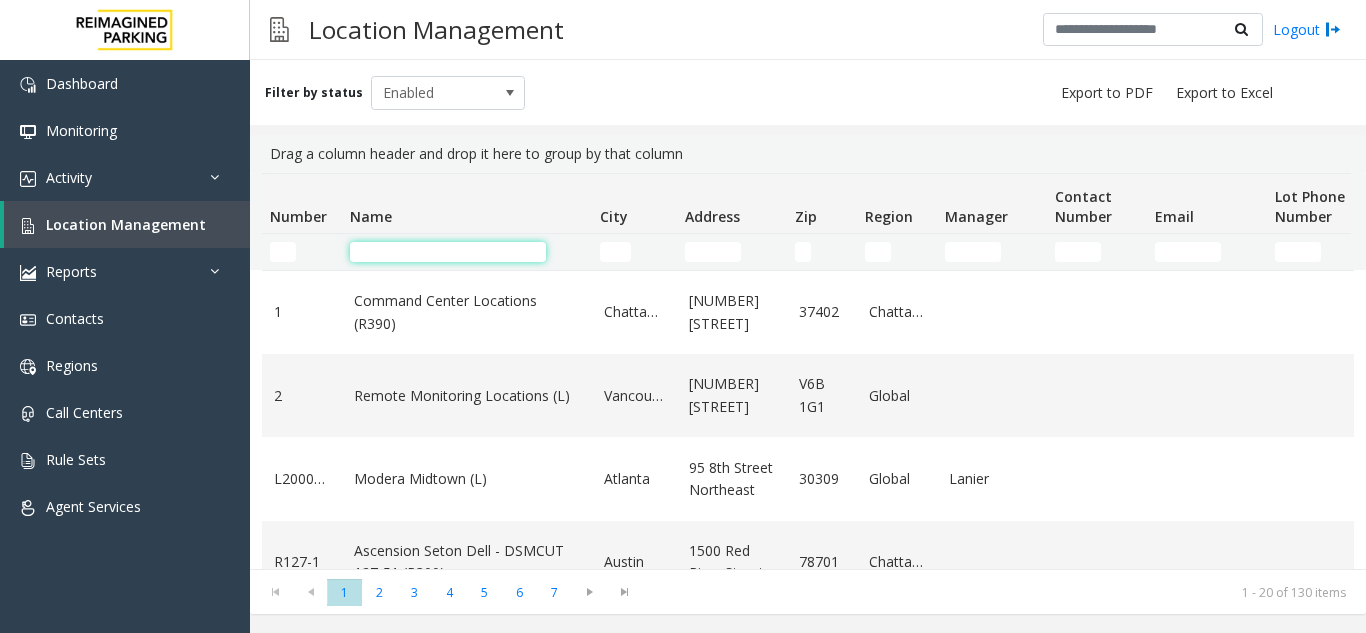 click 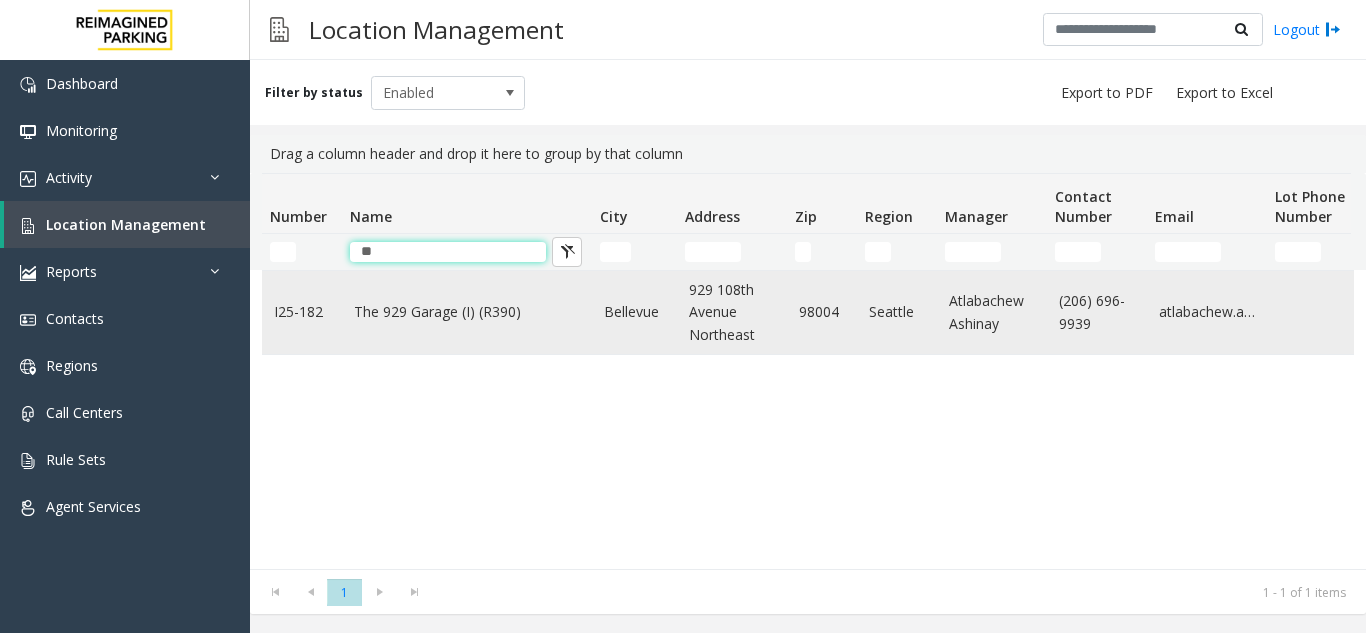 type on "**" 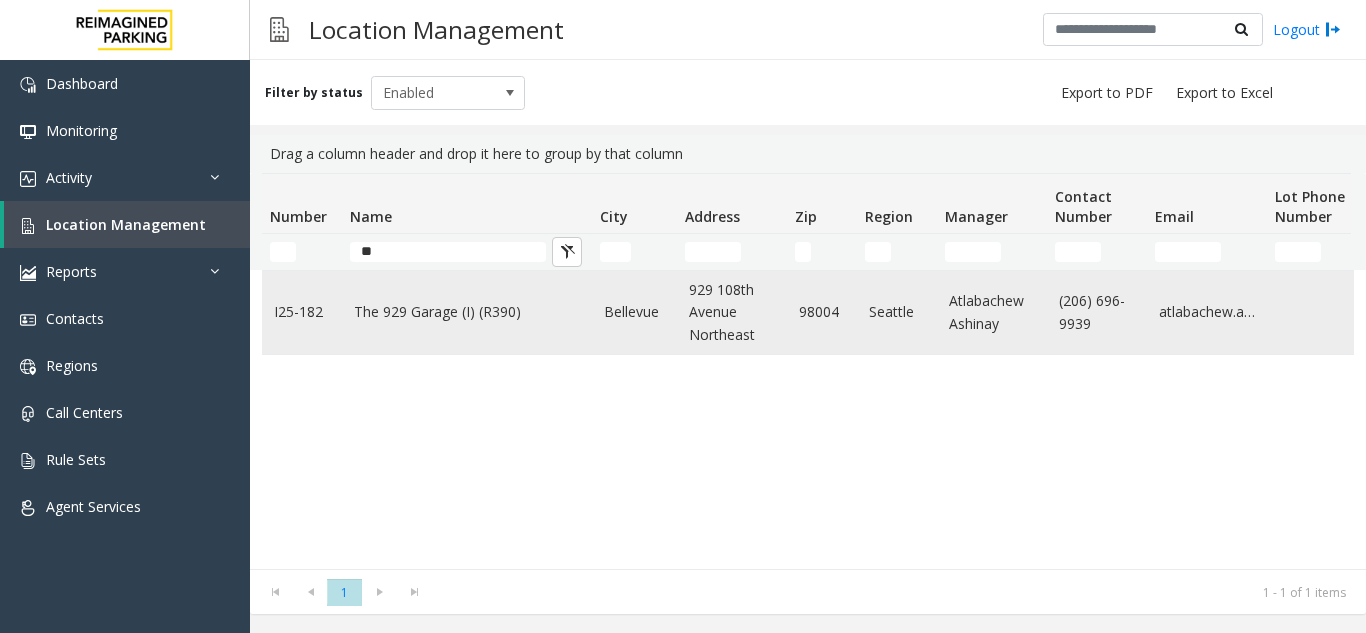click on "The 929 Garage (I) (R390)" 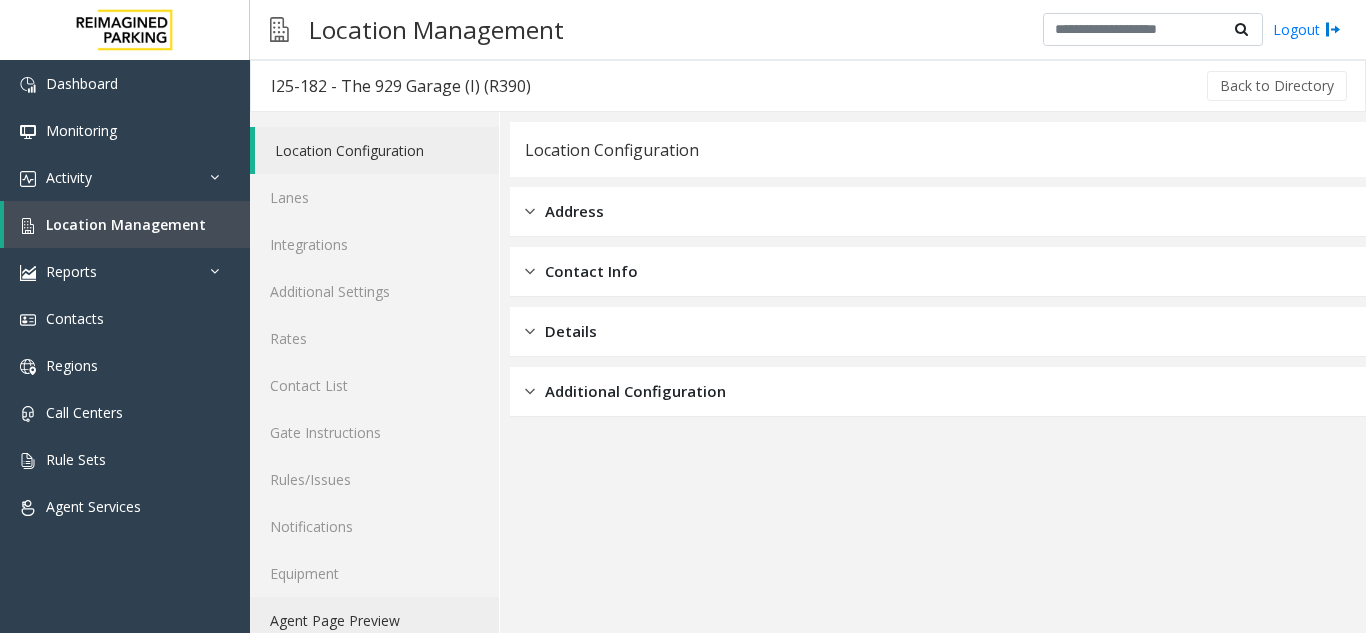 click on "Agent Page Preview" 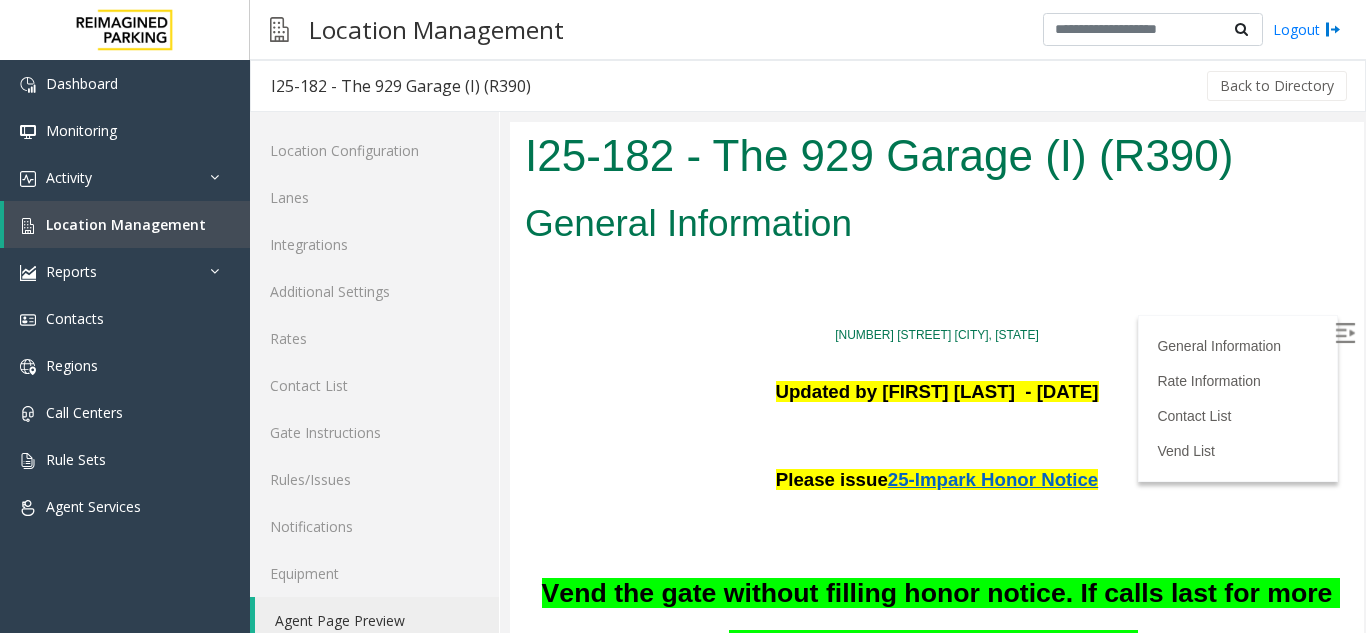 scroll, scrollTop: 0, scrollLeft: 0, axis: both 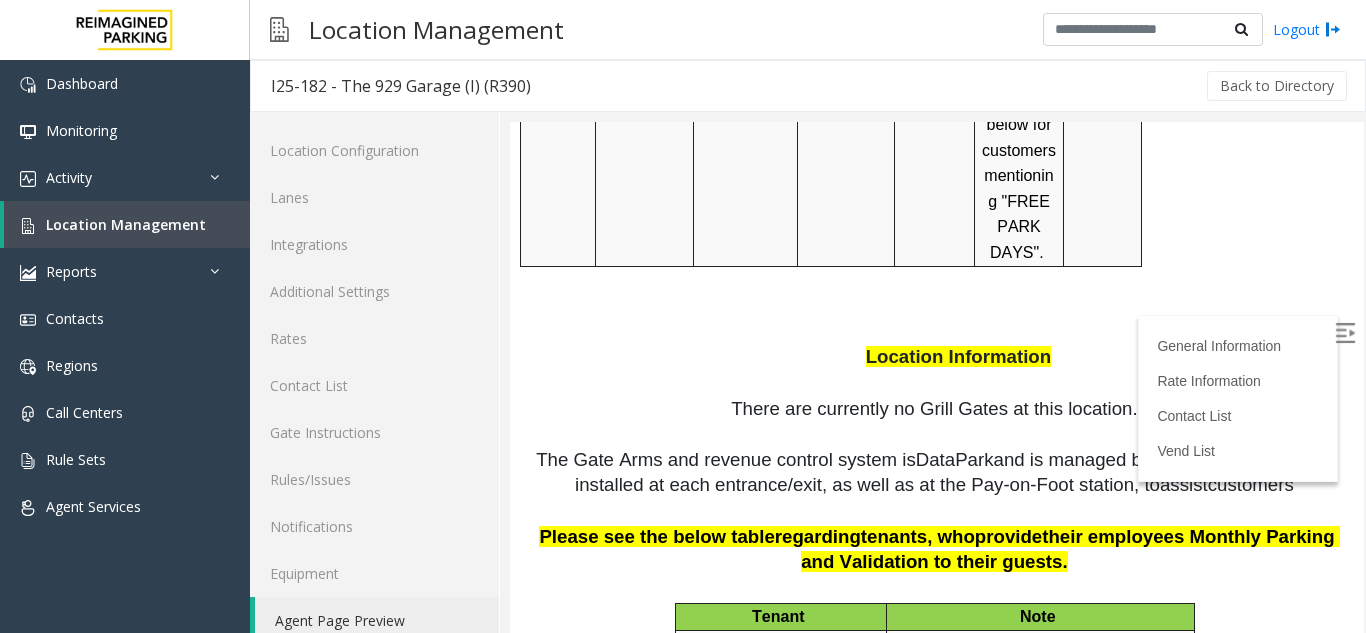 drag, startPoint x: 1002, startPoint y: 400, endPoint x: 903, endPoint y: 375, distance: 102.10779 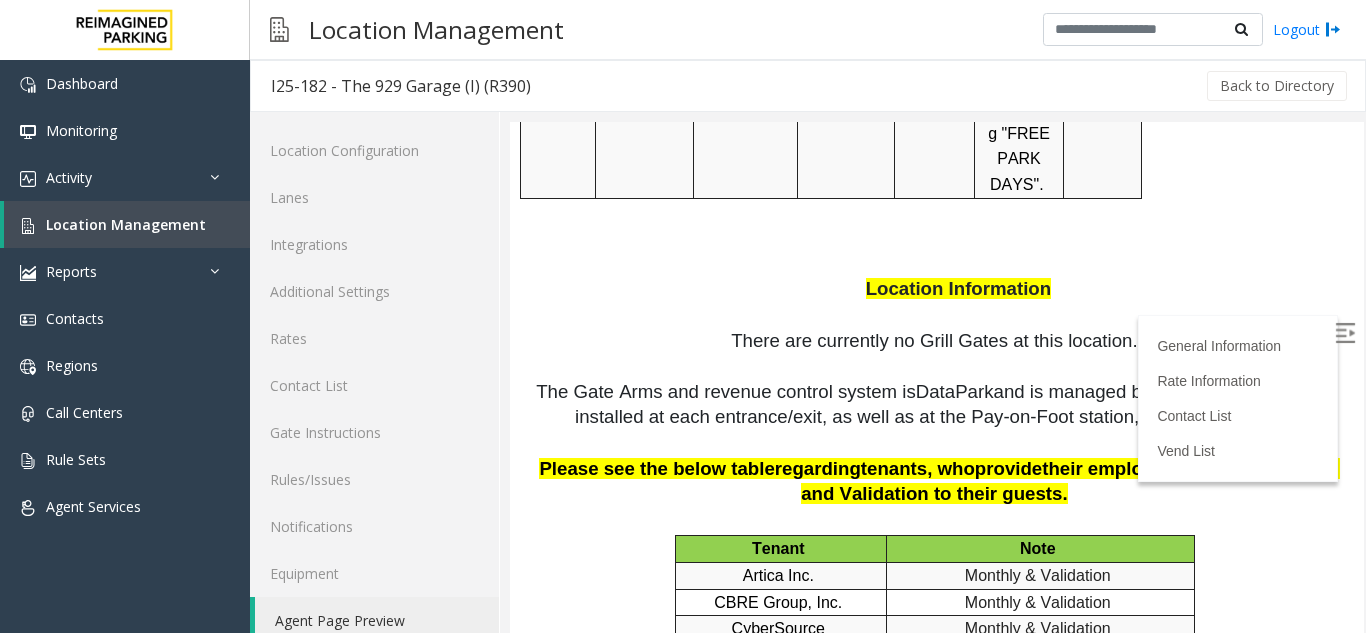 scroll, scrollTop: 3300, scrollLeft: 0, axis: vertical 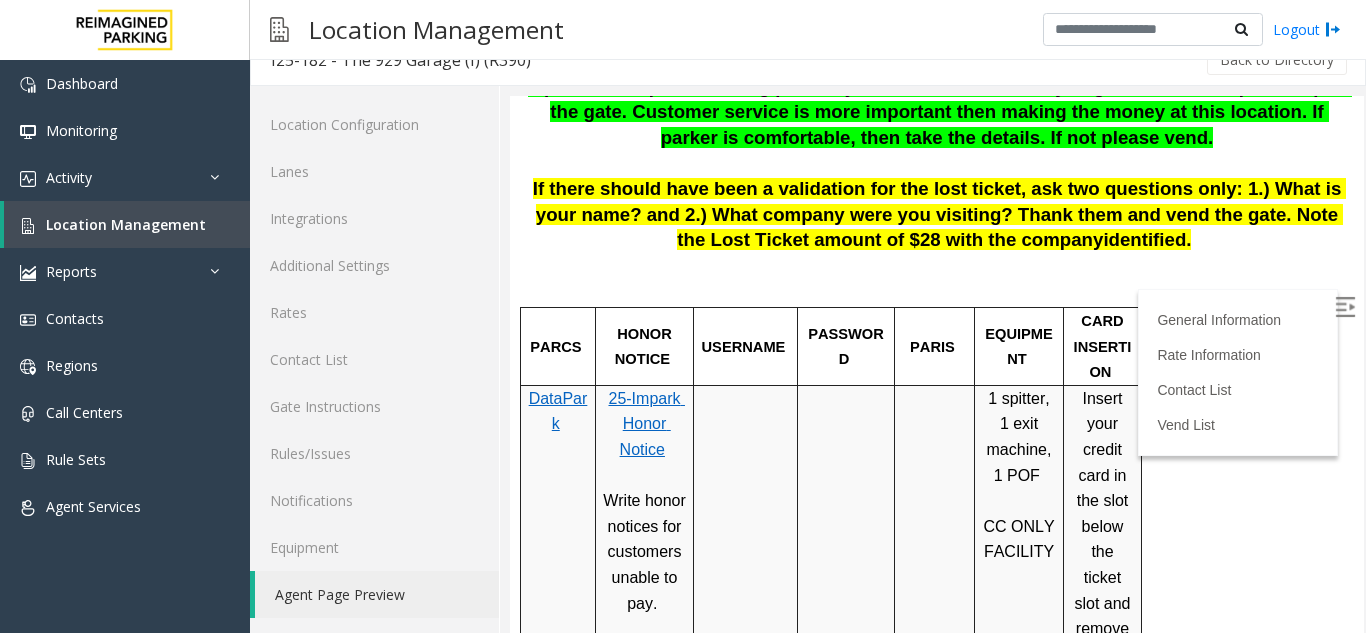 click on "25-Impark Honor Notice" at bounding box center (646, 424) 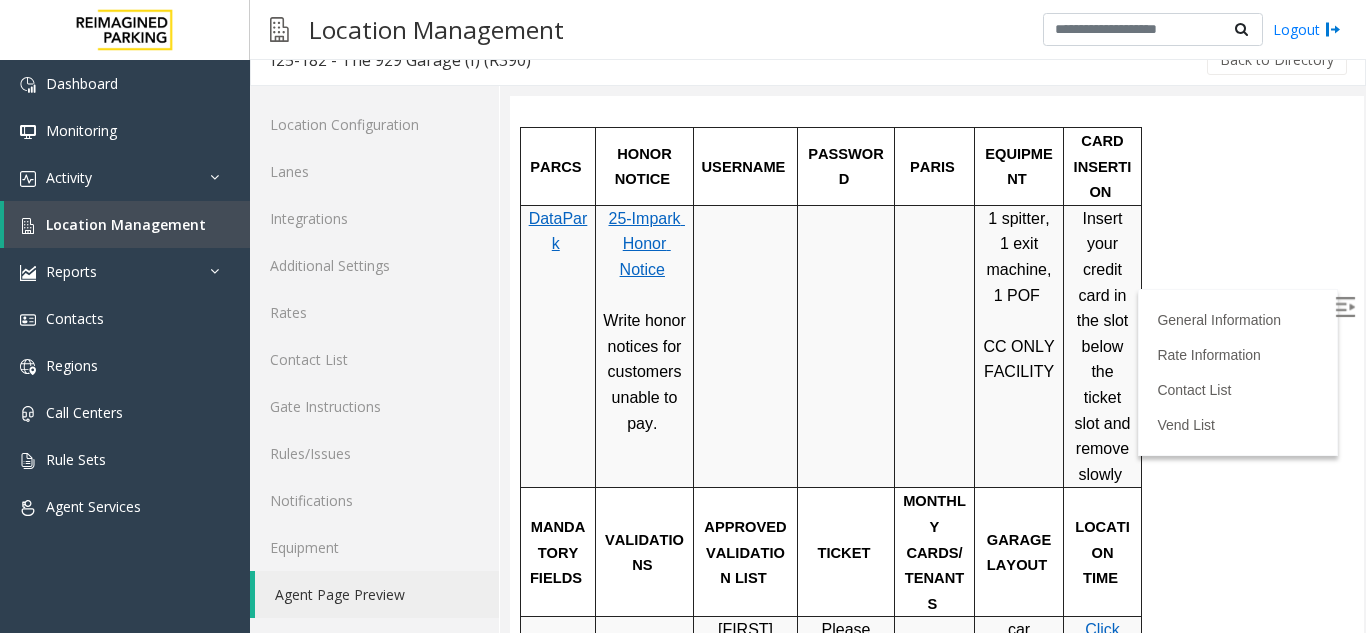 scroll, scrollTop: 1000, scrollLeft: 0, axis: vertical 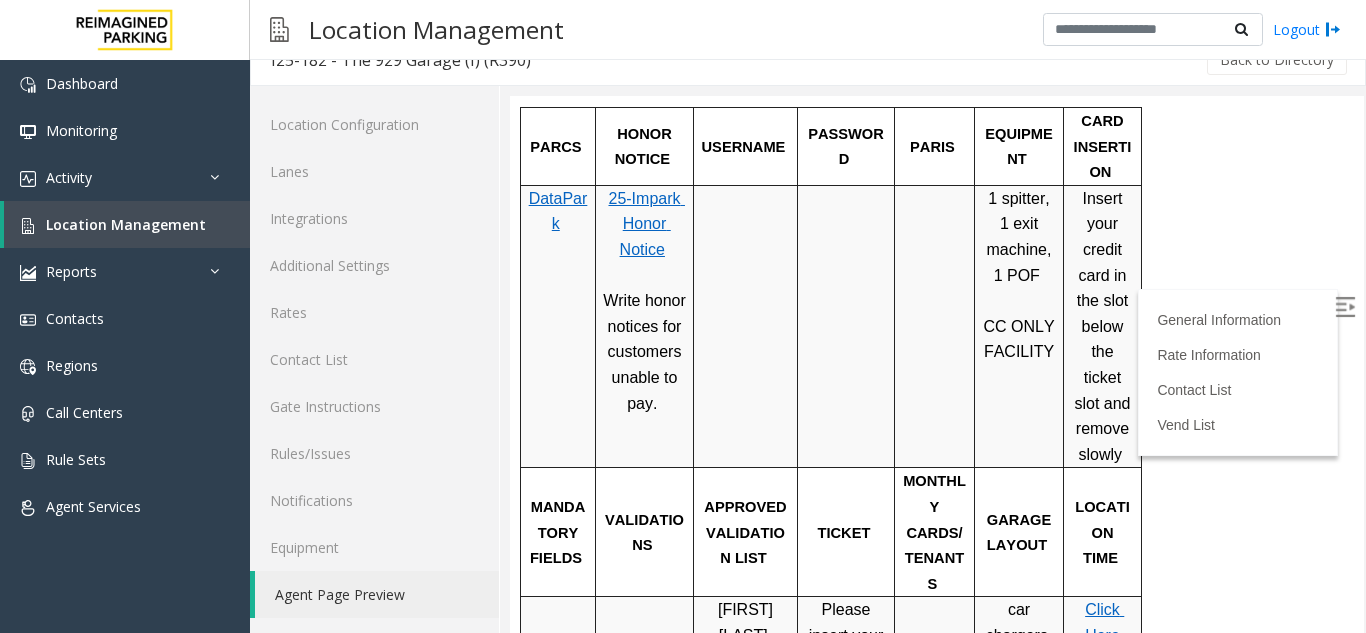 click on "Click Here for the local time" at bounding box center (1102, 661) 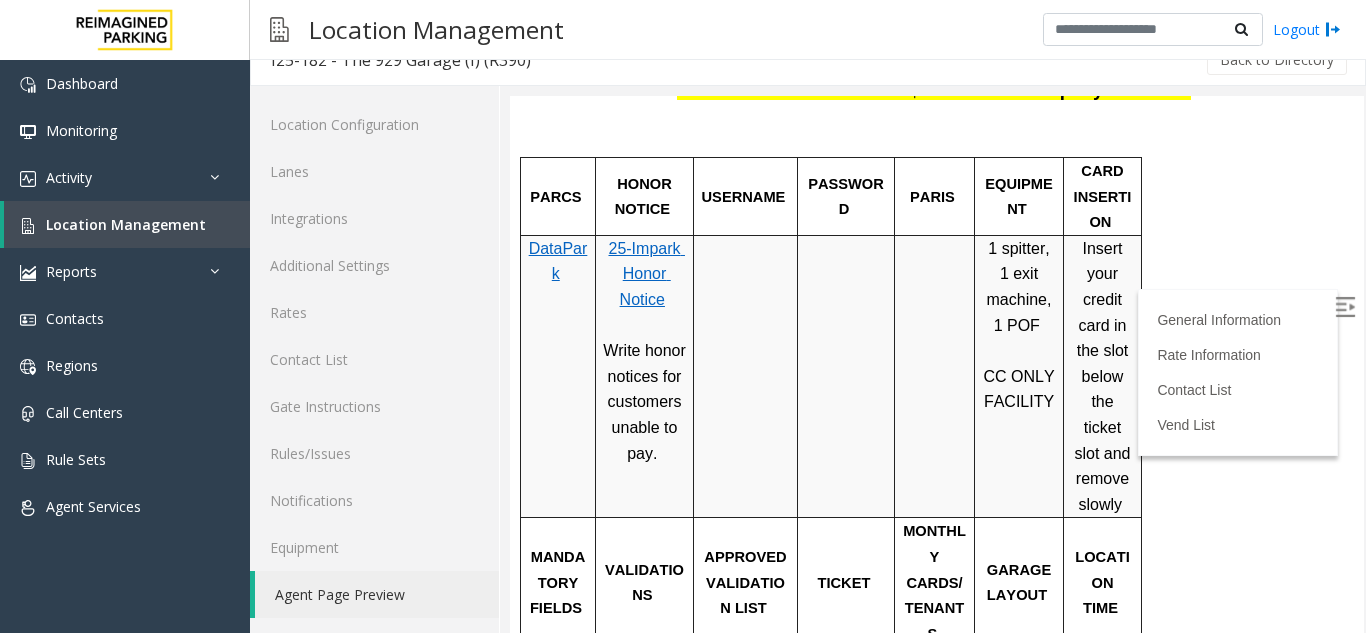 scroll, scrollTop: 900, scrollLeft: 0, axis: vertical 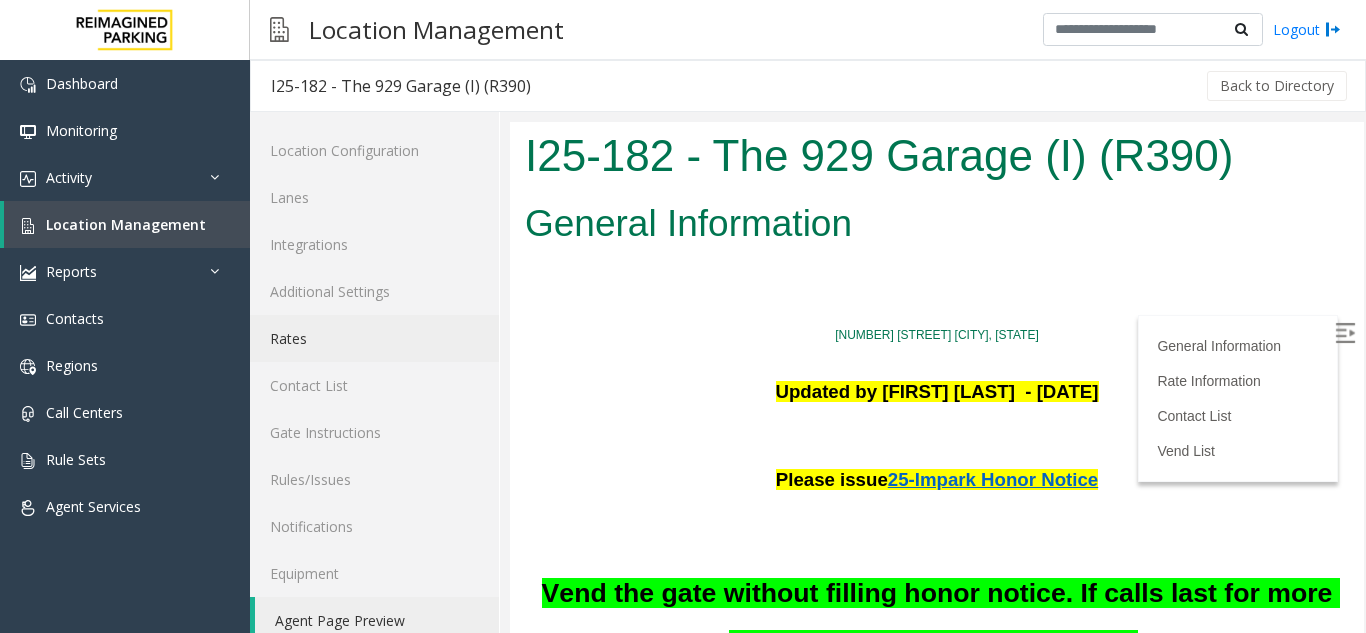 click on "Rates" 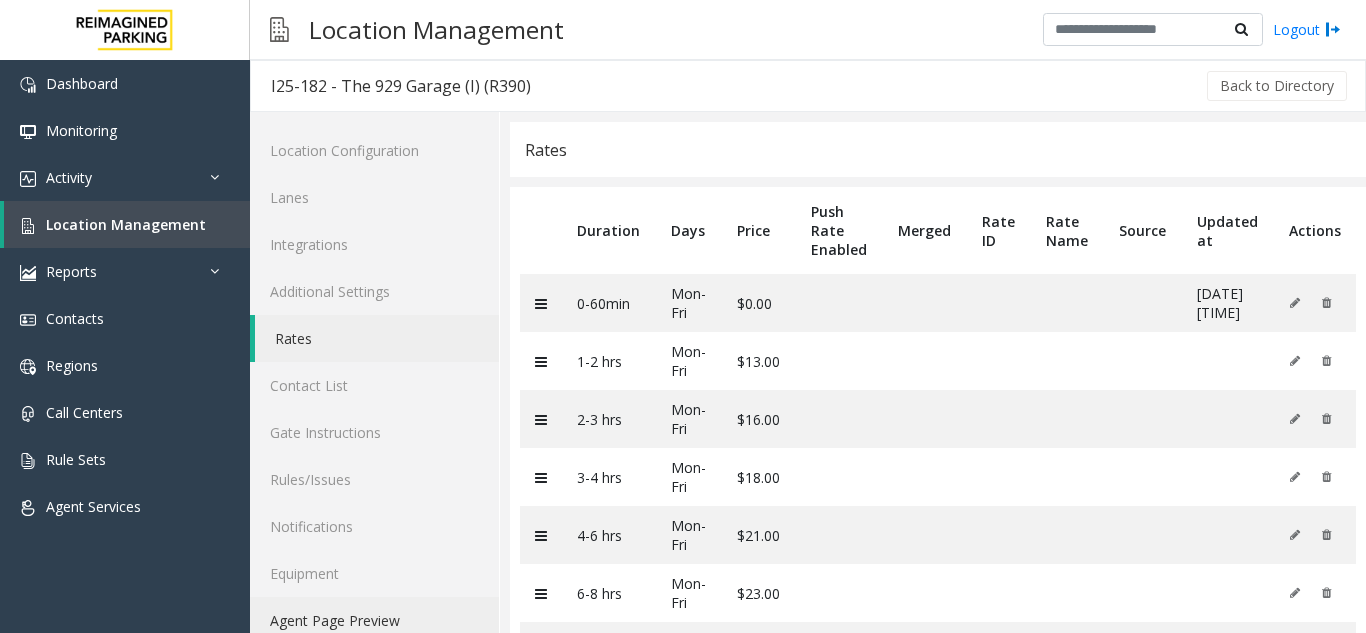 click on "Agent Page Preview" 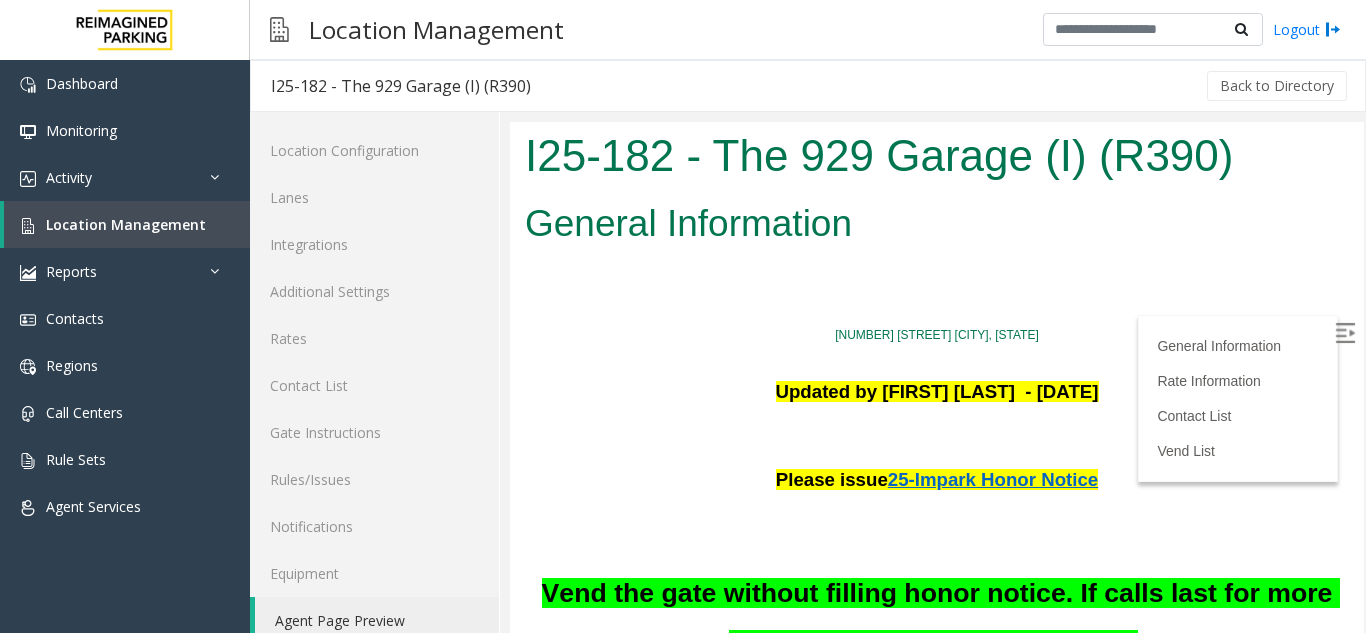 scroll, scrollTop: 0, scrollLeft: 0, axis: both 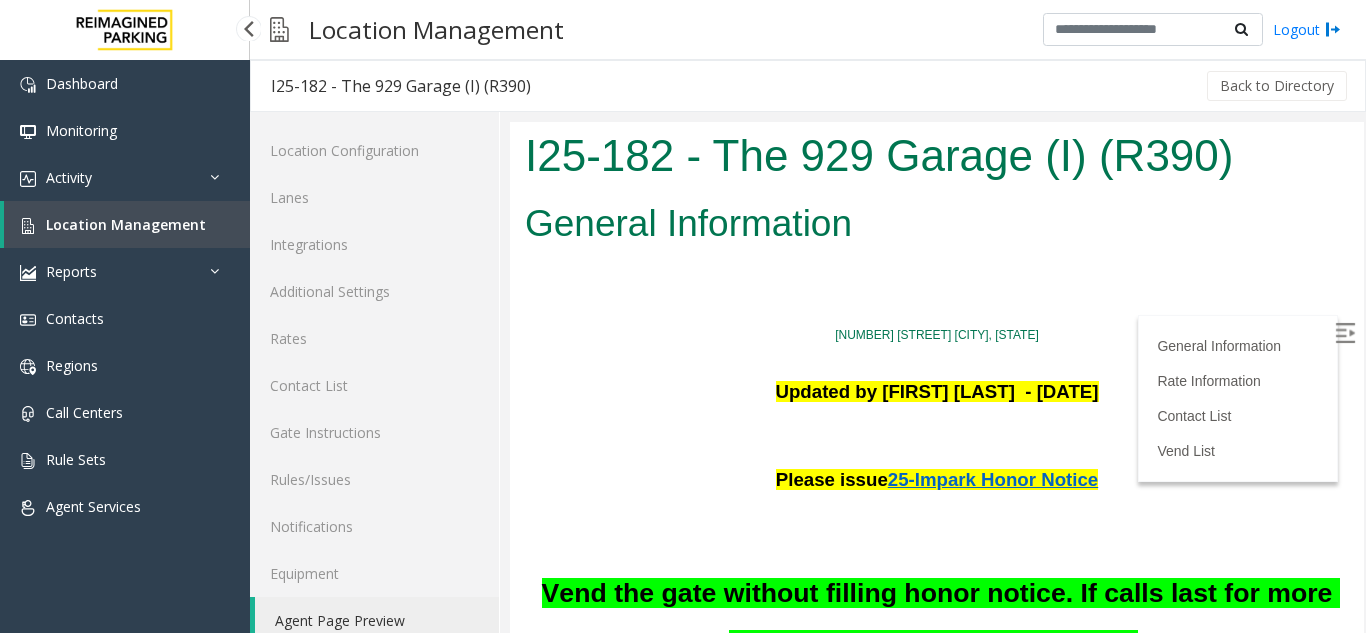 click on "Location Management" at bounding box center [126, 224] 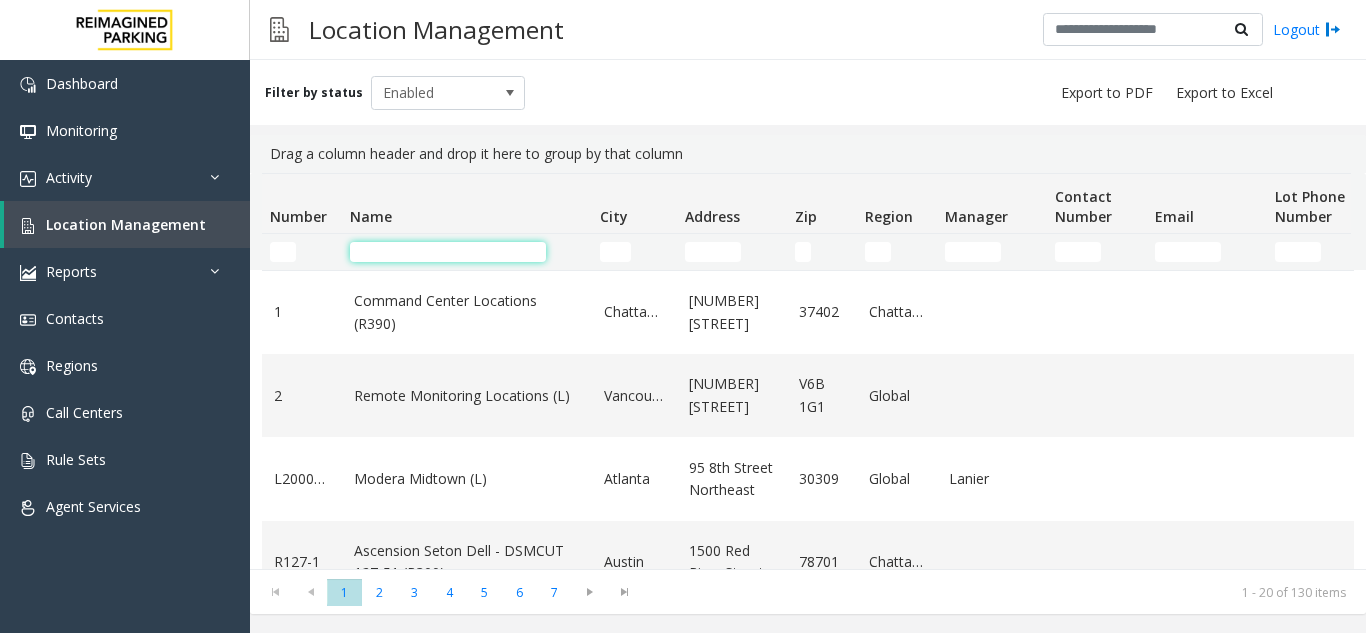 click 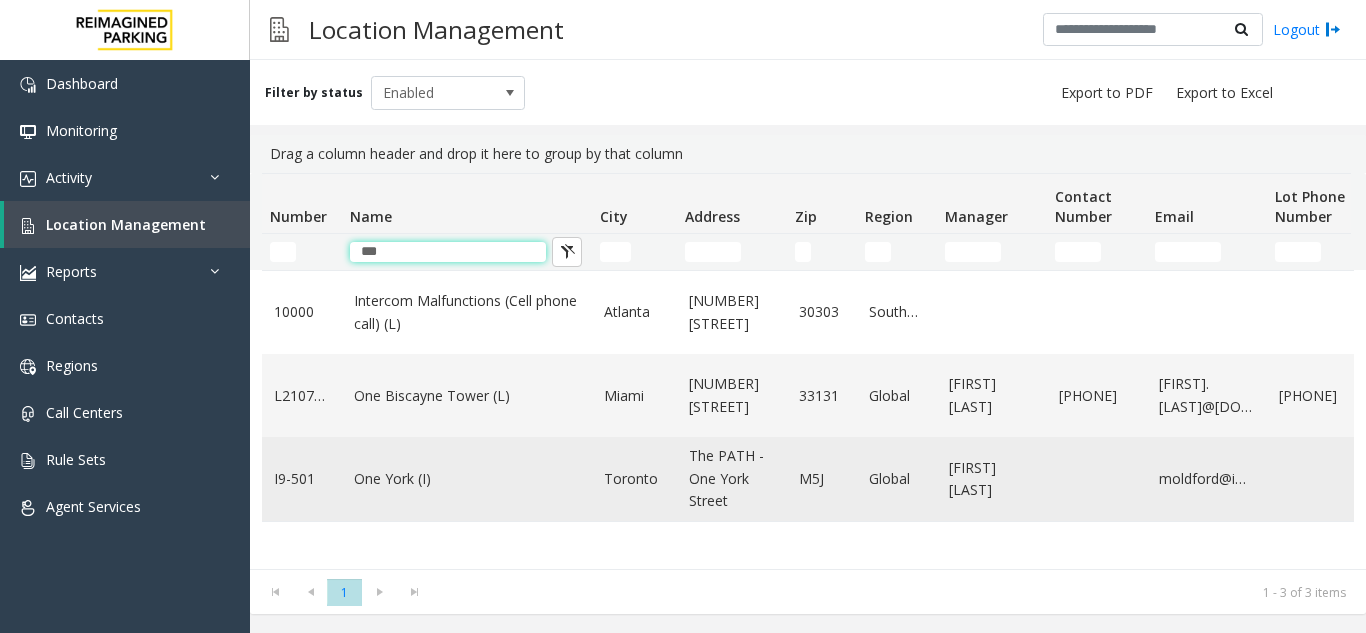 type on "***" 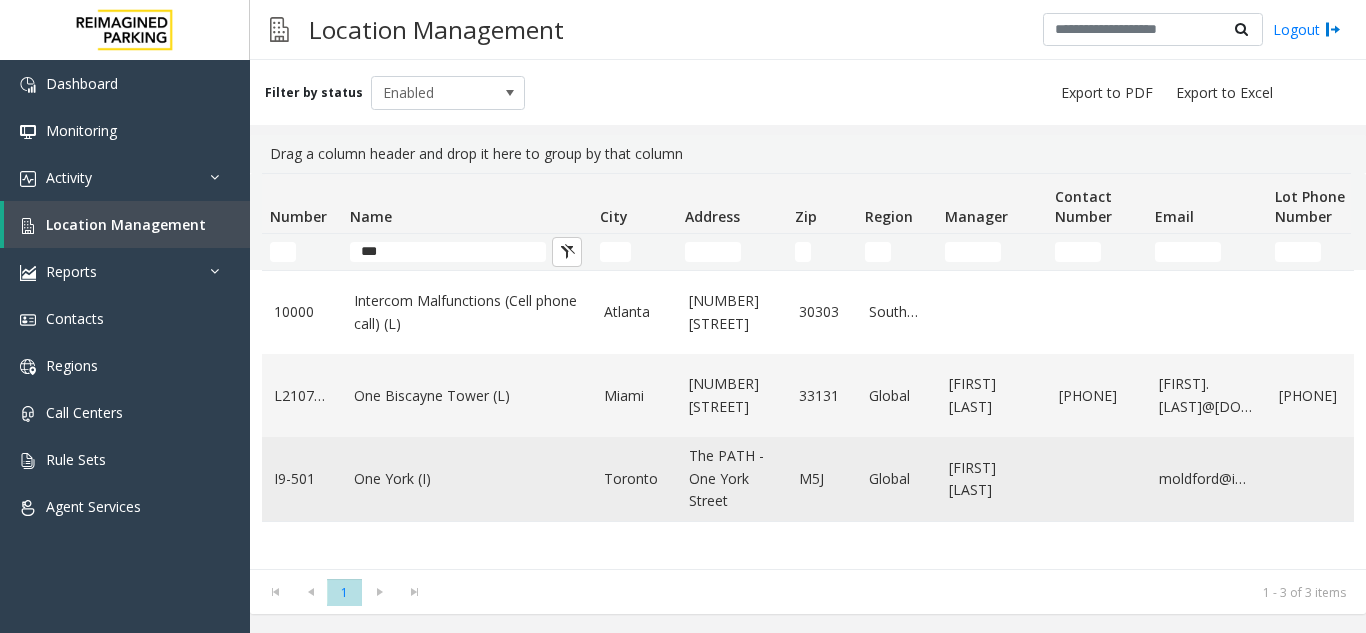 click on "One York (I)" 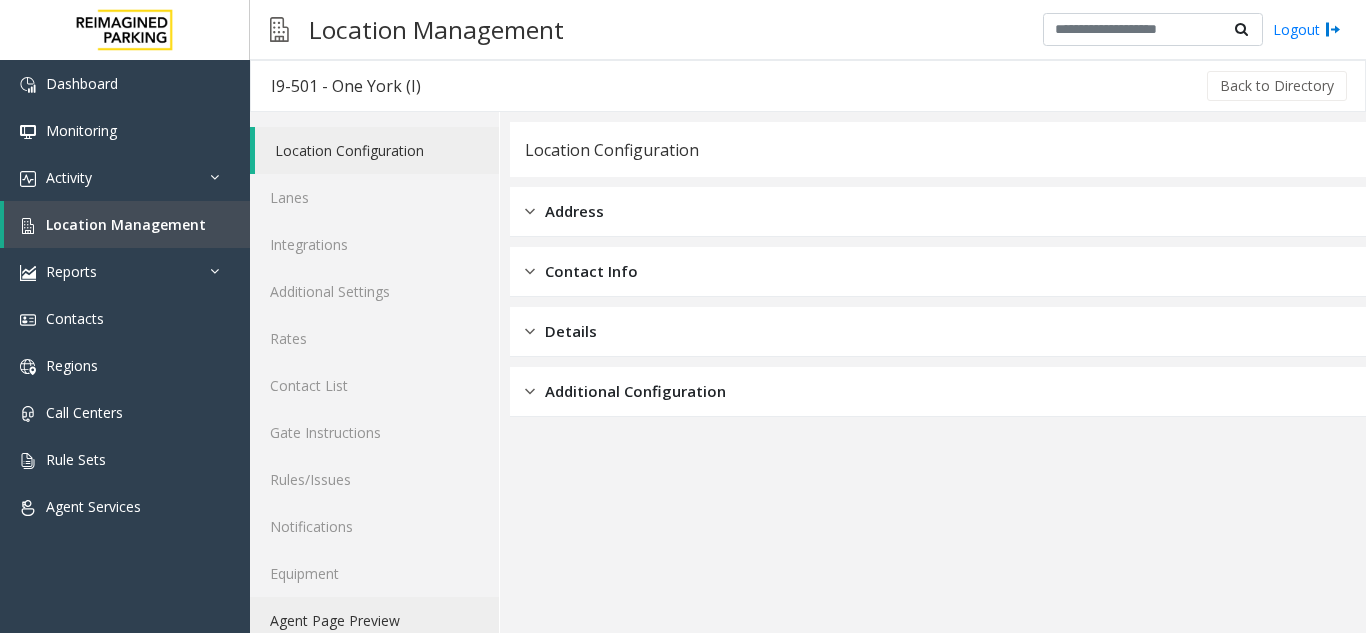click on "Agent Page Preview" 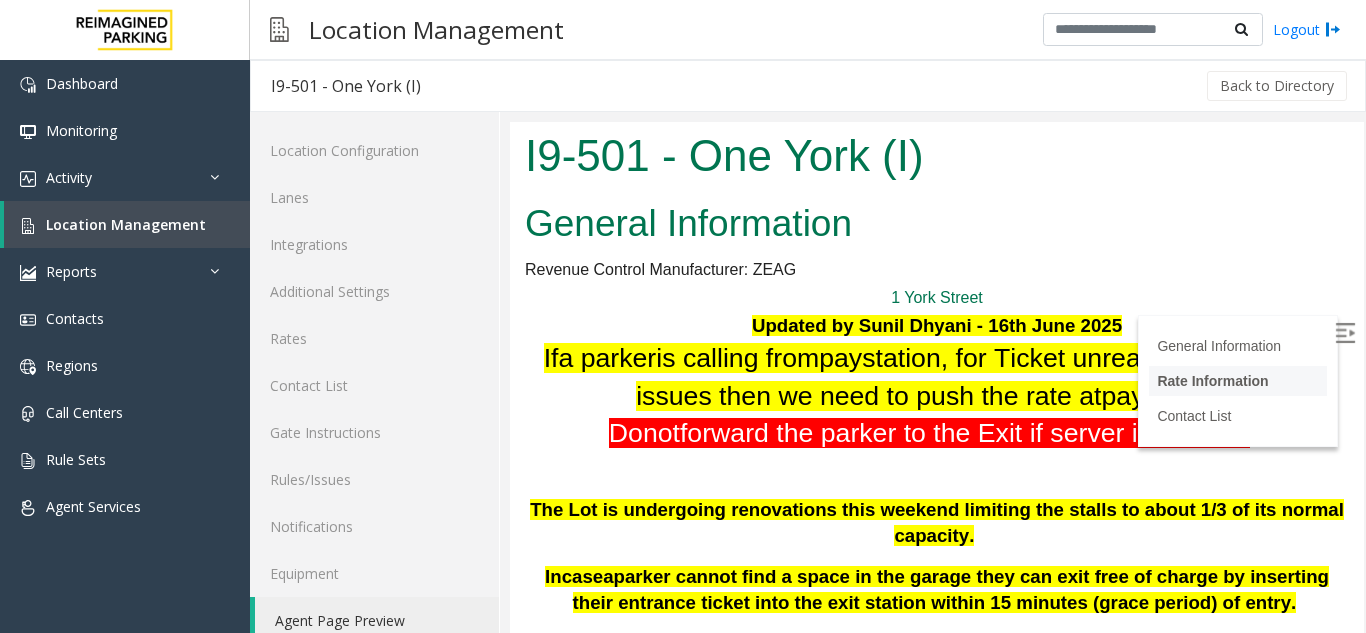 scroll, scrollTop: 0, scrollLeft: 0, axis: both 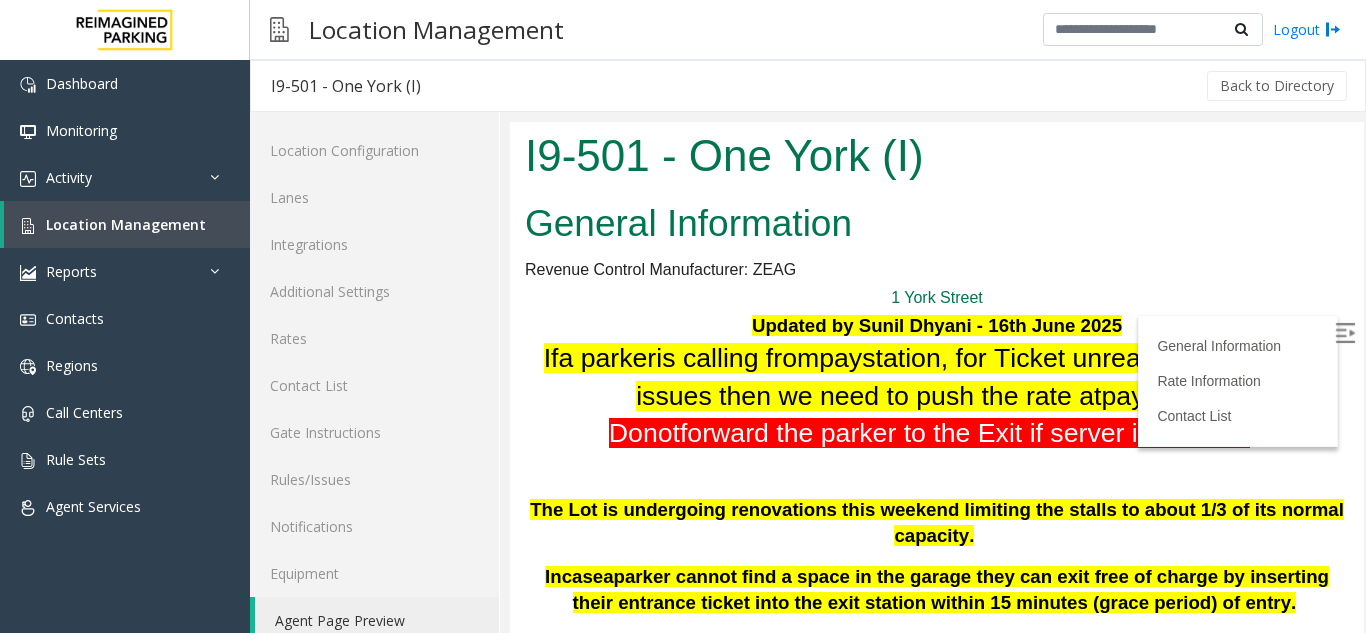 click at bounding box center [1345, 333] 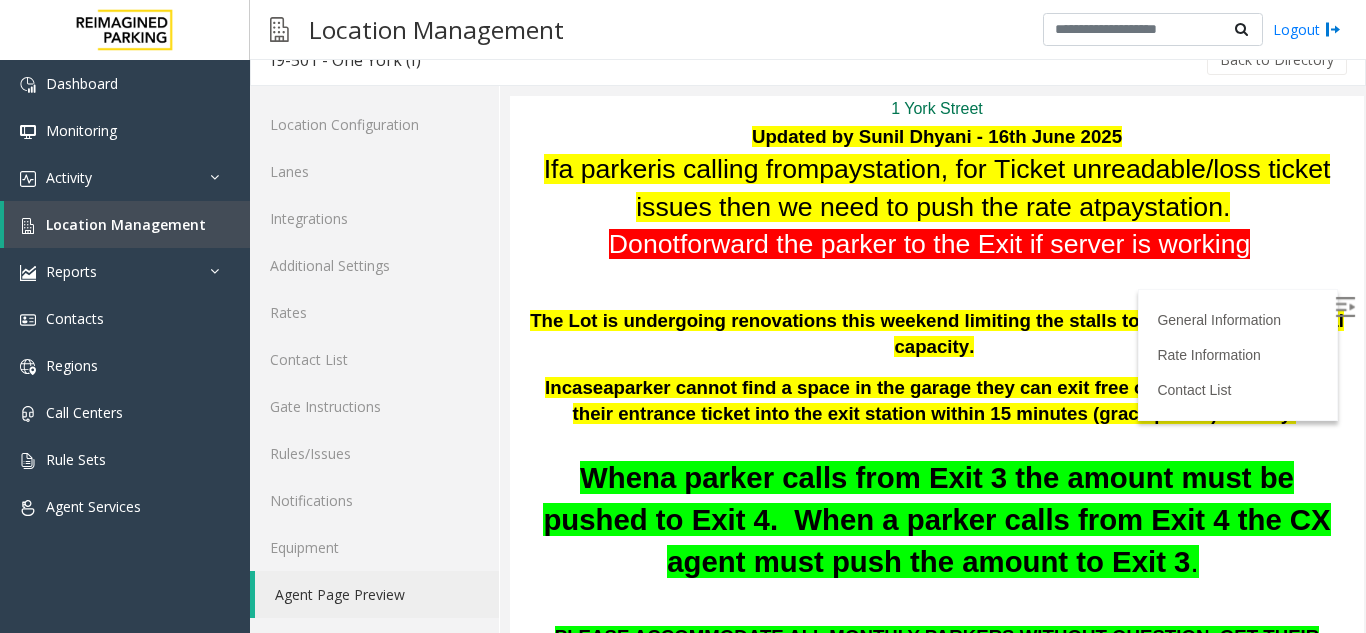 scroll, scrollTop: 193, scrollLeft: 0, axis: vertical 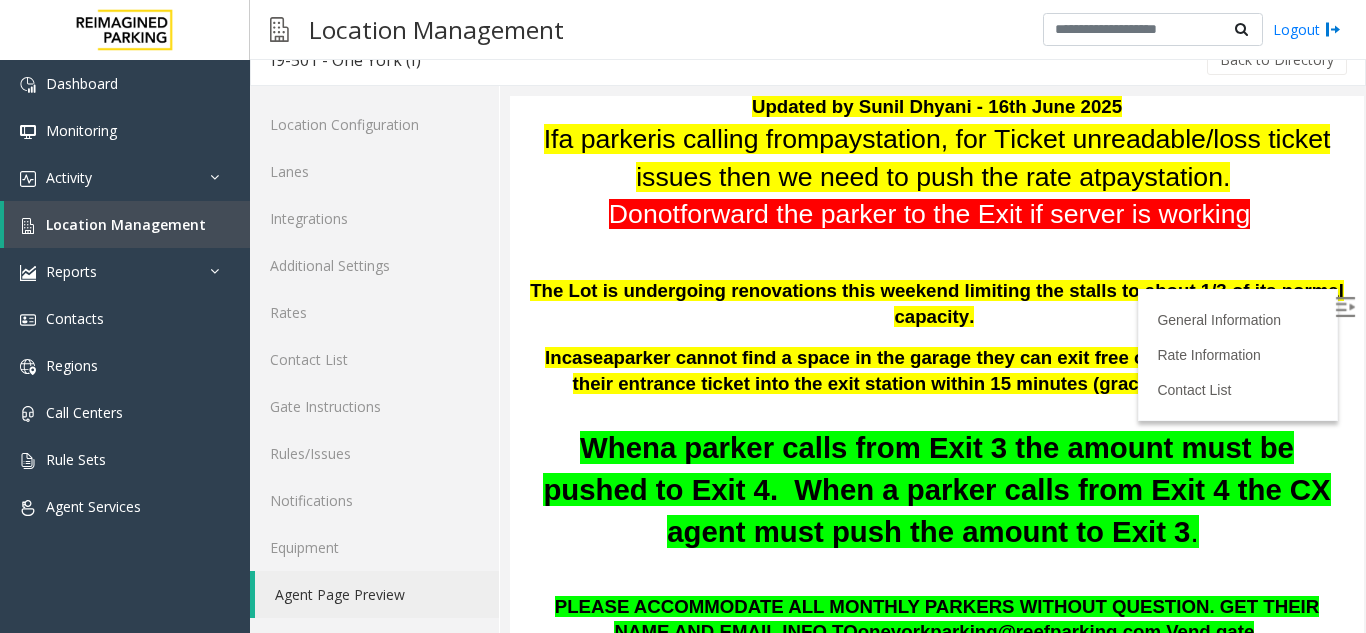 click on "When  a parker calls from Exit 3 the amount must be pushed to Exit 4.  When a parker calls from Exit 4 the CX agent must push the amount to Exit 3 ." at bounding box center [937, 490] 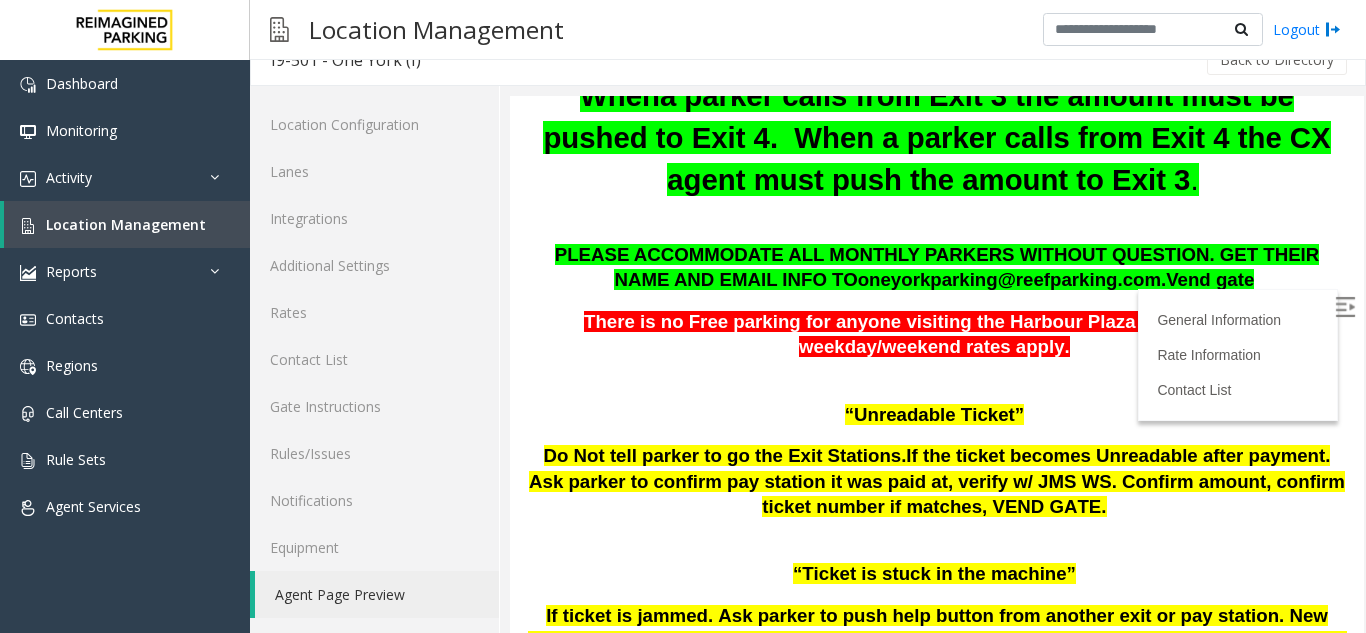 scroll, scrollTop: 593, scrollLeft: 0, axis: vertical 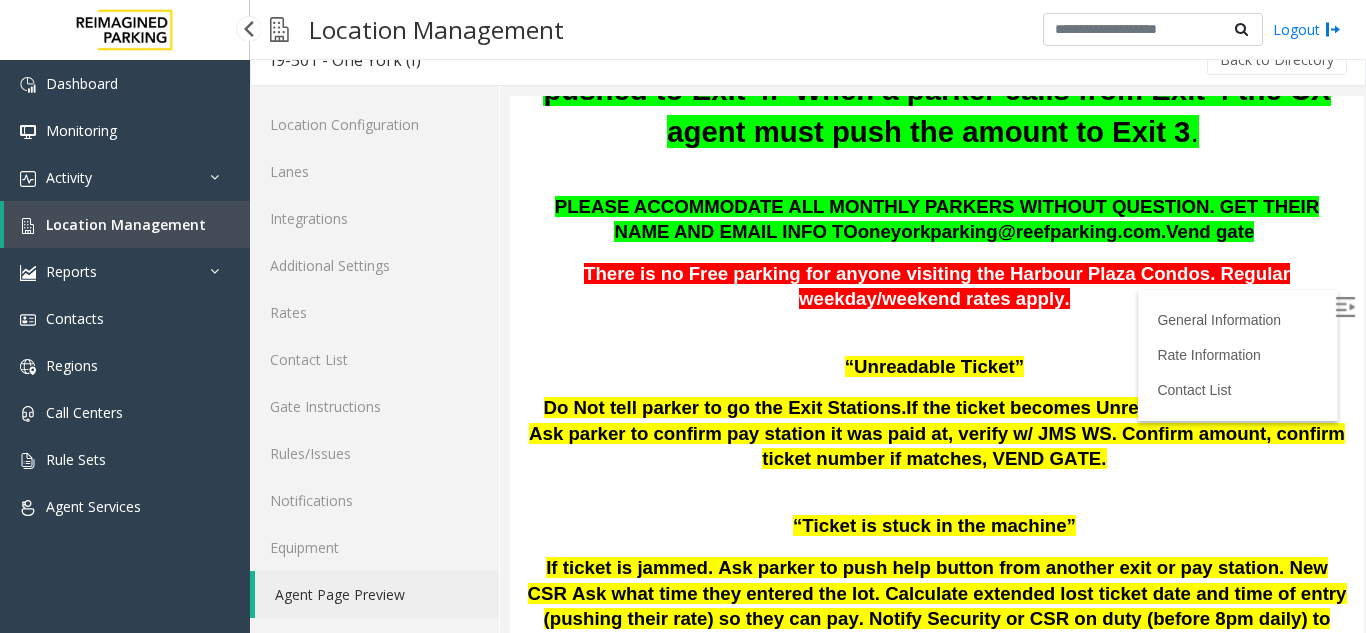 click on "Location Management" at bounding box center (126, 224) 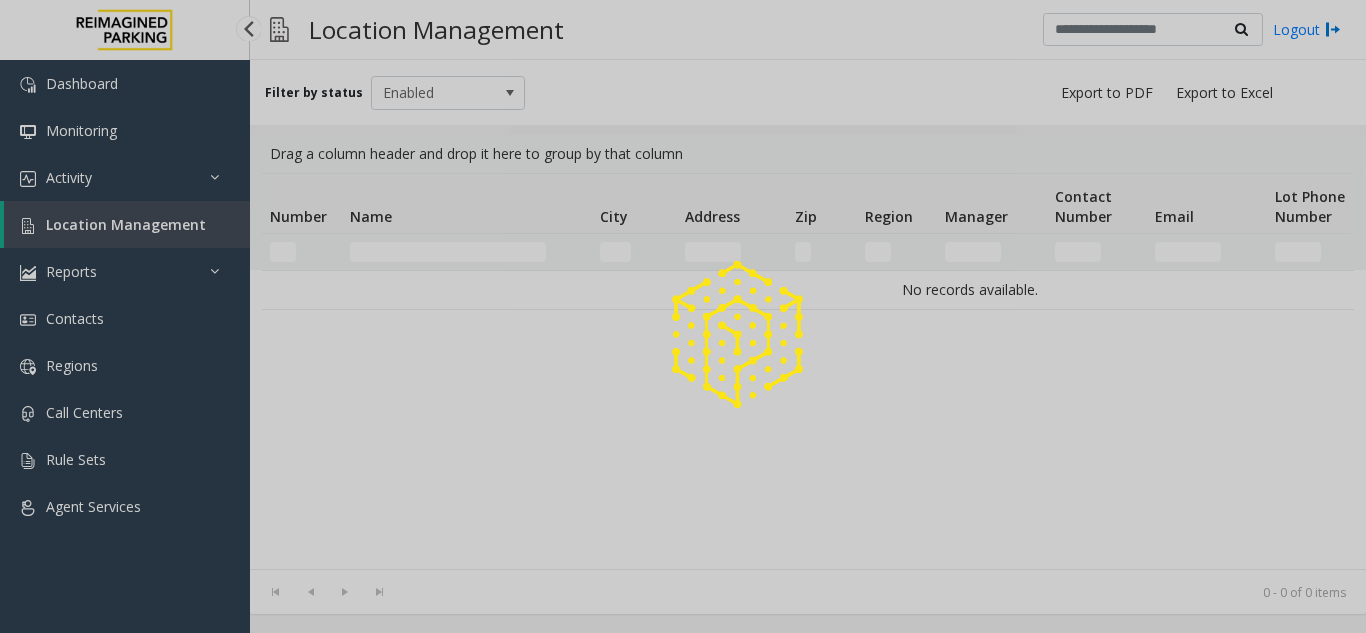 scroll, scrollTop: 0, scrollLeft: 0, axis: both 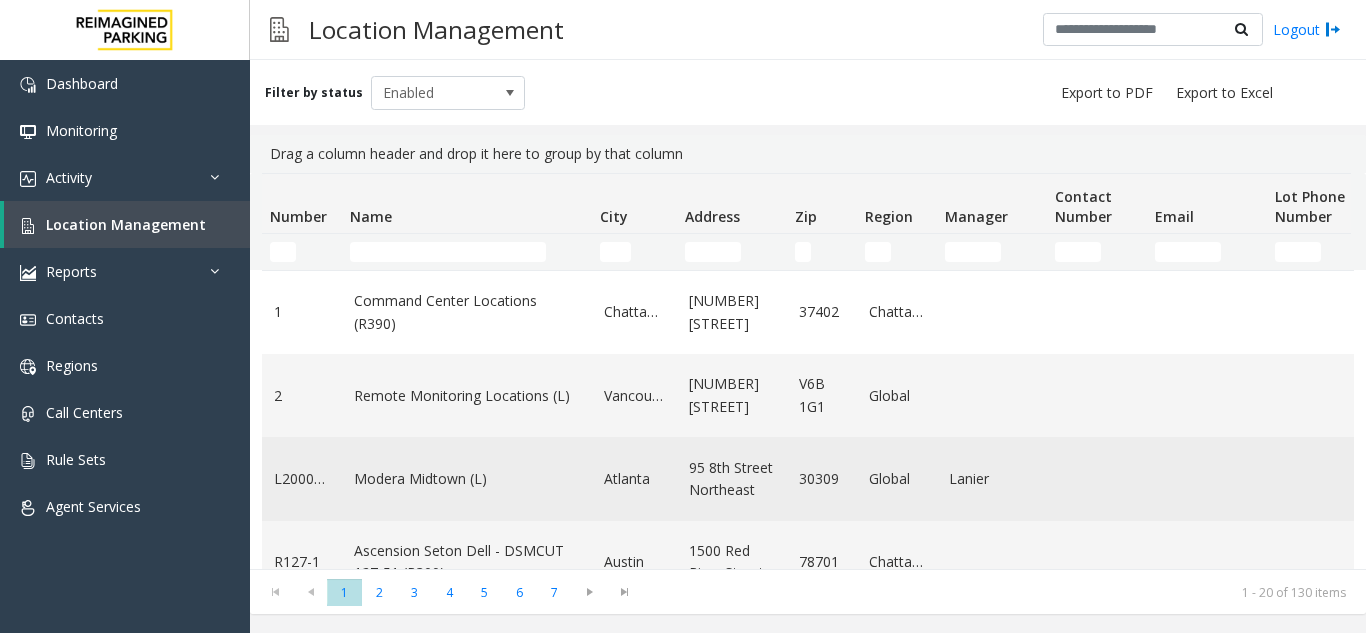 click on "Modera Midtown	(L)" 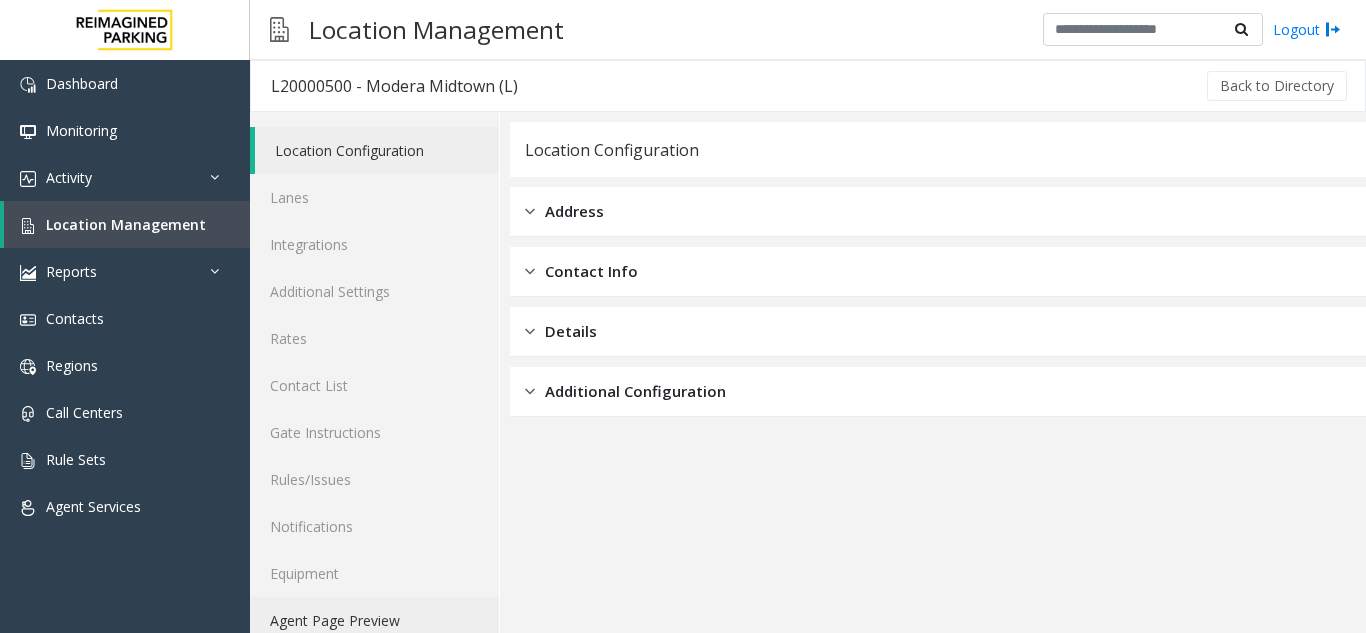 click on "Agent Page Preview" 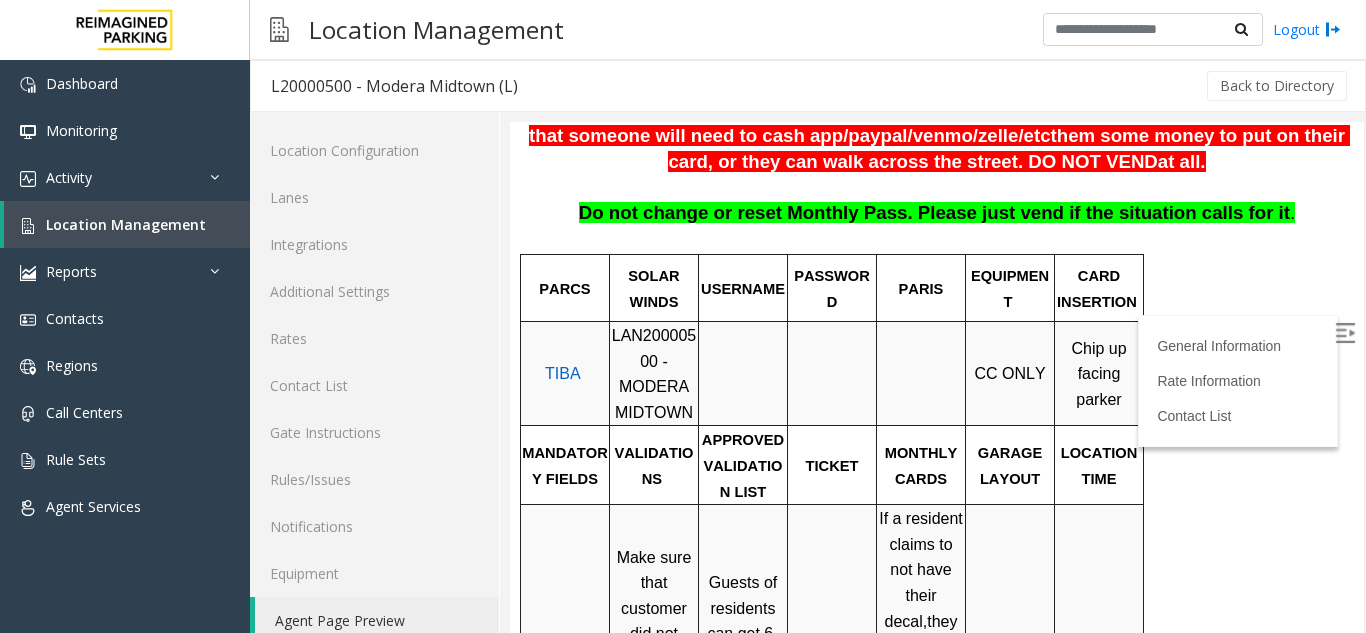 scroll, scrollTop: 600, scrollLeft: 0, axis: vertical 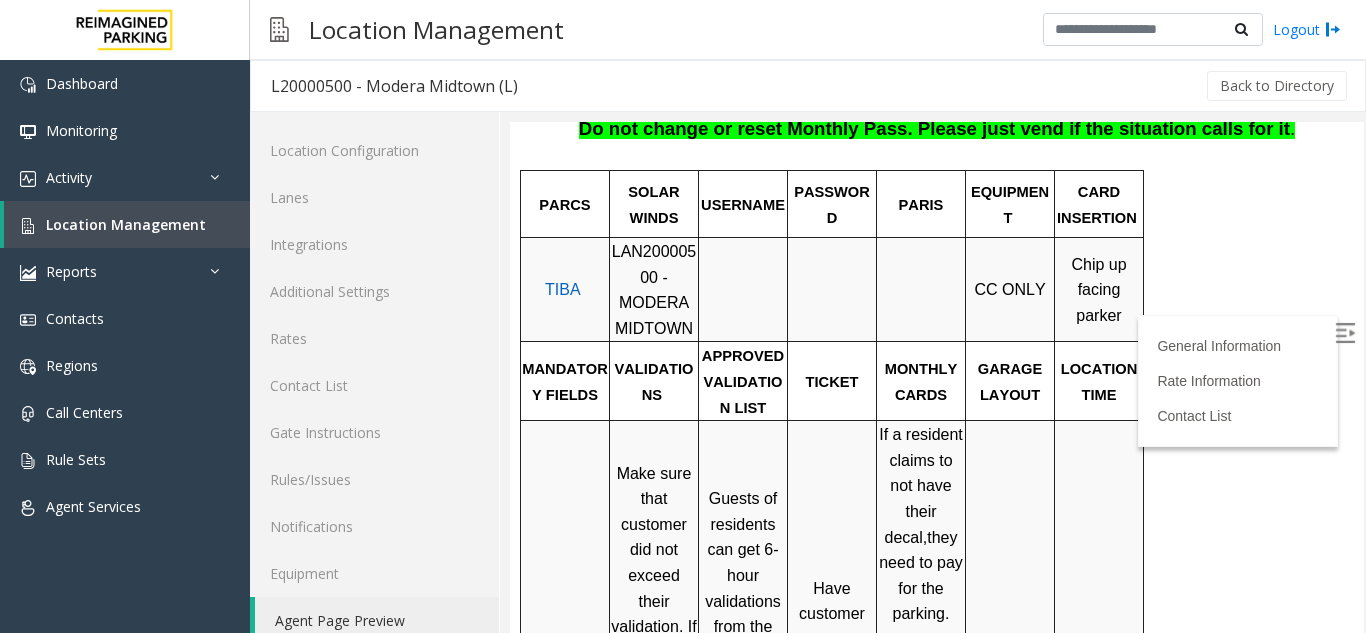 click at bounding box center (1345, 333) 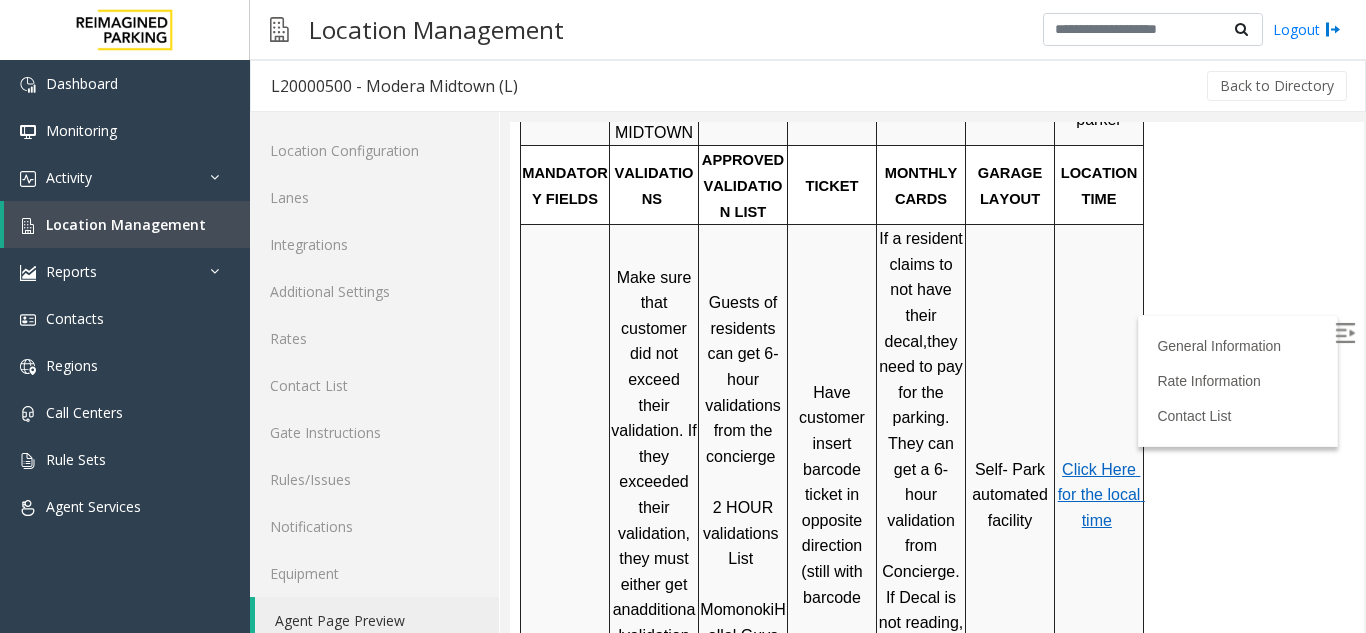 scroll, scrollTop: 800, scrollLeft: 0, axis: vertical 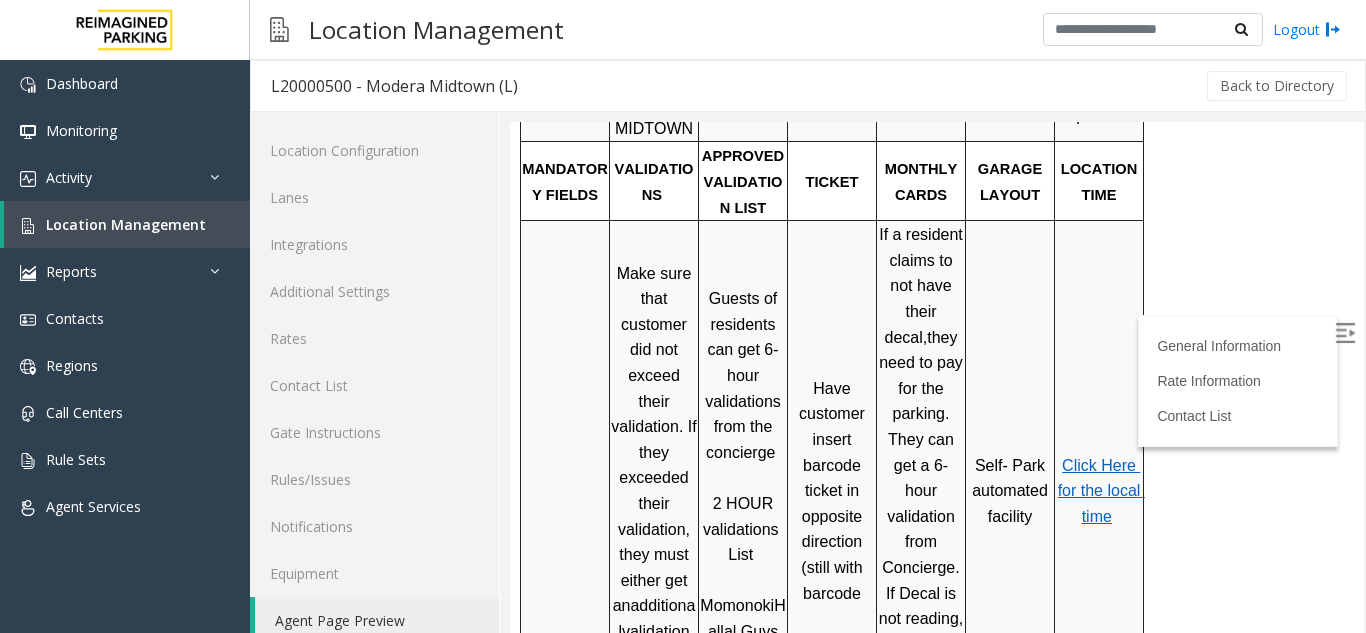 click on "Click Here for the local time" at bounding box center [1101, 491] 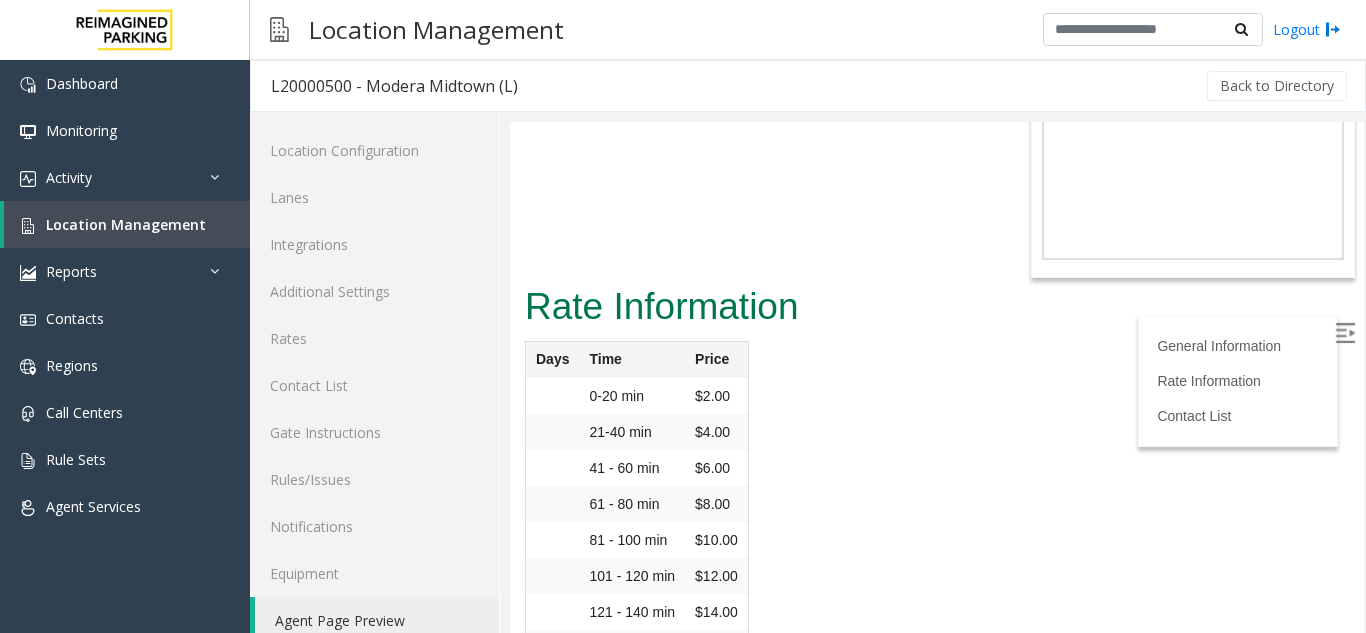 scroll, scrollTop: 2348, scrollLeft: 0, axis: vertical 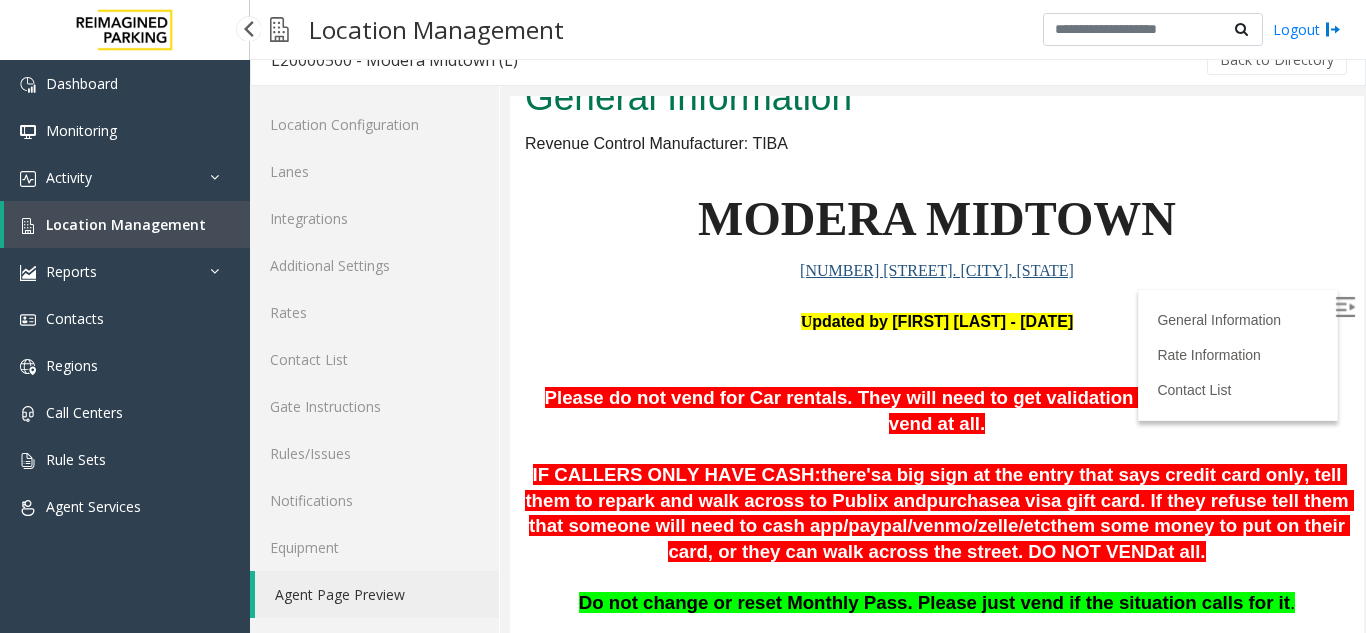 click on "Location Management" at bounding box center (126, 224) 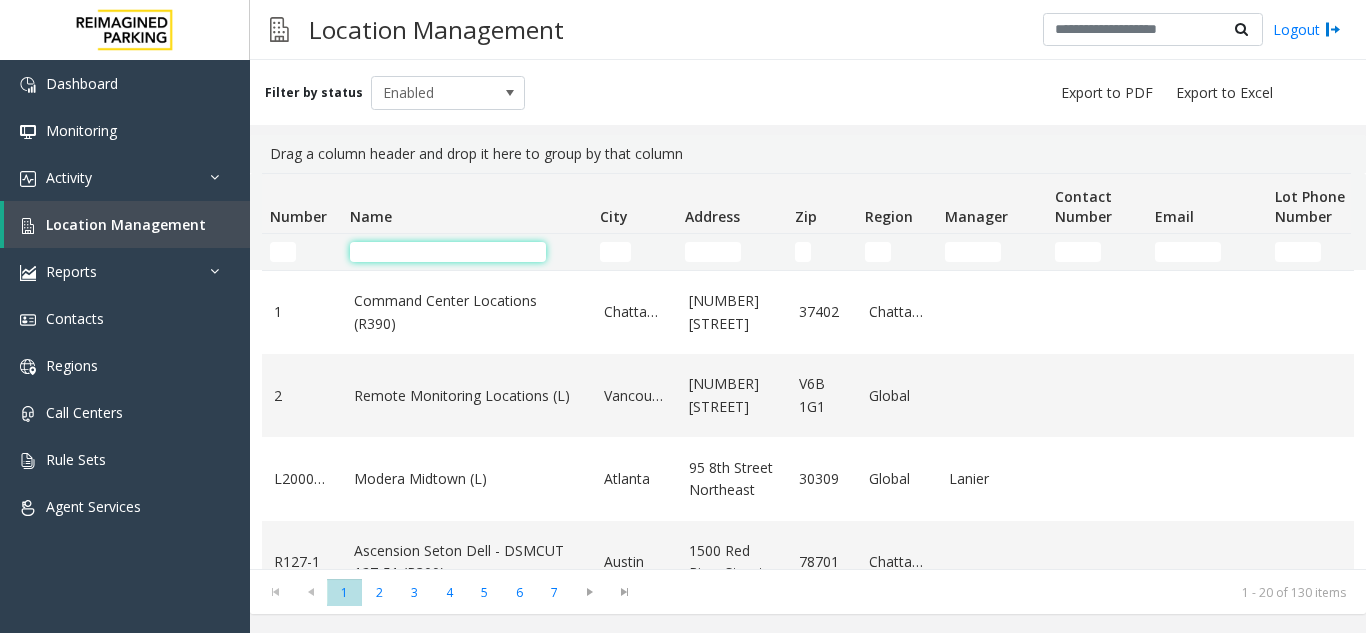 click 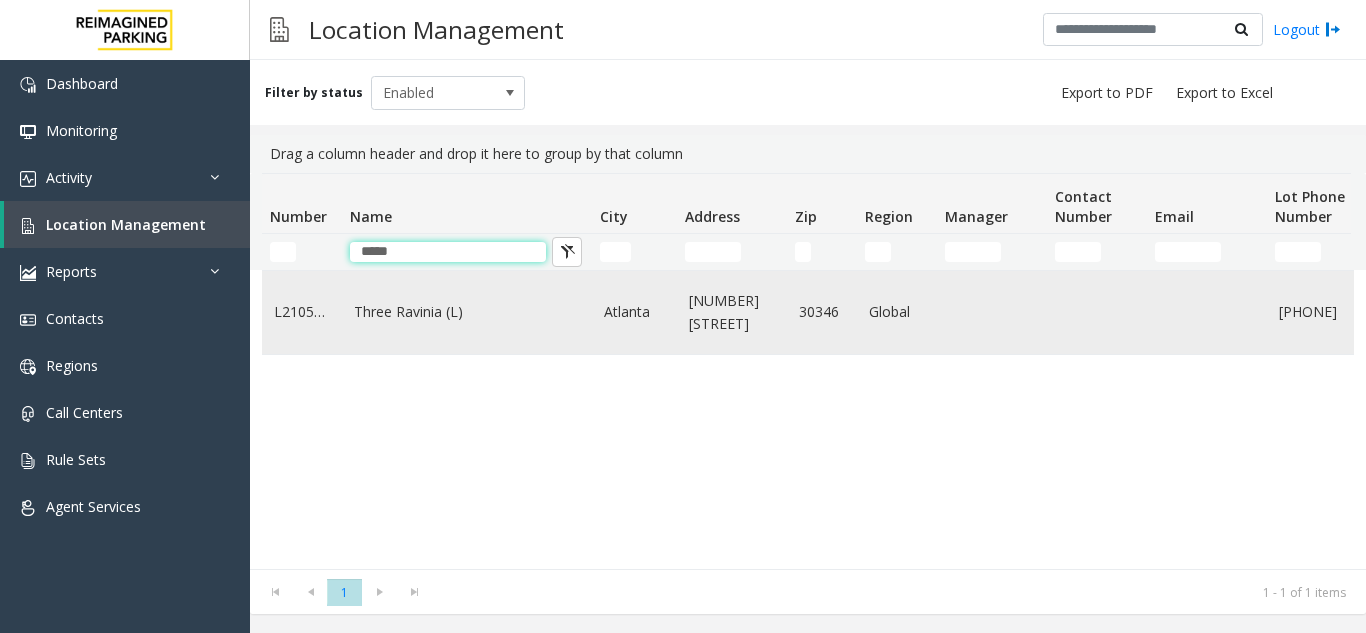 type on "*****" 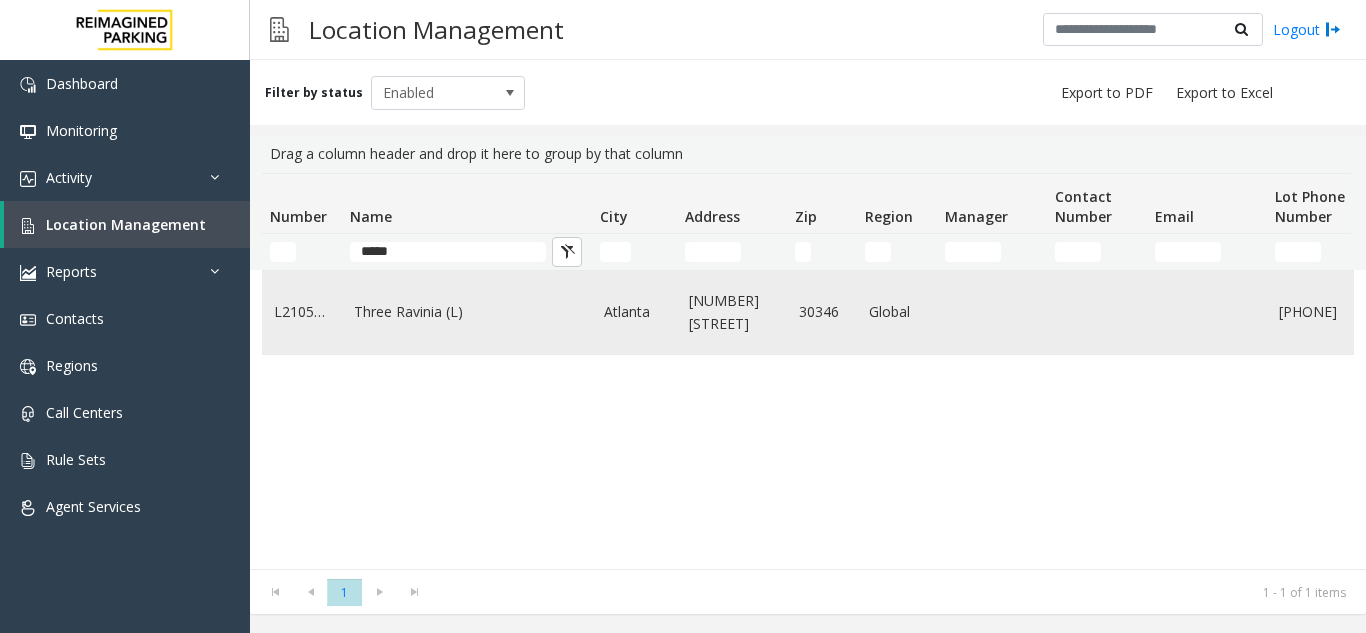click on "Three Ravinia (L)" 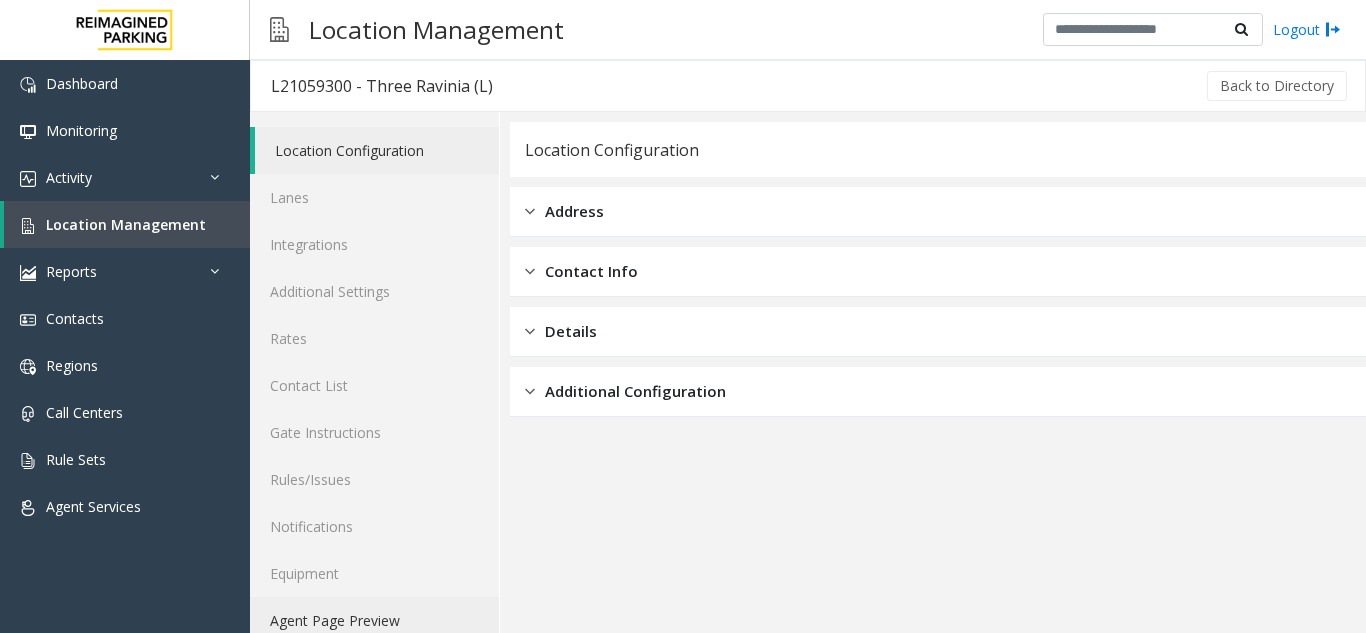 click on "Agent Page Preview" 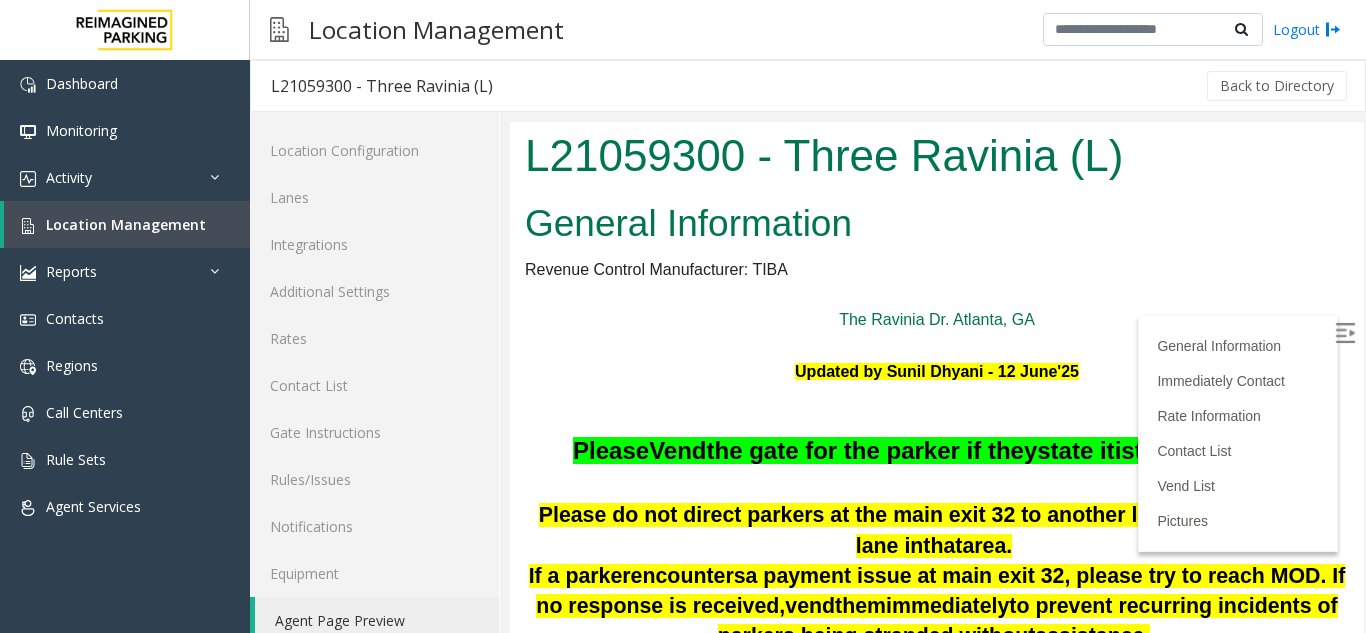scroll, scrollTop: 0, scrollLeft: 0, axis: both 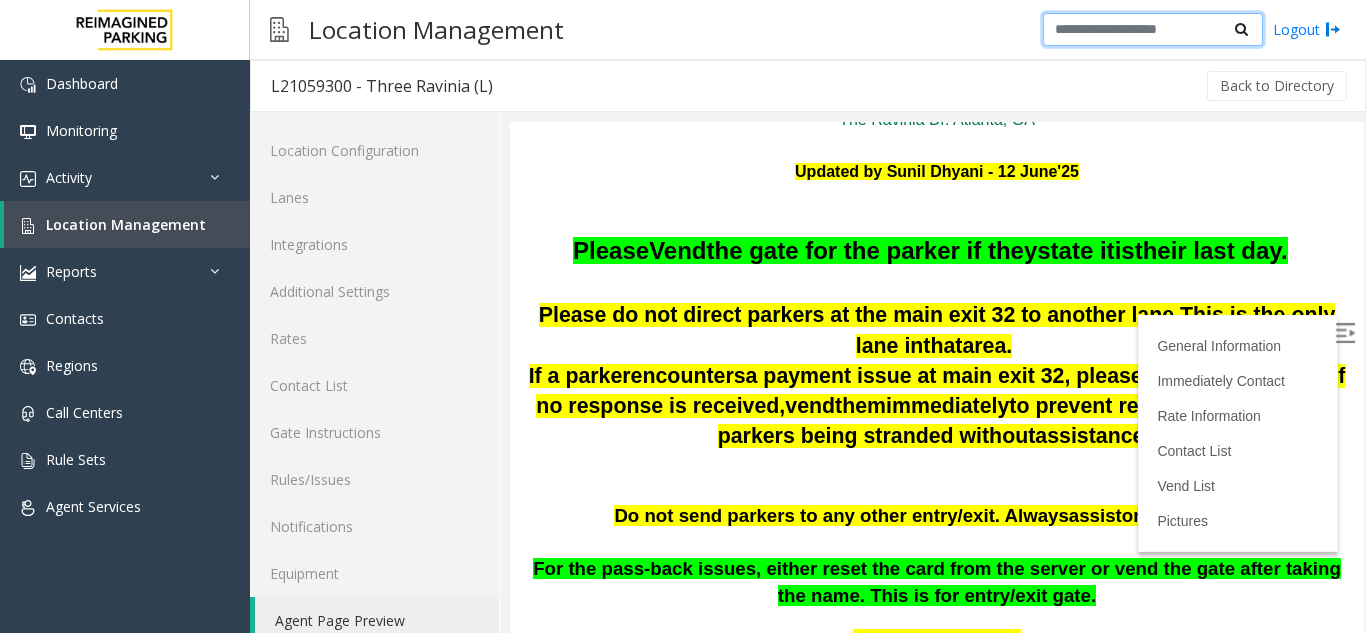 click at bounding box center (1153, 30) 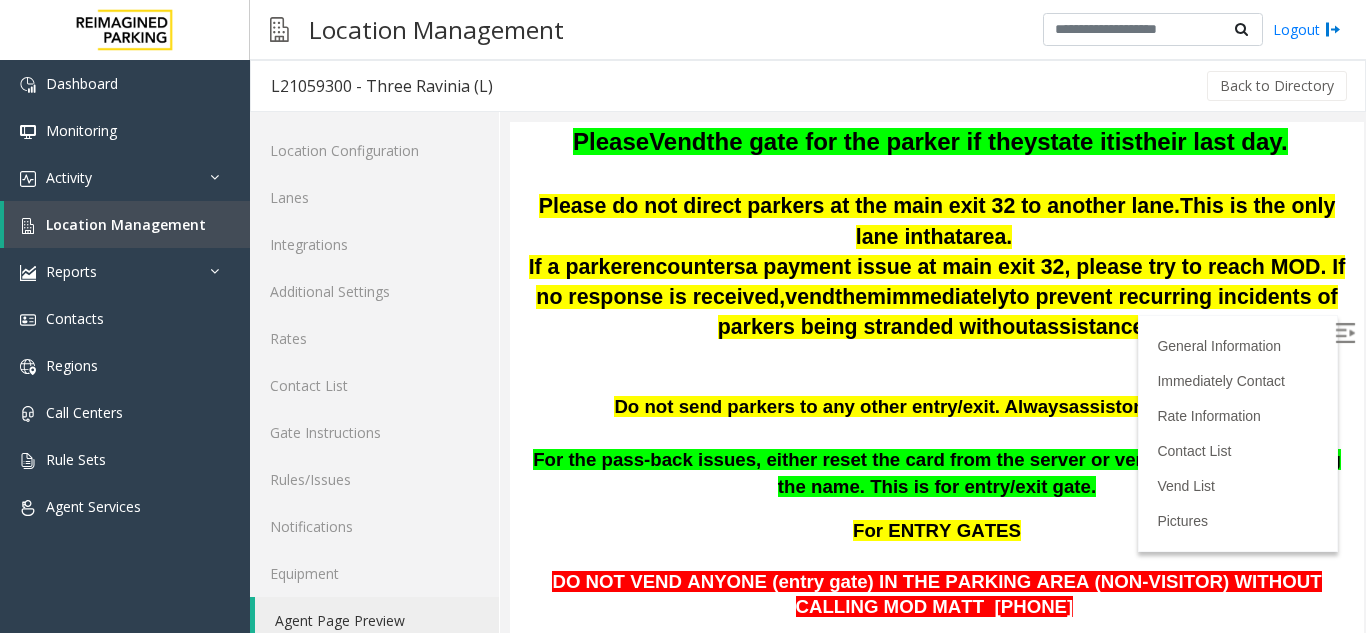 scroll, scrollTop: 279, scrollLeft: 0, axis: vertical 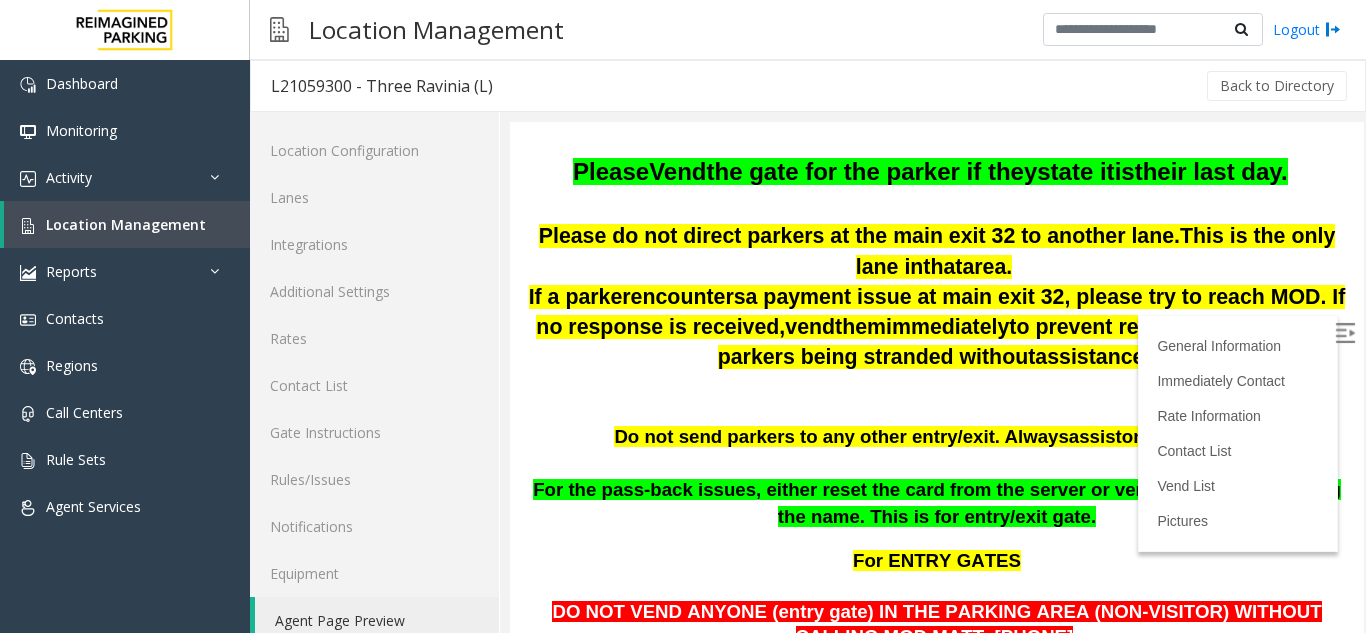 click on "immediately" at bounding box center (947, 327) 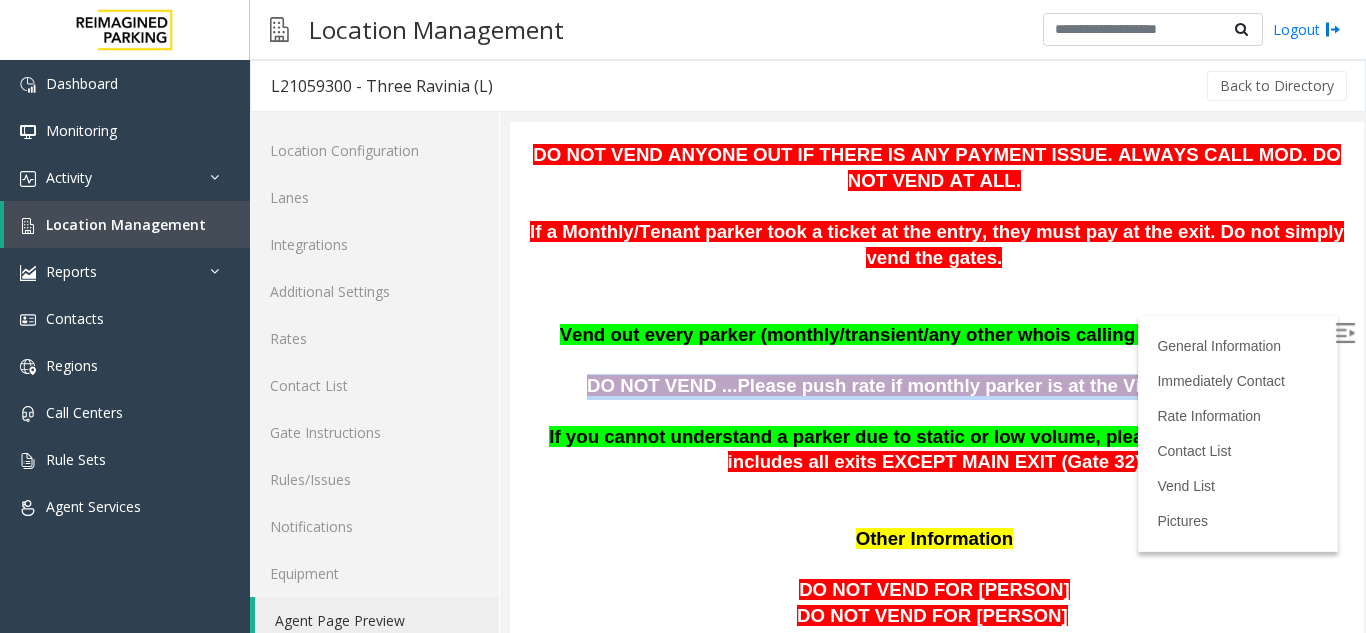 drag, startPoint x: 622, startPoint y: 390, endPoint x: 1183, endPoint y: 383, distance: 561.04364 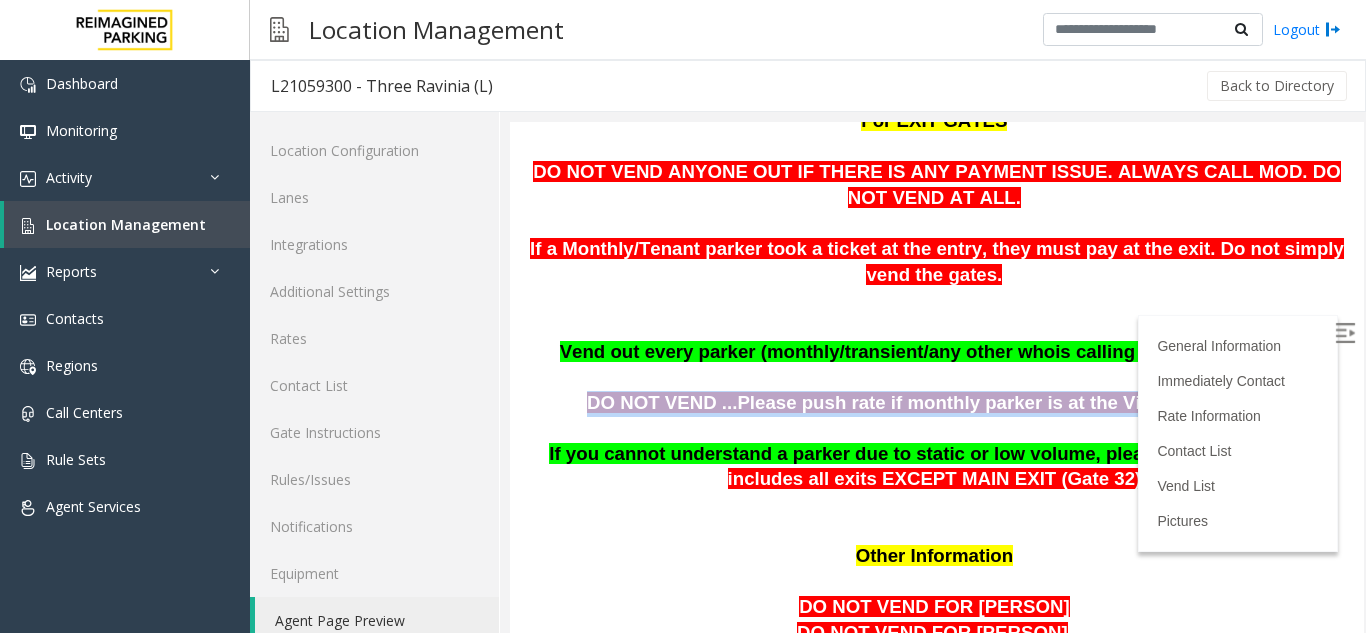scroll, scrollTop: 1100, scrollLeft: 0, axis: vertical 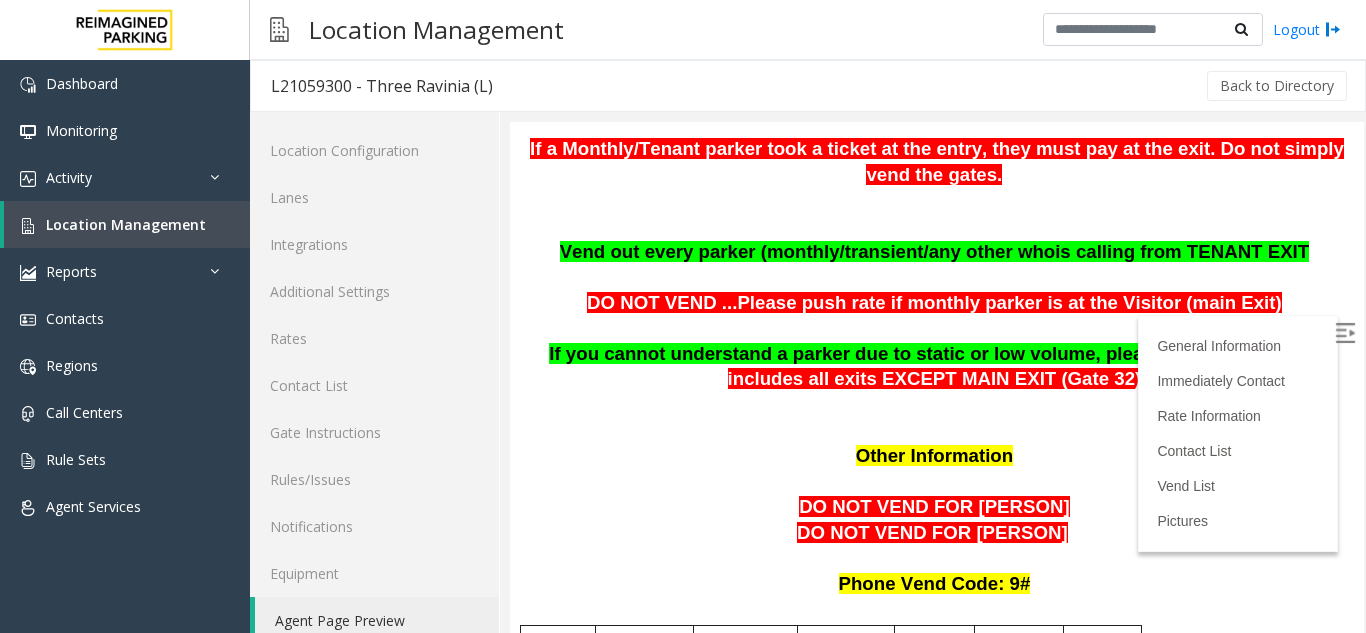click on "If you cannot understand a parker due to static or low volume, please  vend  them out.  This includes all exits EXCEPT MAIN EXIT (Gate 32)" at bounding box center (937, 354) 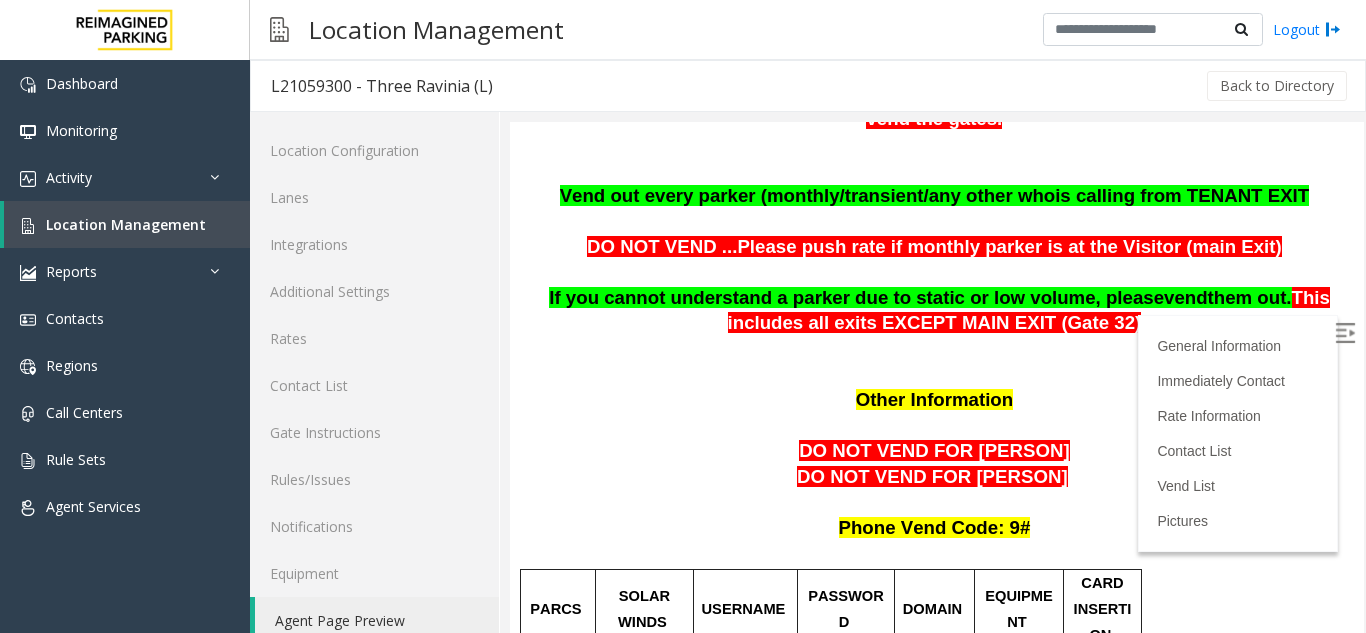 scroll, scrollTop: 1200, scrollLeft: 0, axis: vertical 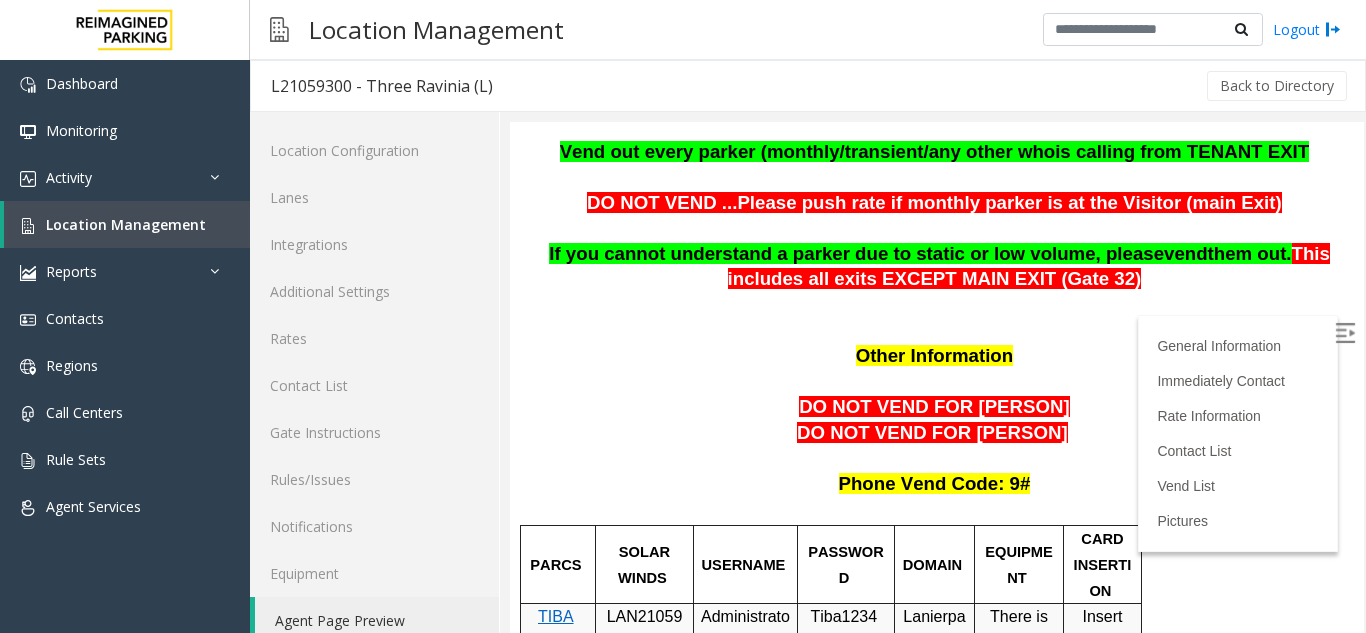 click at bounding box center [937, 383] 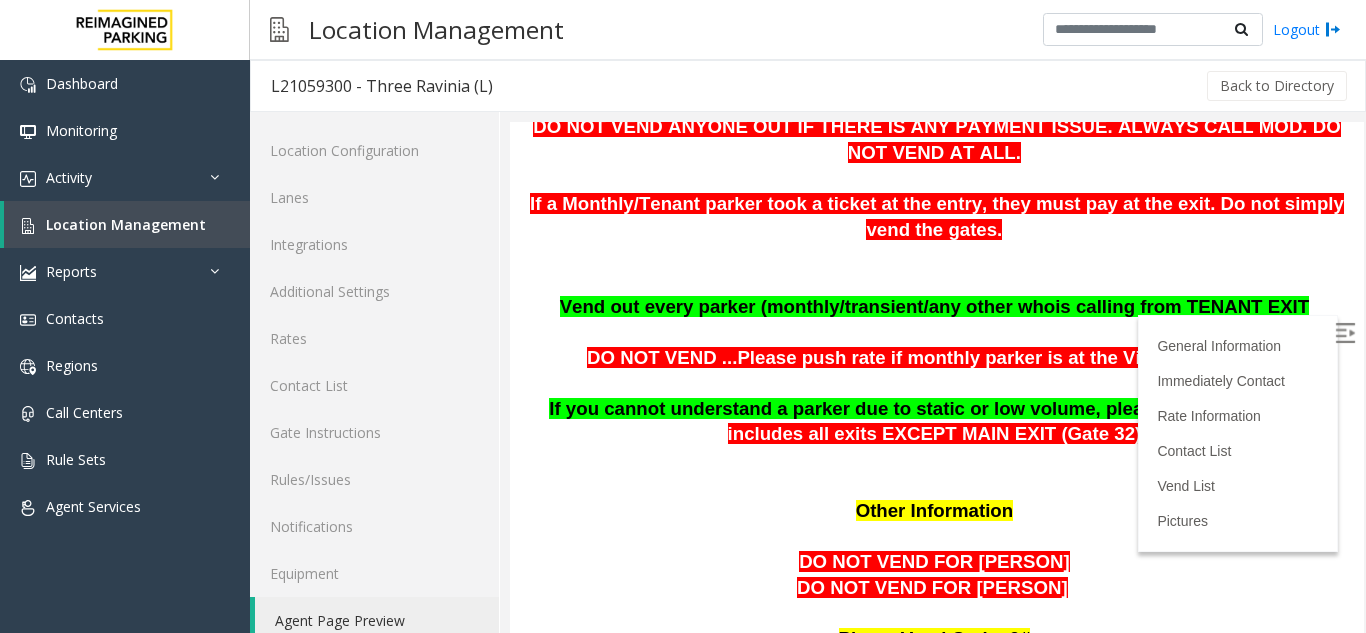 scroll, scrollTop: 1000, scrollLeft: 0, axis: vertical 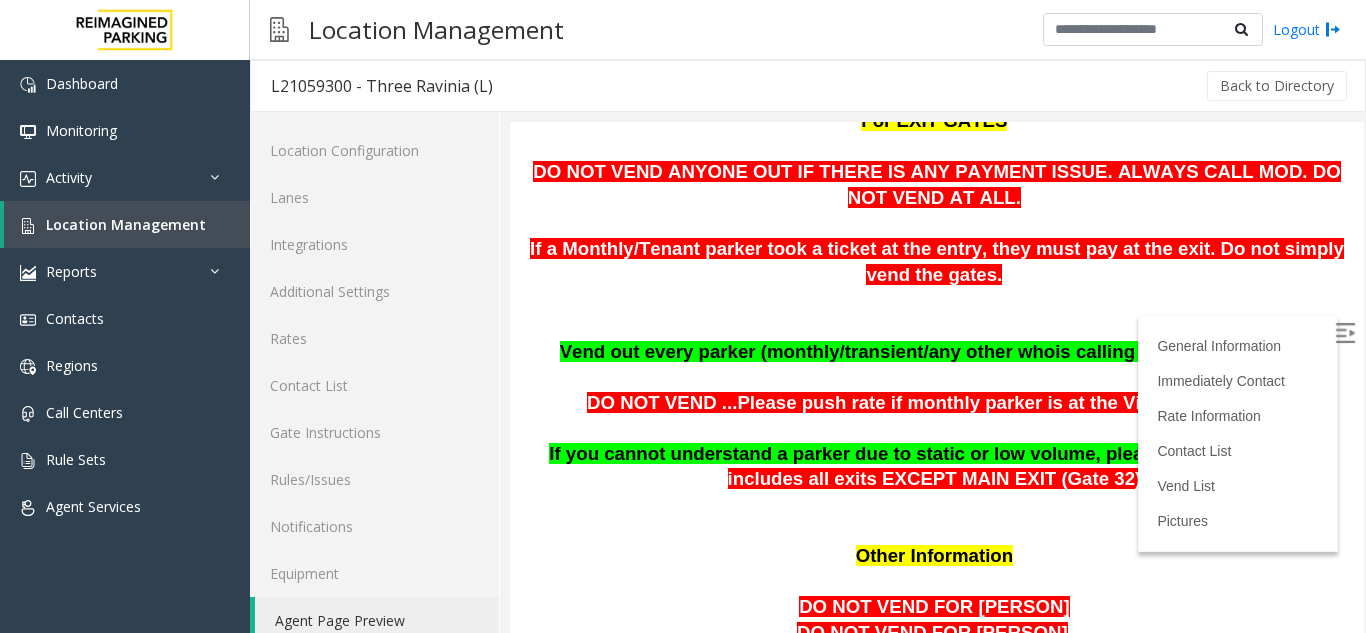 click on "DO NOT VEND ...Please push rate if monthly parker is at the Visitor ( main Exit)" at bounding box center [937, 404] 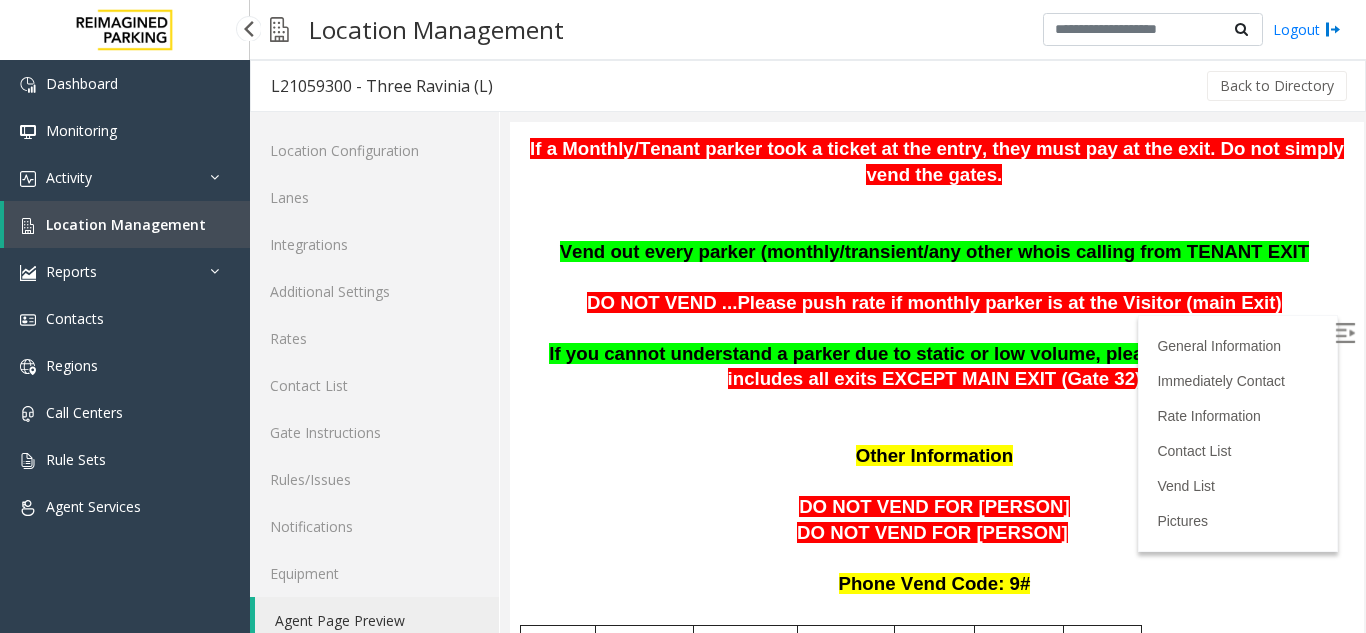 click on "Location Management" at bounding box center (127, 224) 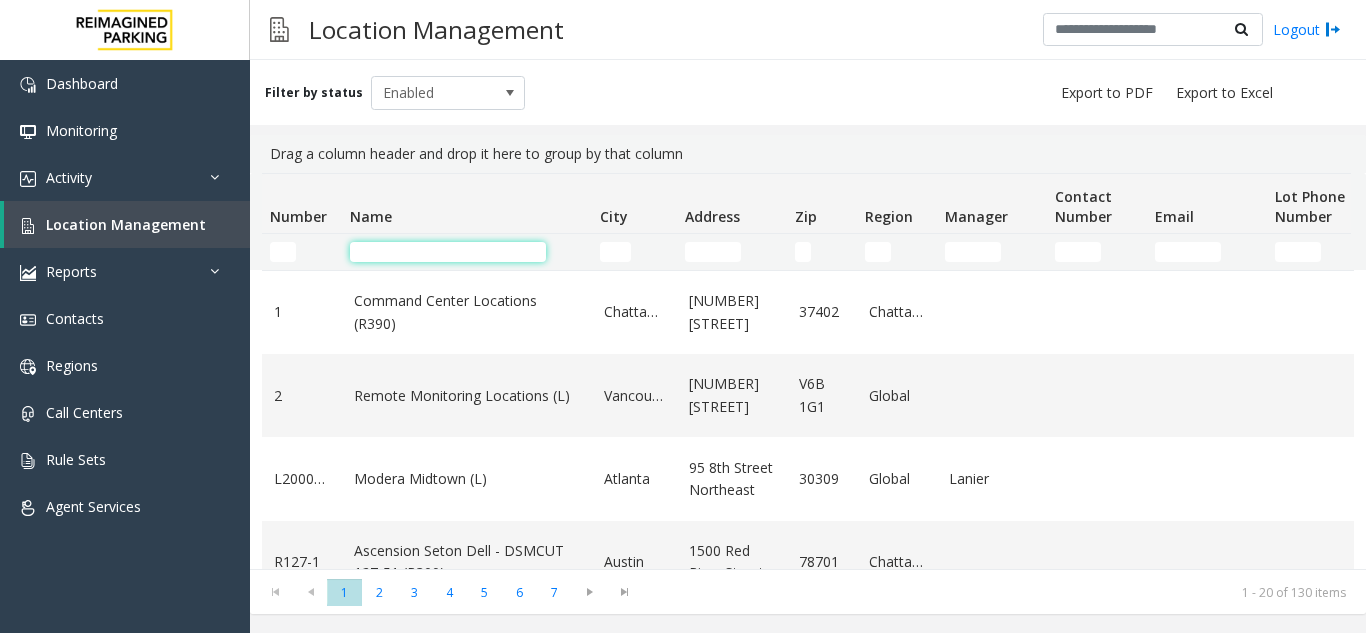 click 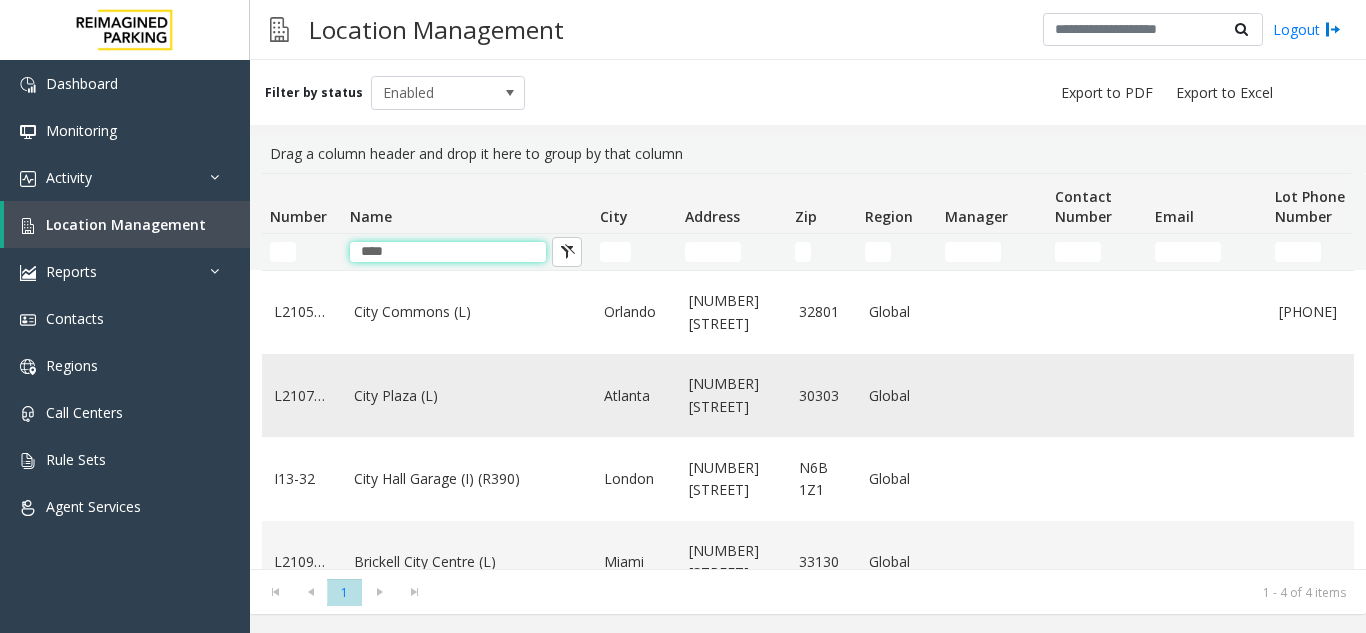 type on "****" 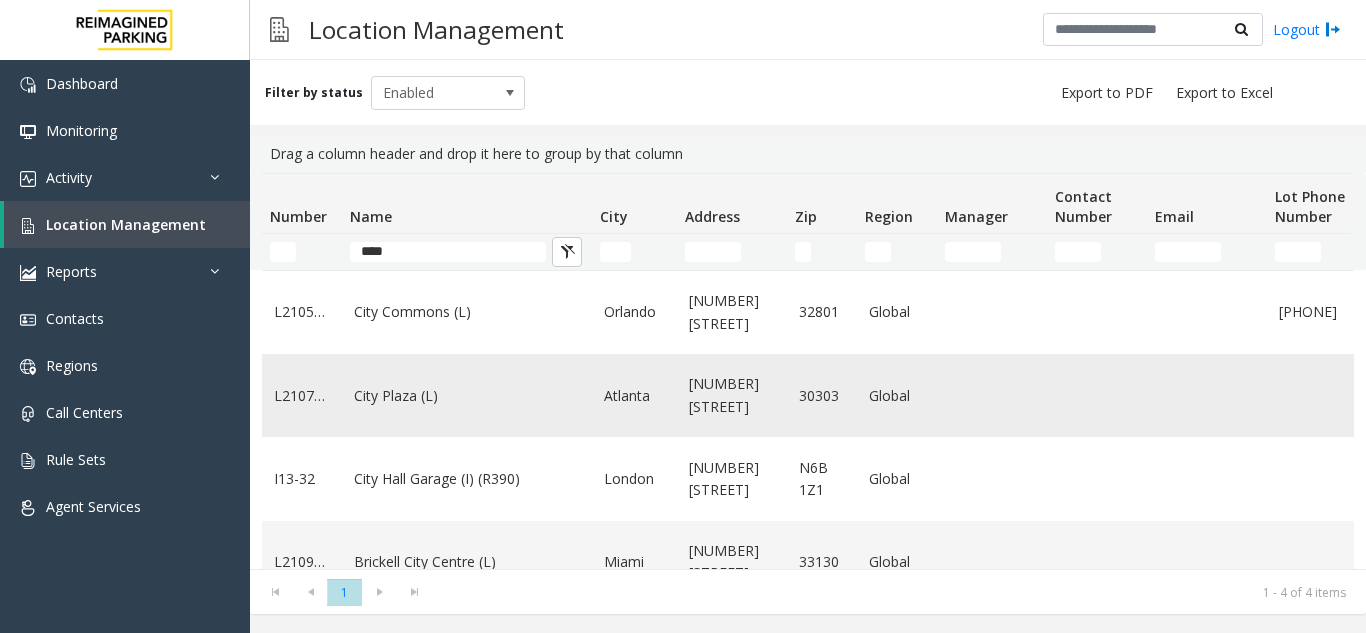 click on "City Plaza (L)" 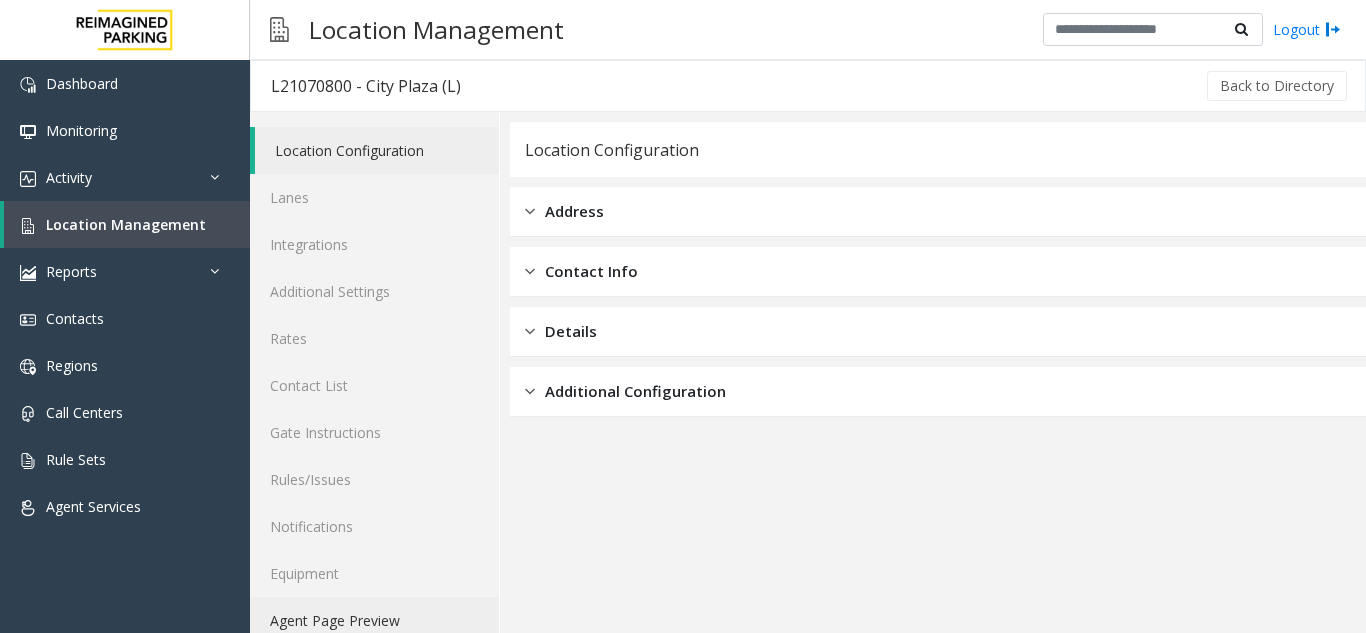 click on "Agent Page Preview" 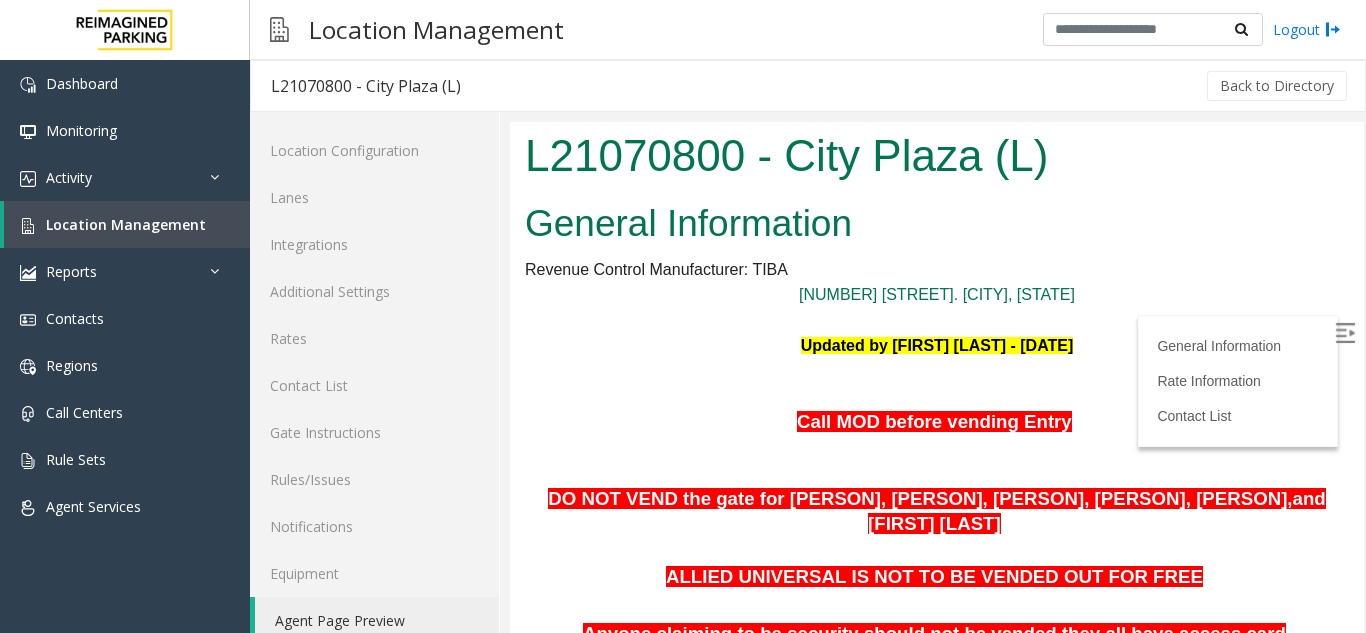 scroll, scrollTop: 0, scrollLeft: 0, axis: both 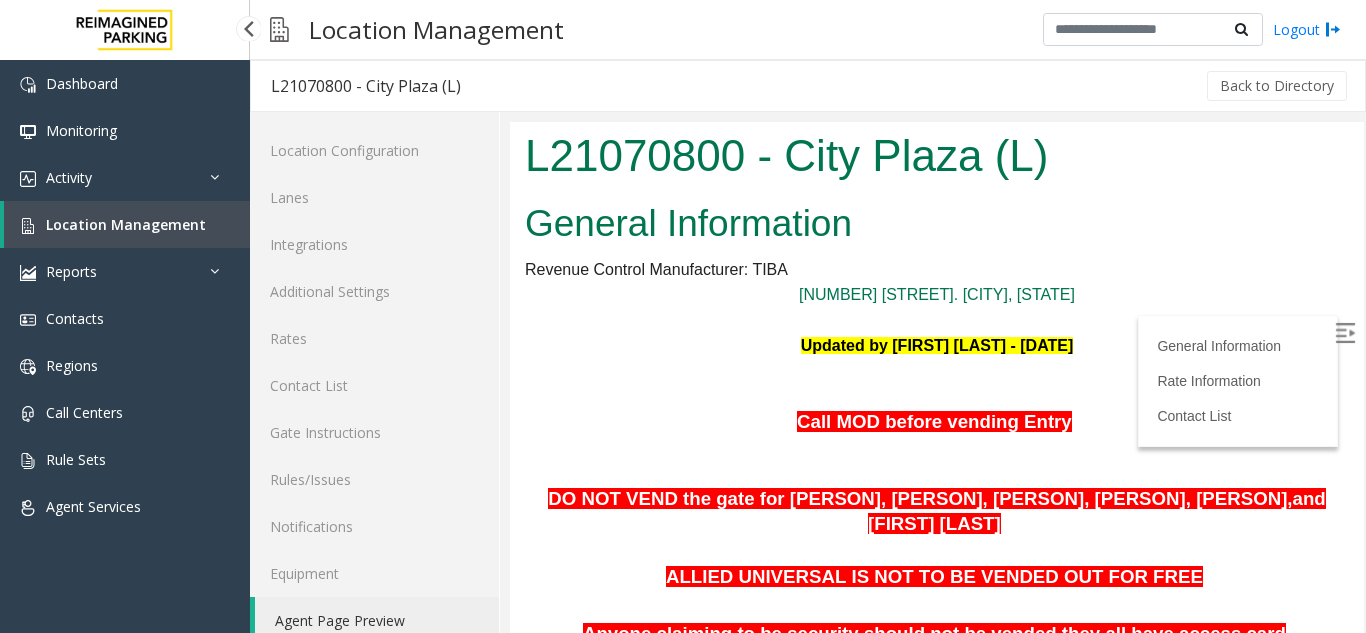click on "Location Management" at bounding box center (126, 224) 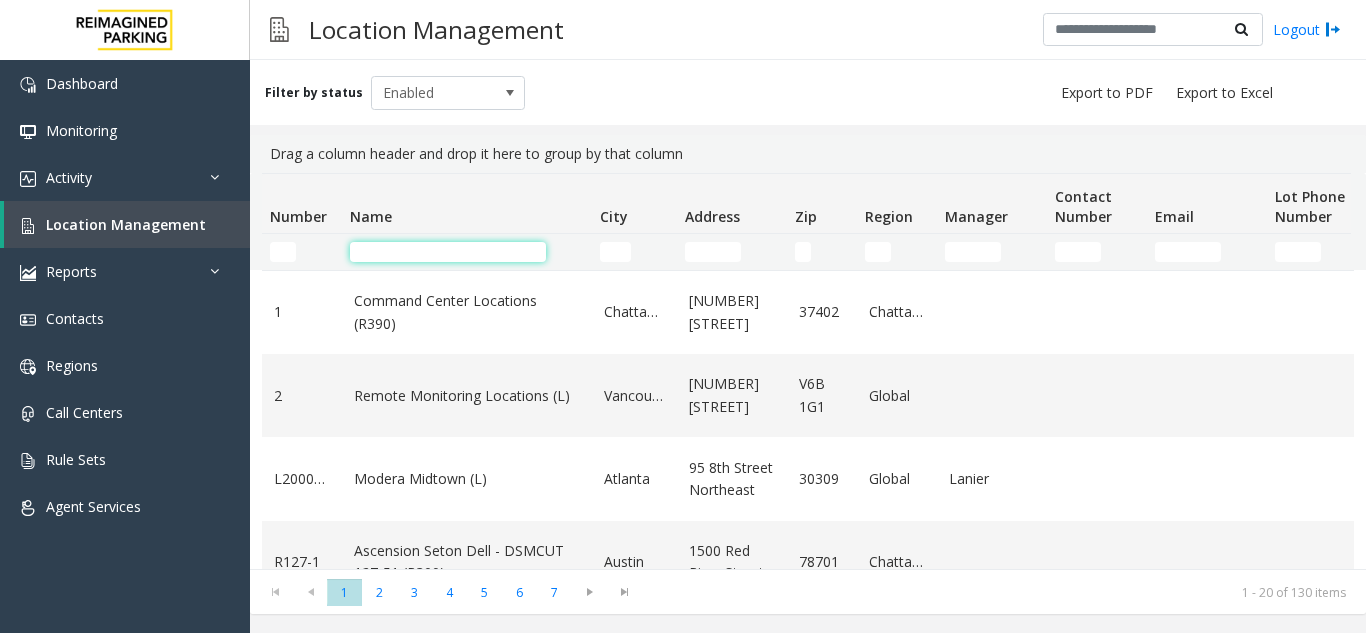 click 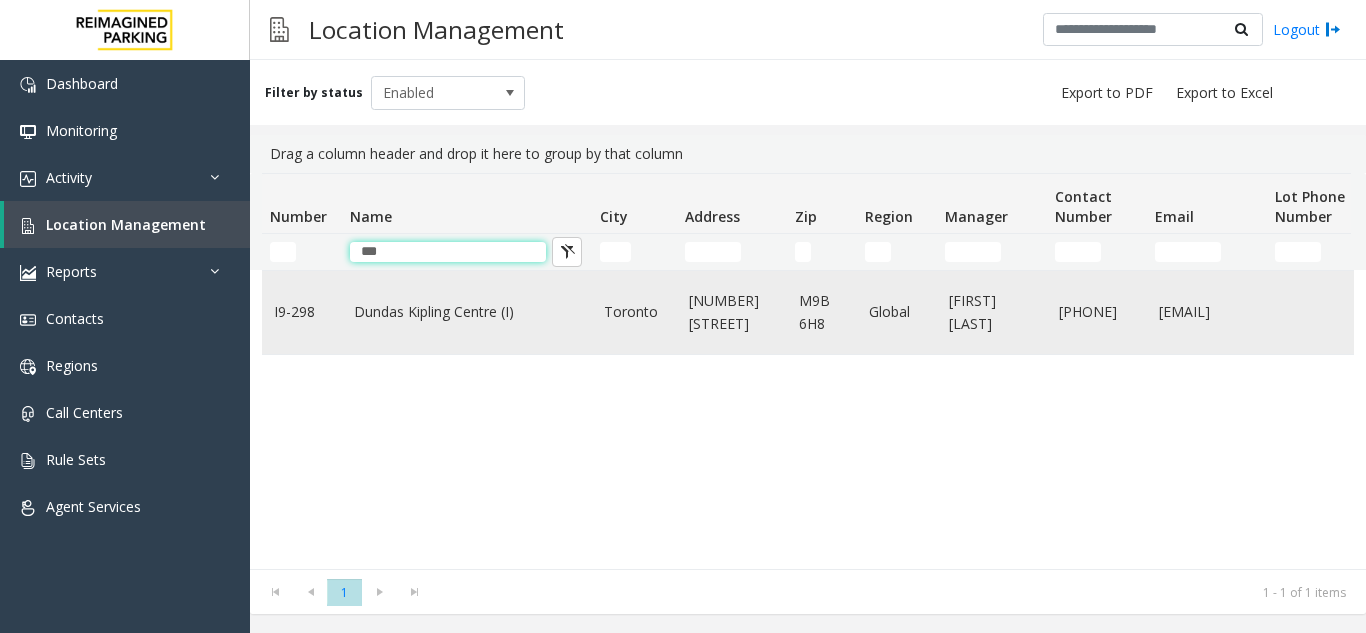 type on "***" 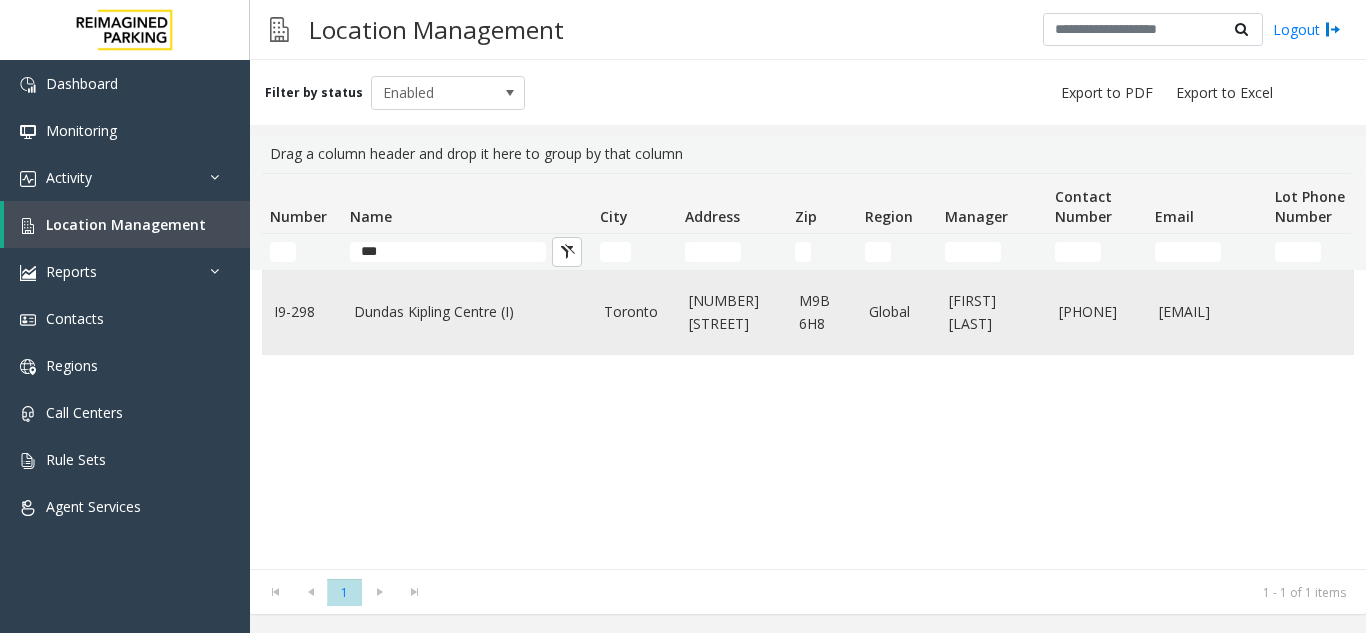 click on "Dundas Kipling Centre (I)" 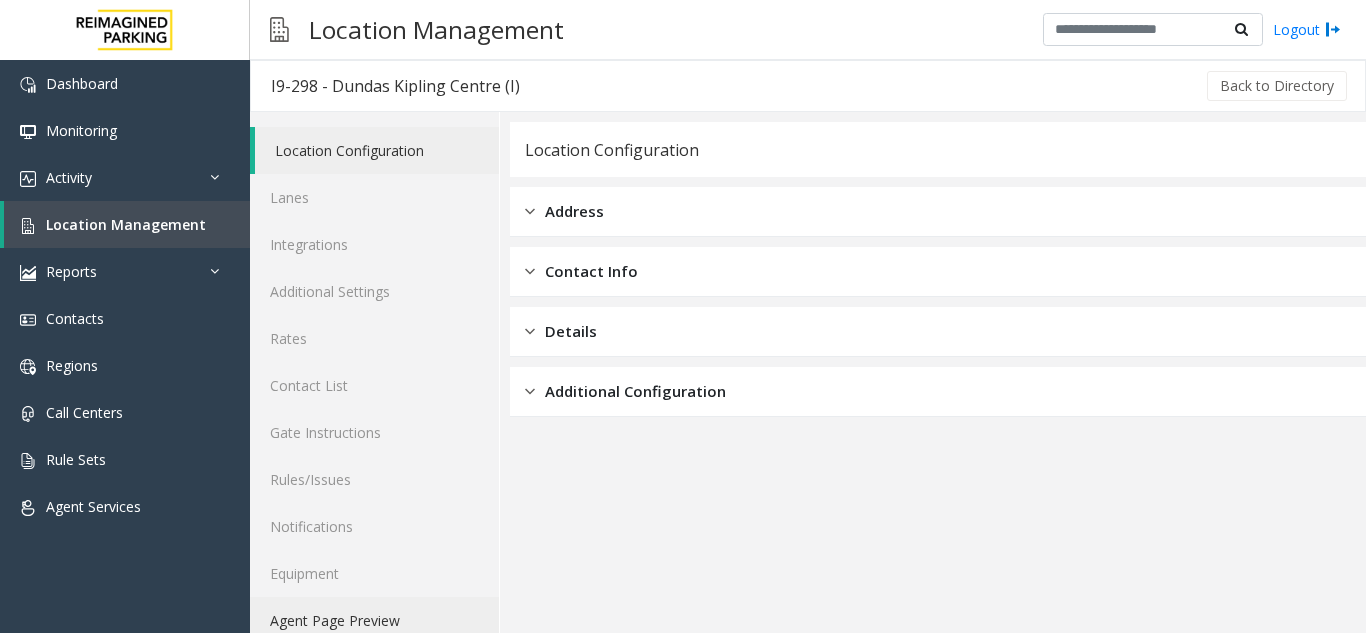 click on "Agent Page Preview" 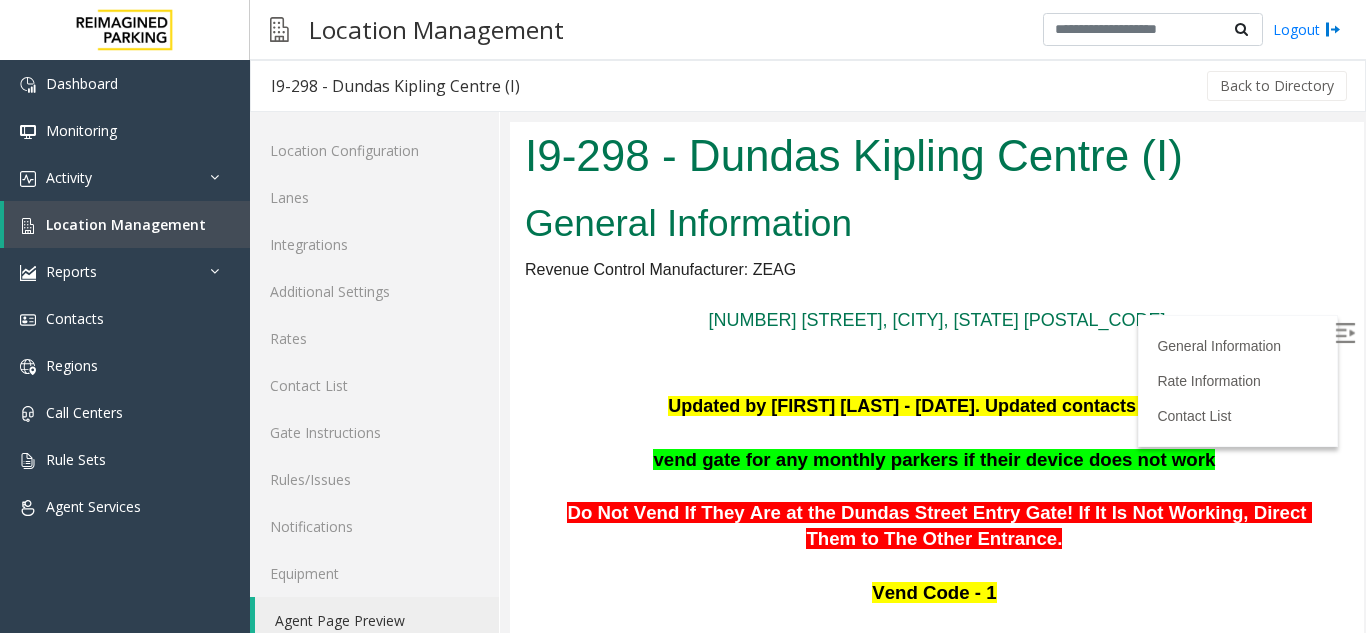 scroll, scrollTop: 0, scrollLeft: 0, axis: both 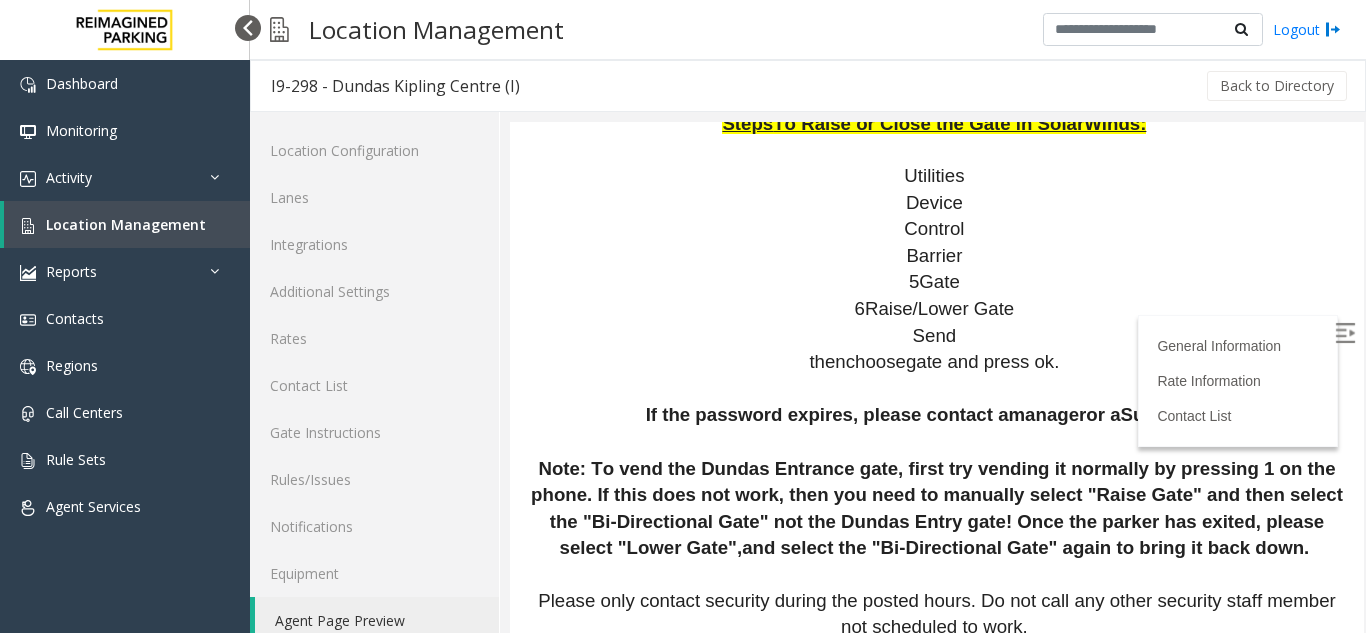 click at bounding box center (248, 28) 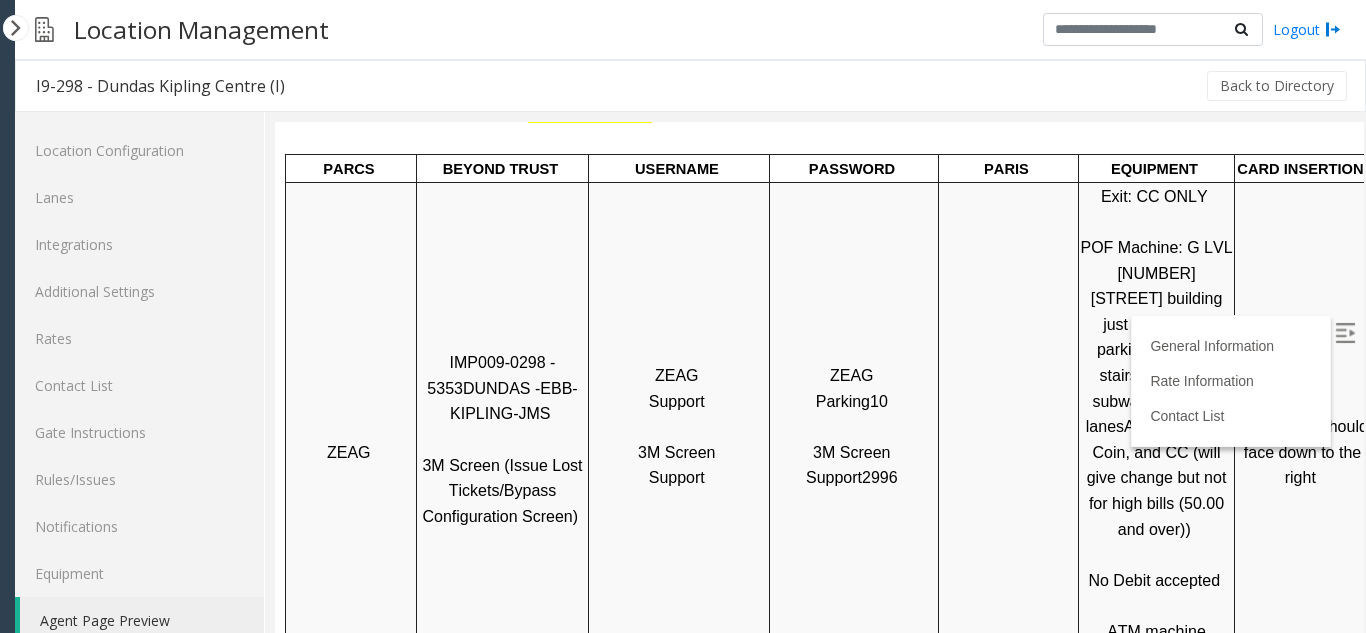 scroll, scrollTop: 545, scrollLeft: 0, axis: vertical 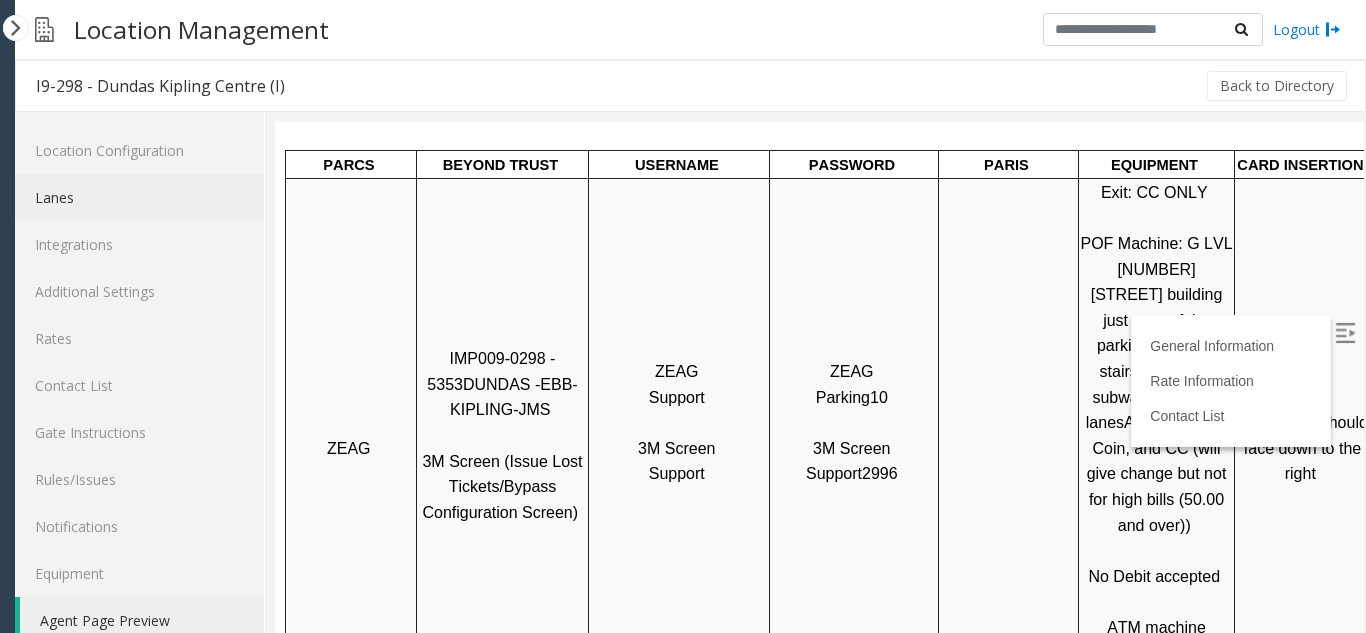 click on "Lanes" 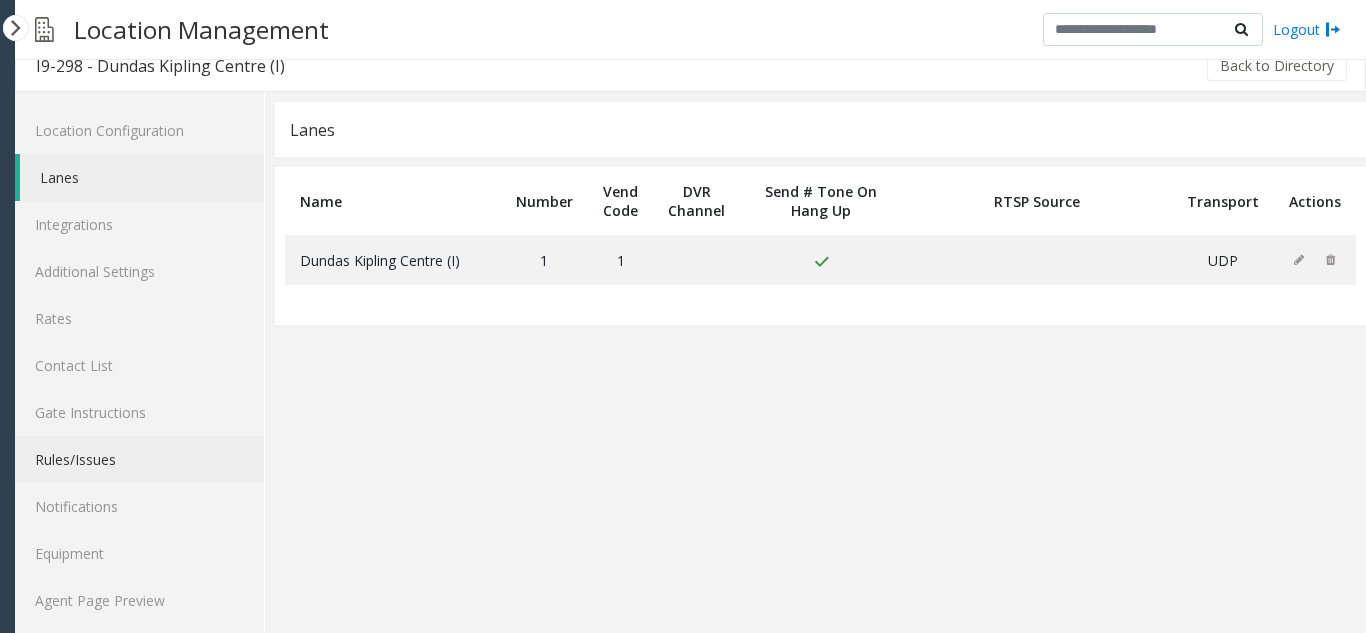 scroll, scrollTop: 26, scrollLeft: 0, axis: vertical 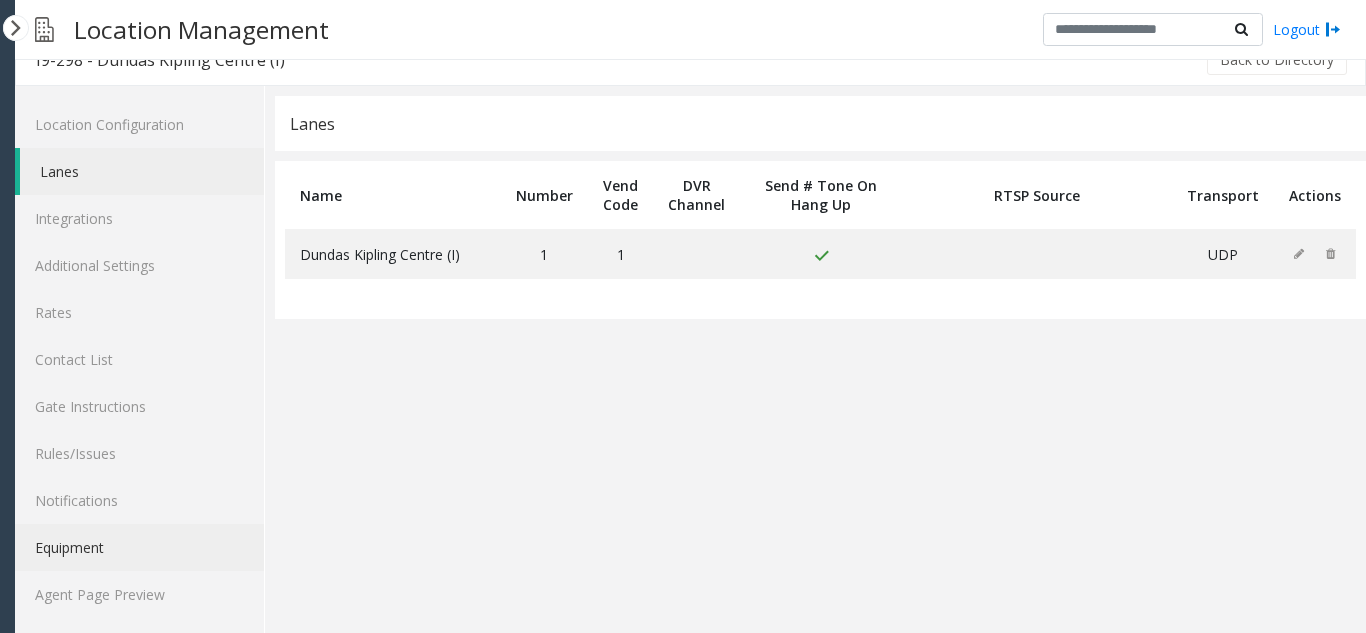 click on "Equipment" 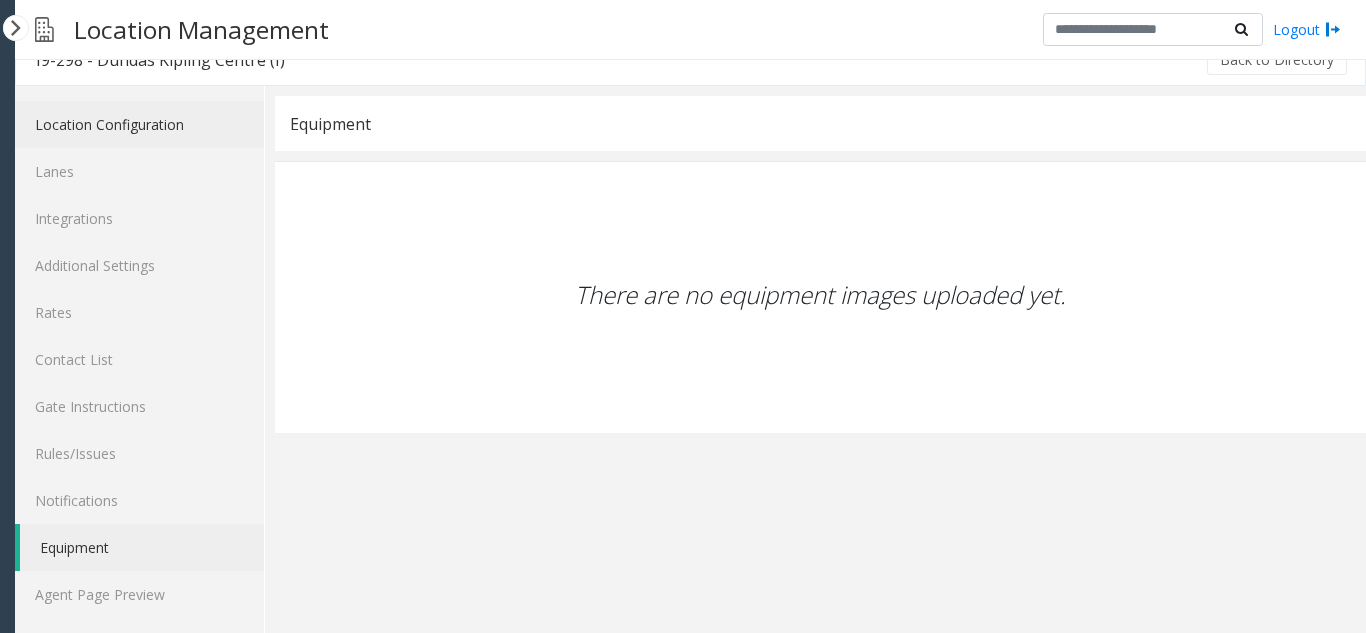 click on "Location Configuration" 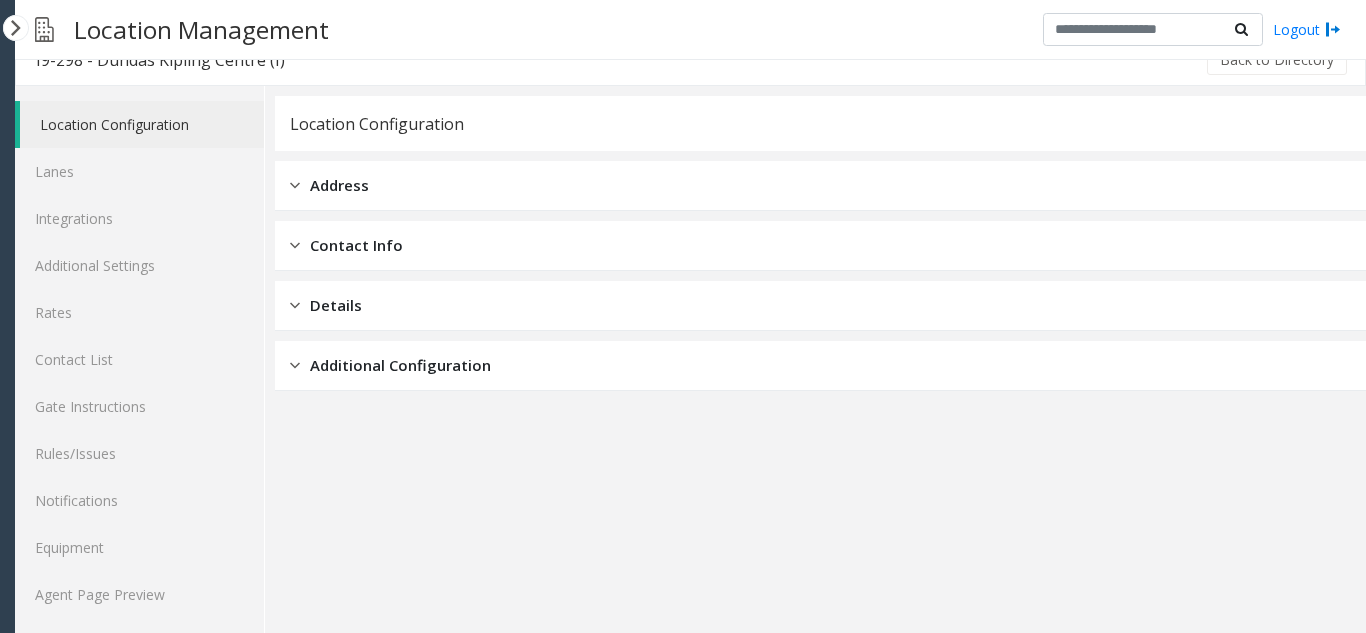 click 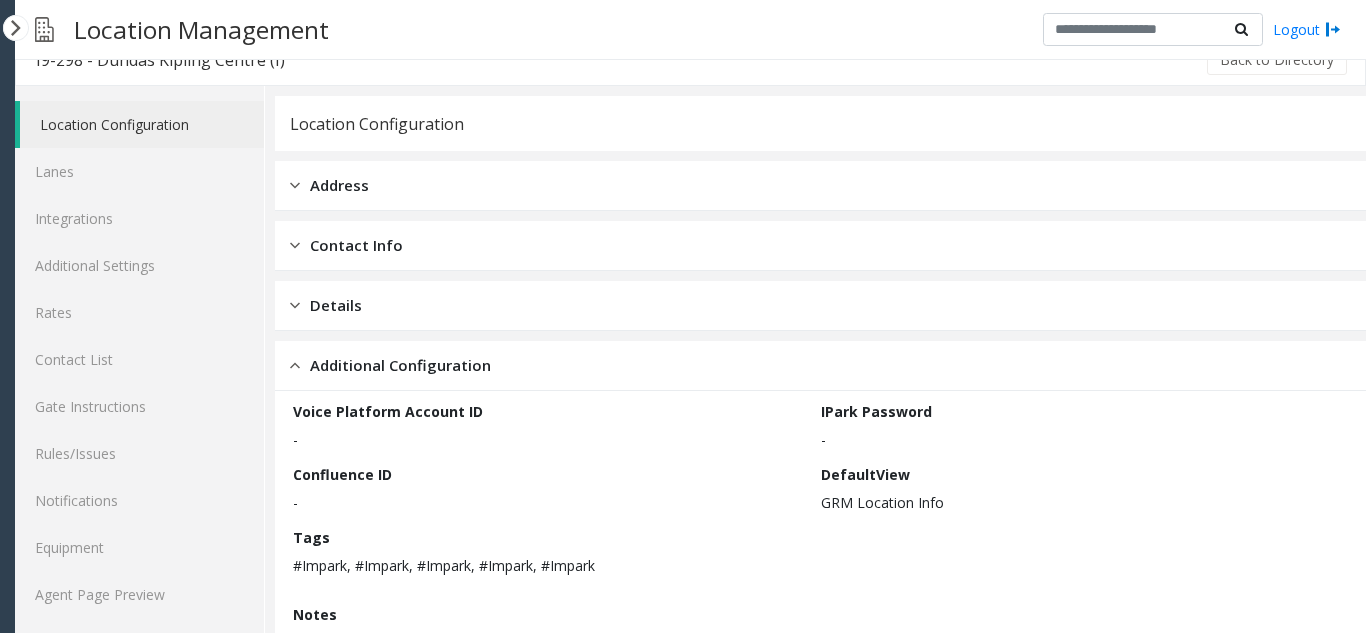 click on "Details" 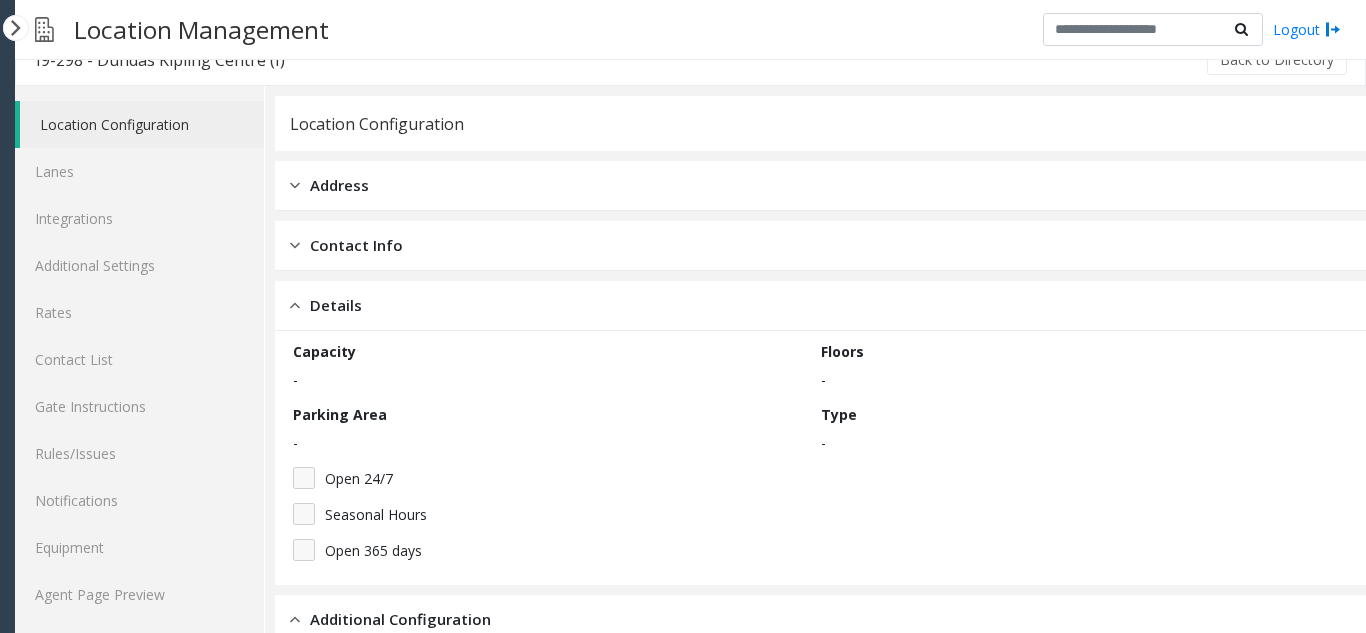 click 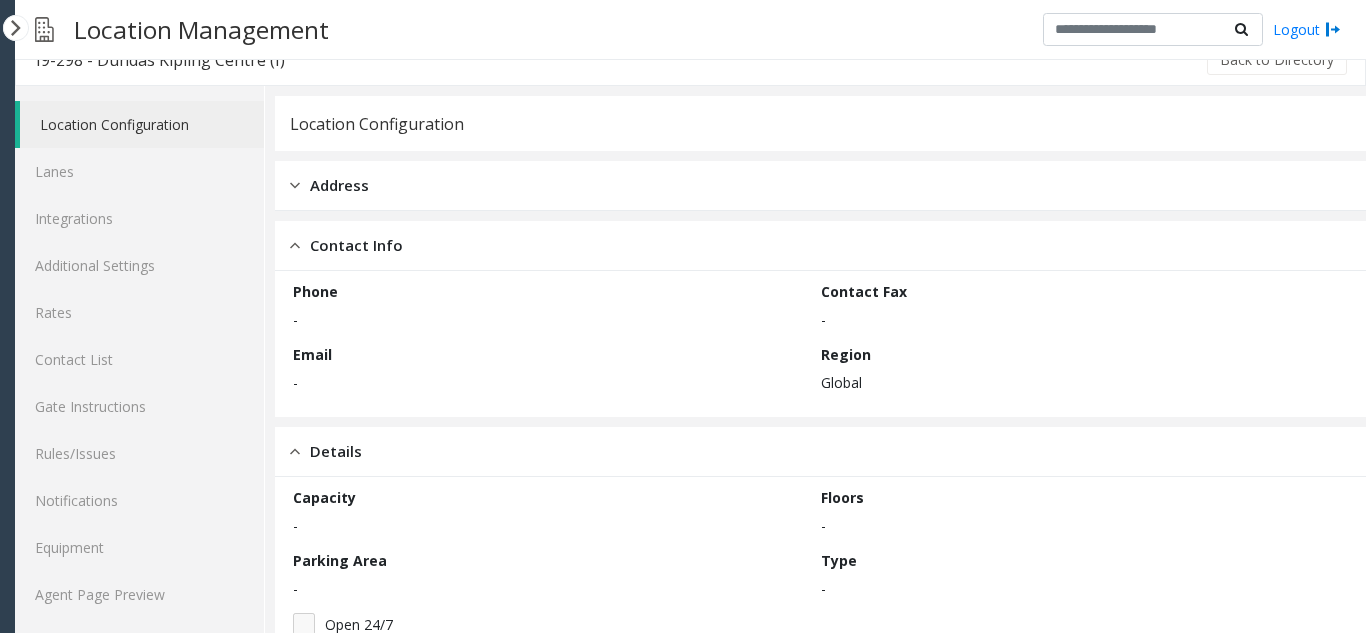 click on "Address" 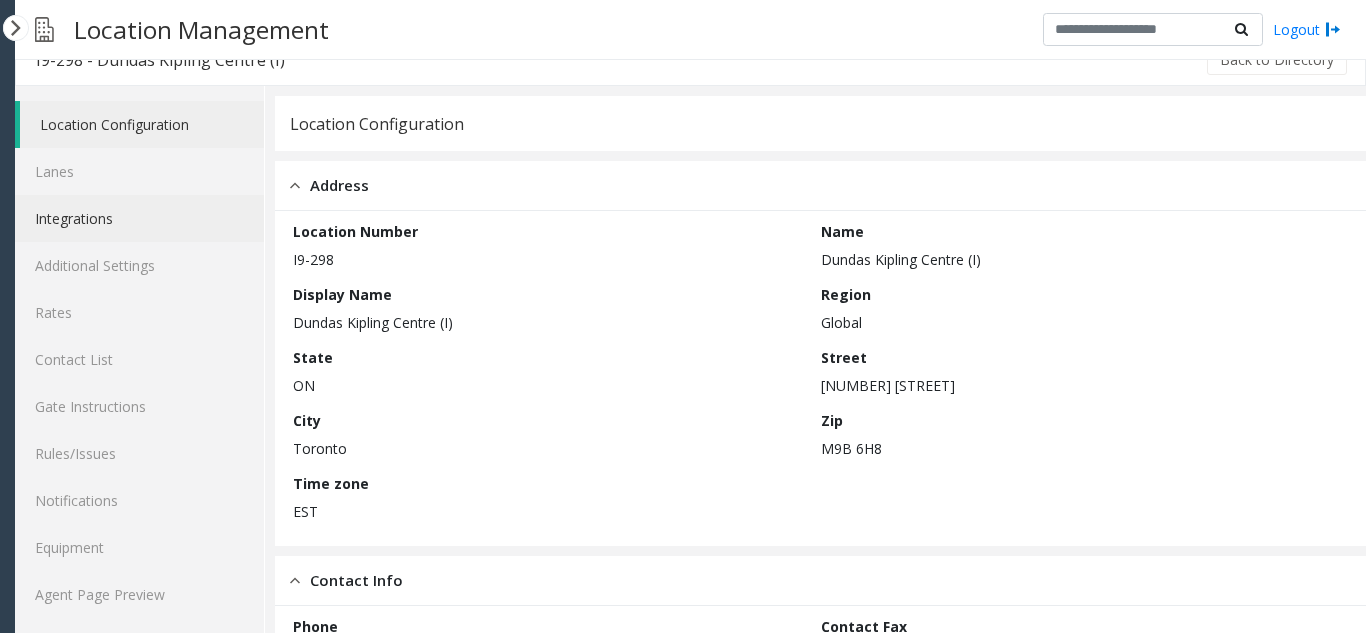 click on "Integrations" 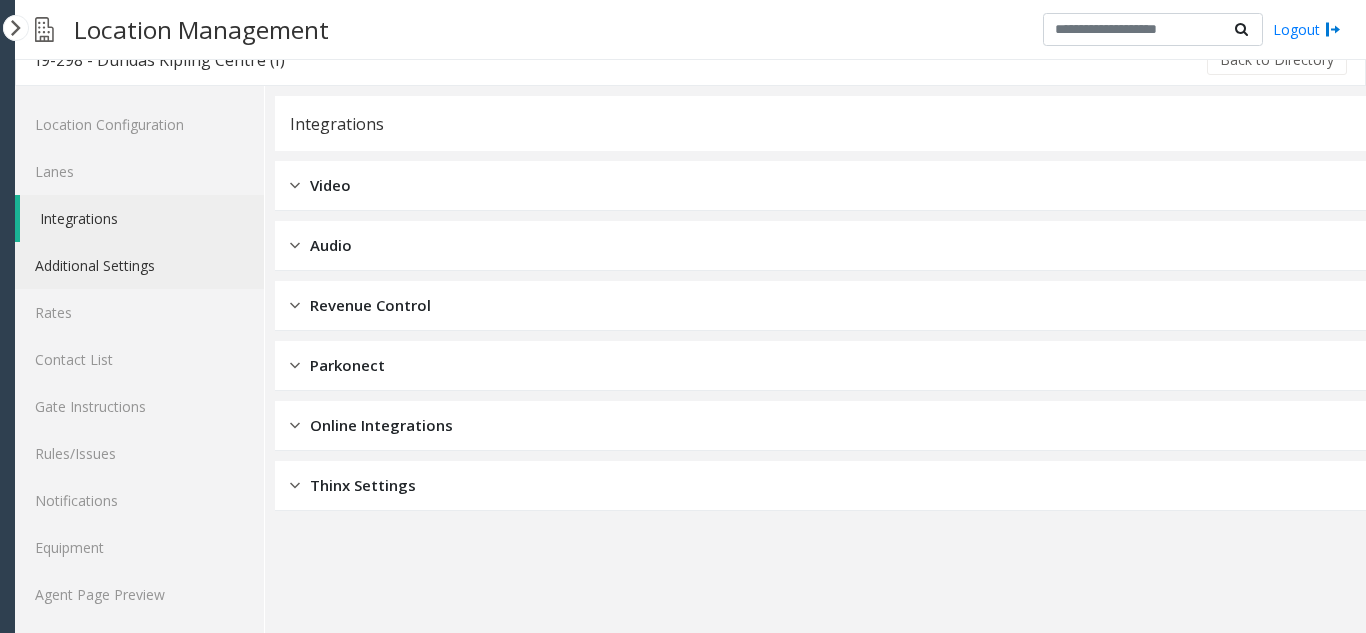 click on "Additional Settings" 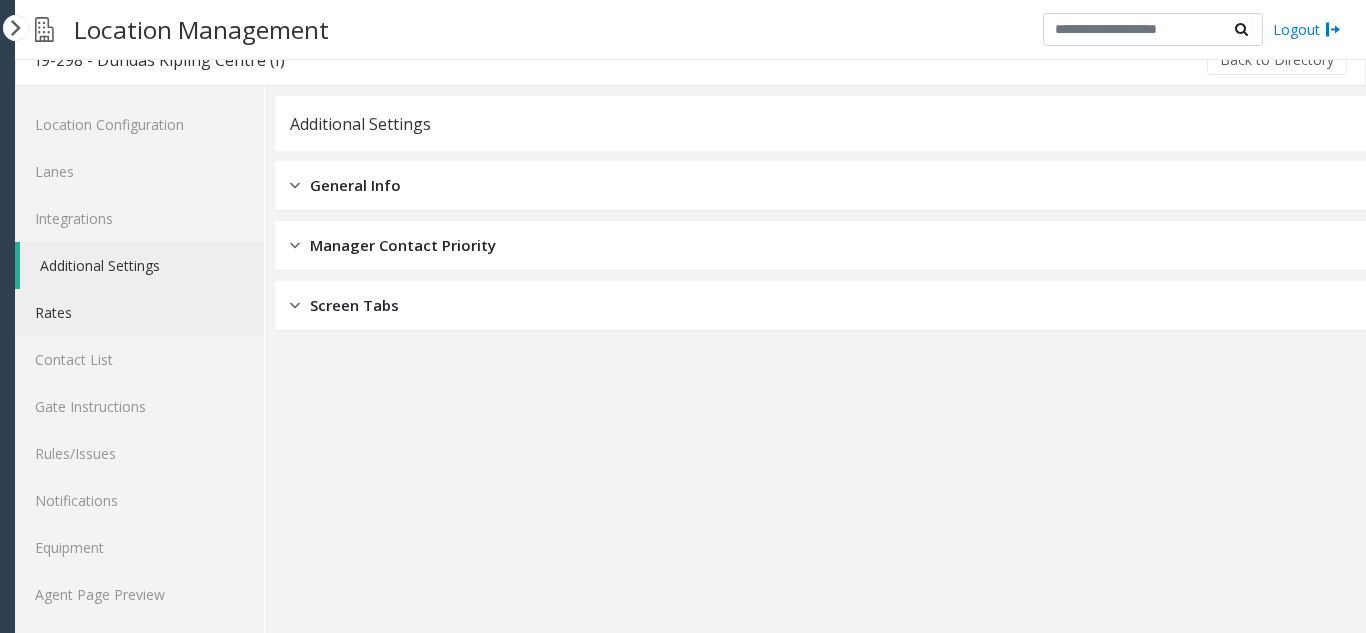click on "Rates" 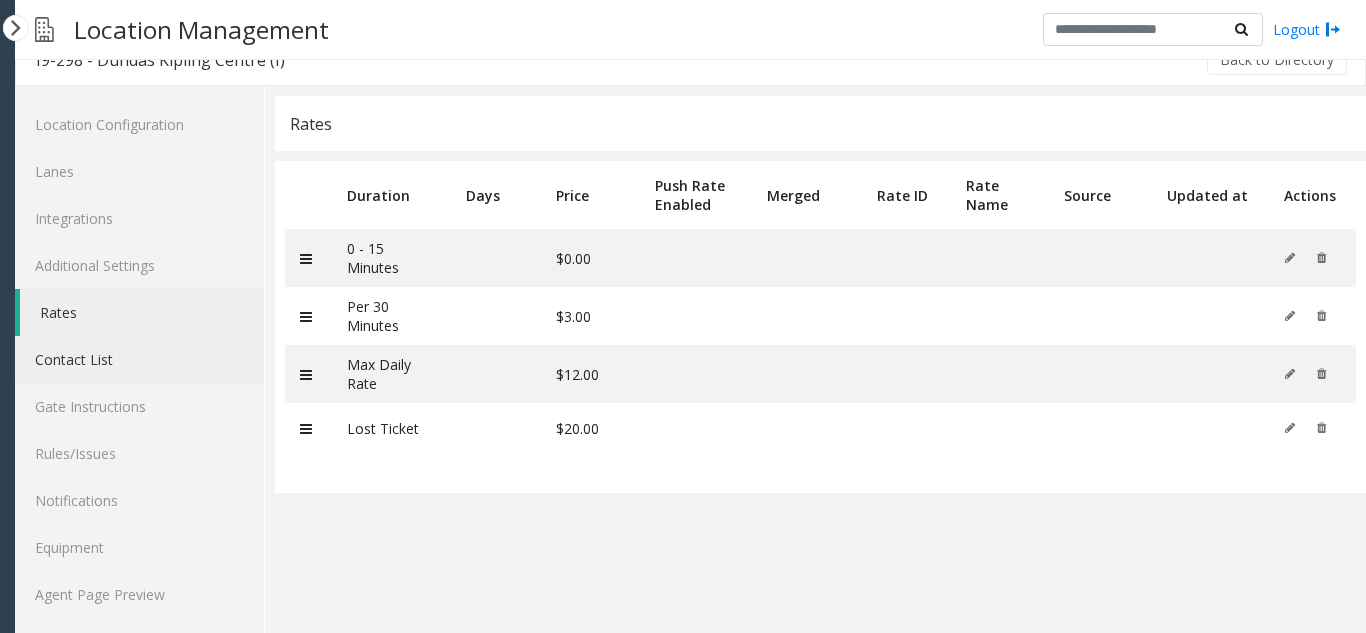 click on "Contact List" 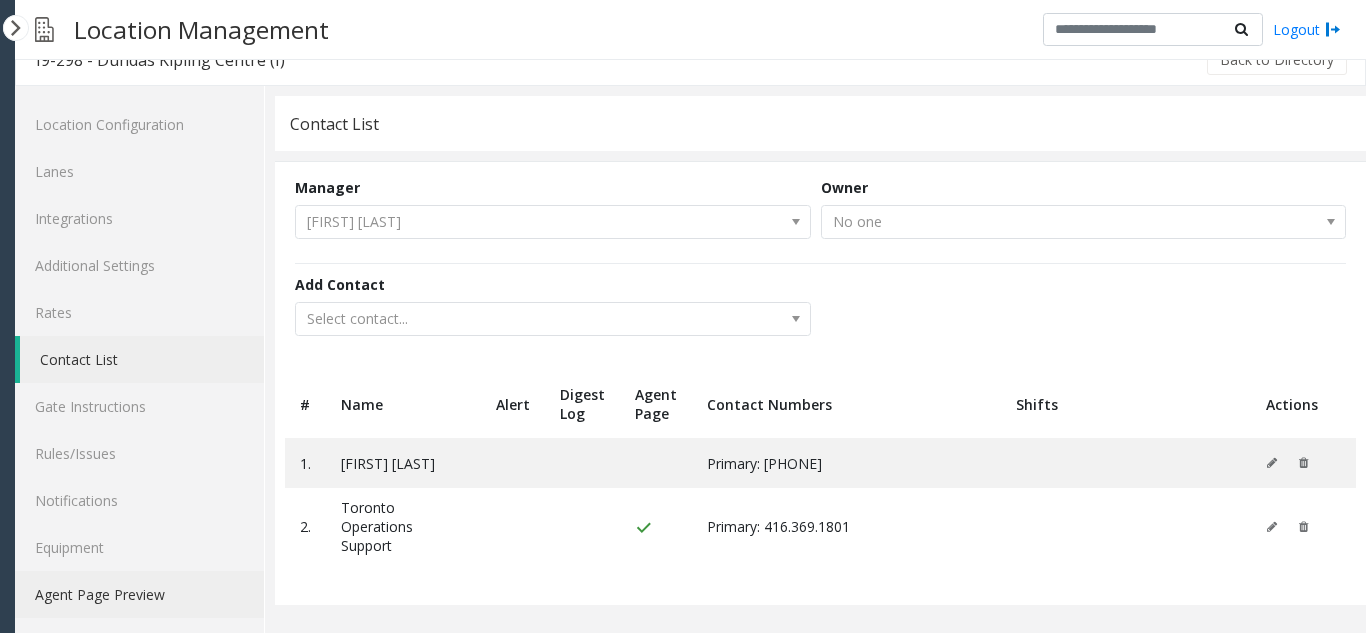 click on "Agent Page Preview" 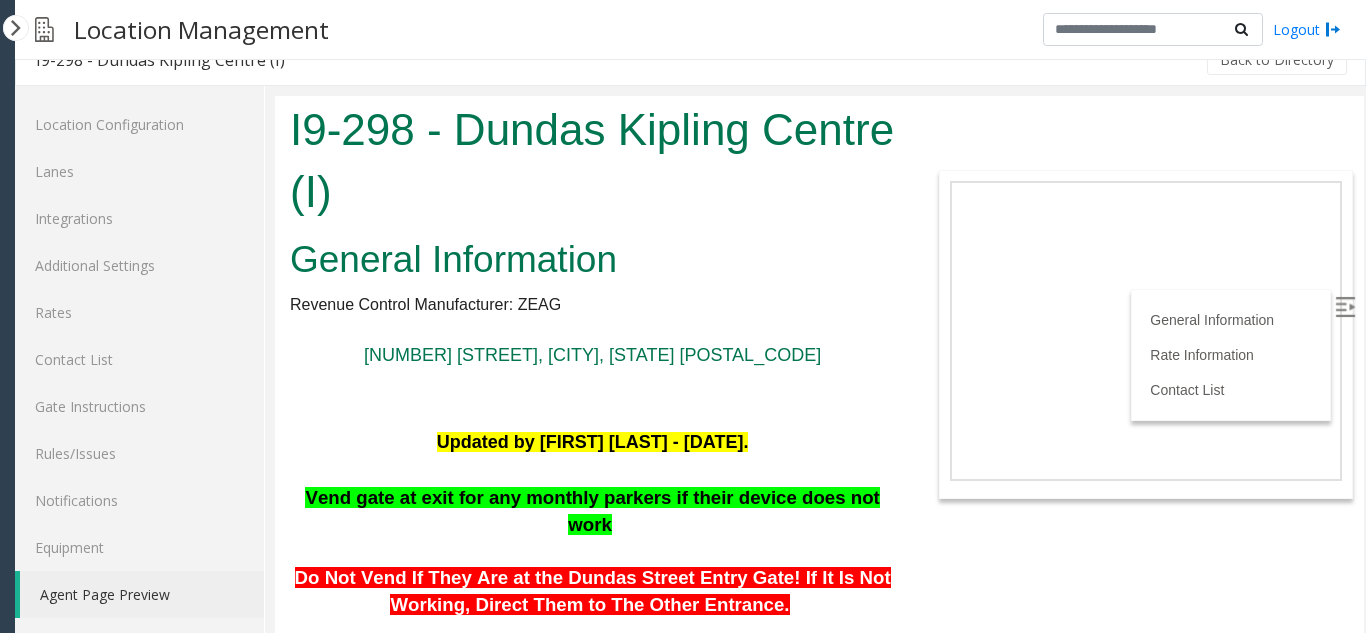 scroll, scrollTop: 0, scrollLeft: 0, axis: both 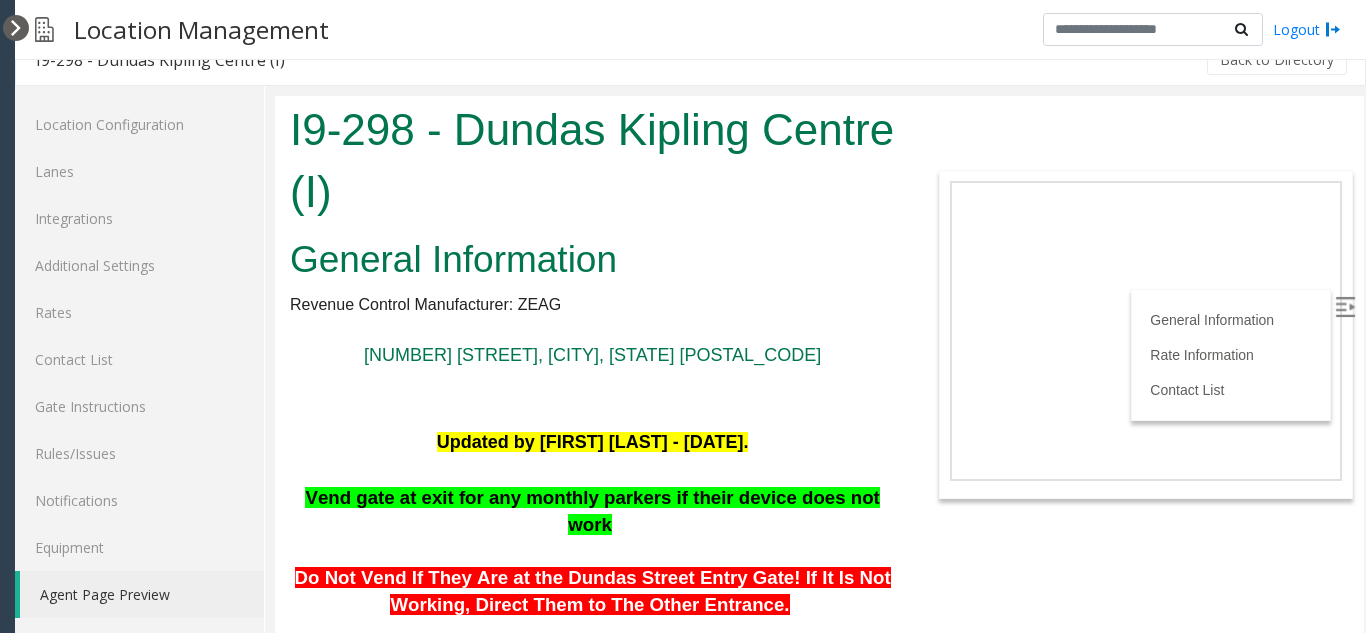 click at bounding box center [16, 28] 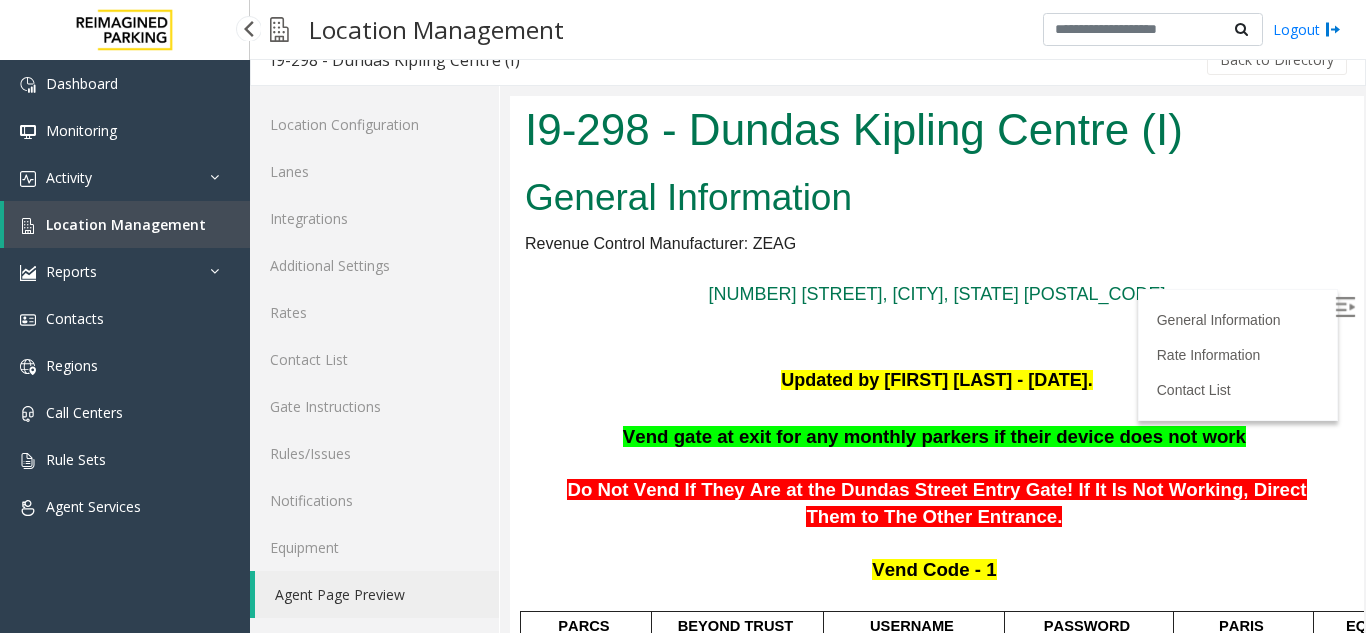 click on "Location Management" at bounding box center [127, 224] 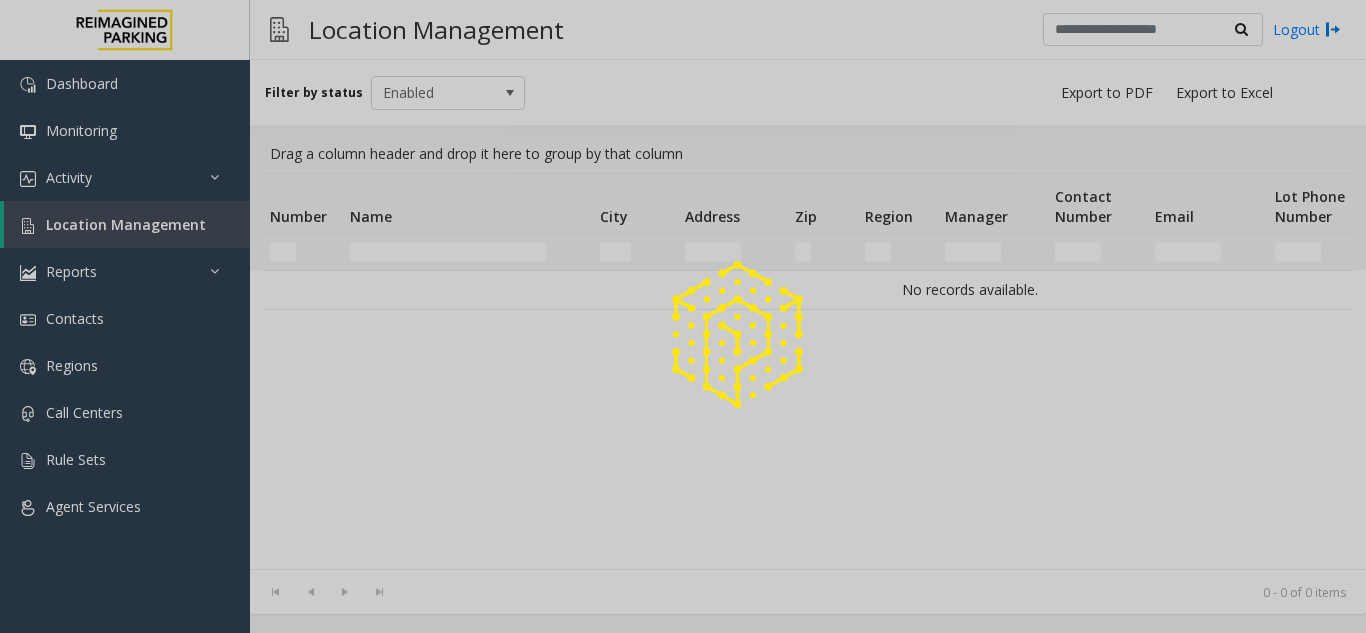 scroll, scrollTop: 0, scrollLeft: 0, axis: both 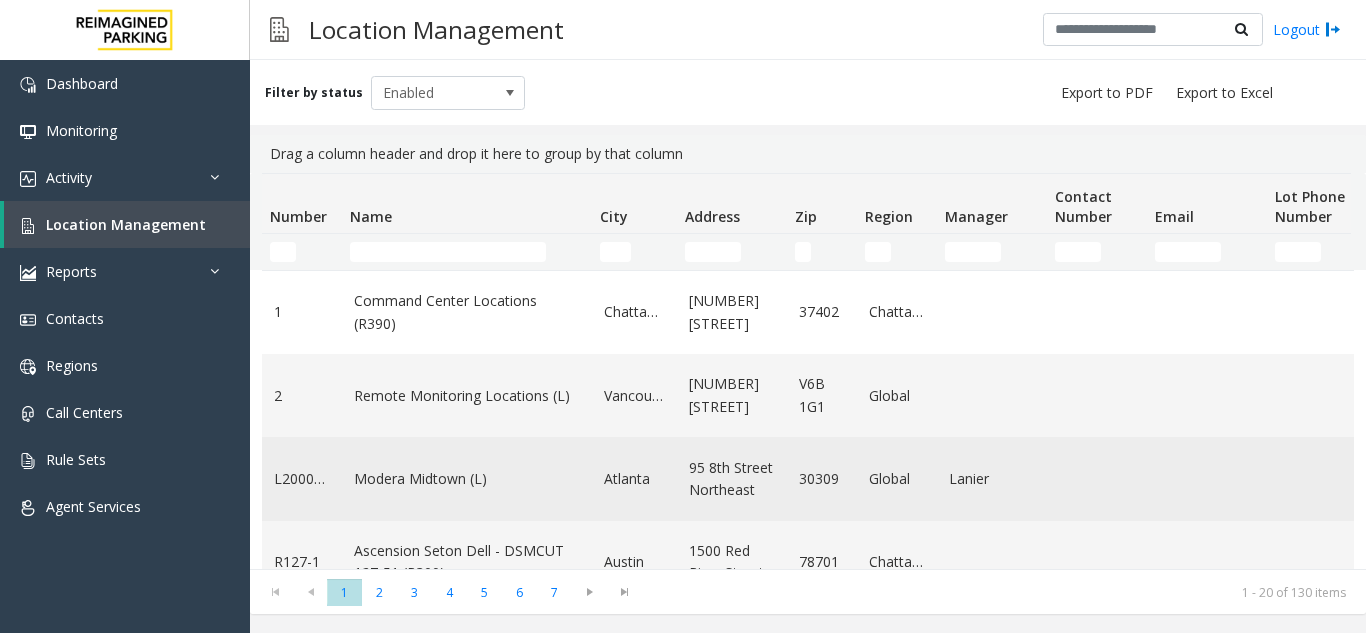 click on "Modera Midtown	(L)" 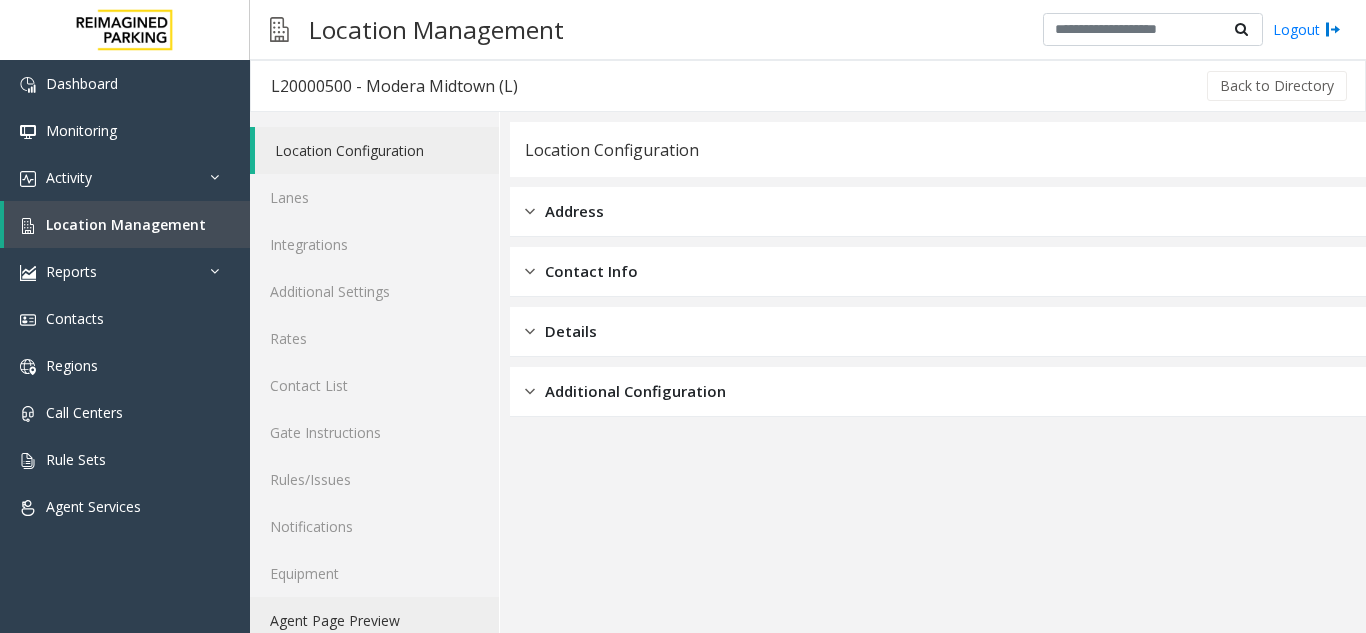 click on "Agent Page Preview" 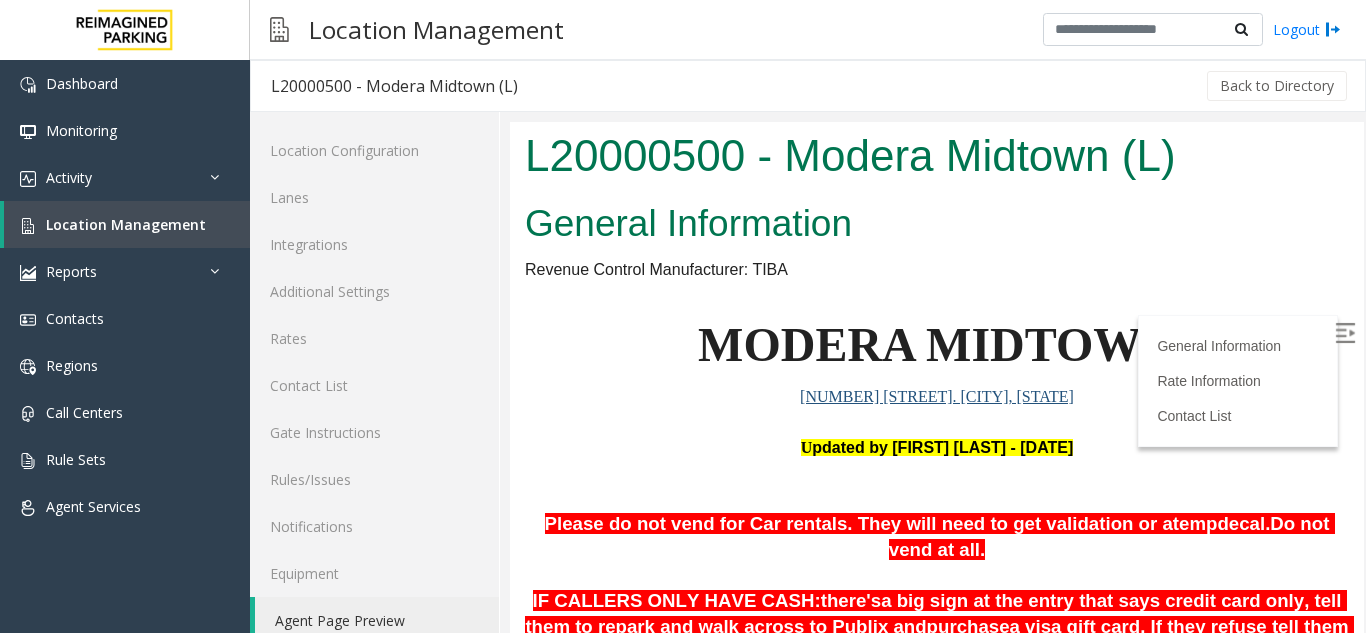 scroll, scrollTop: 0, scrollLeft: 0, axis: both 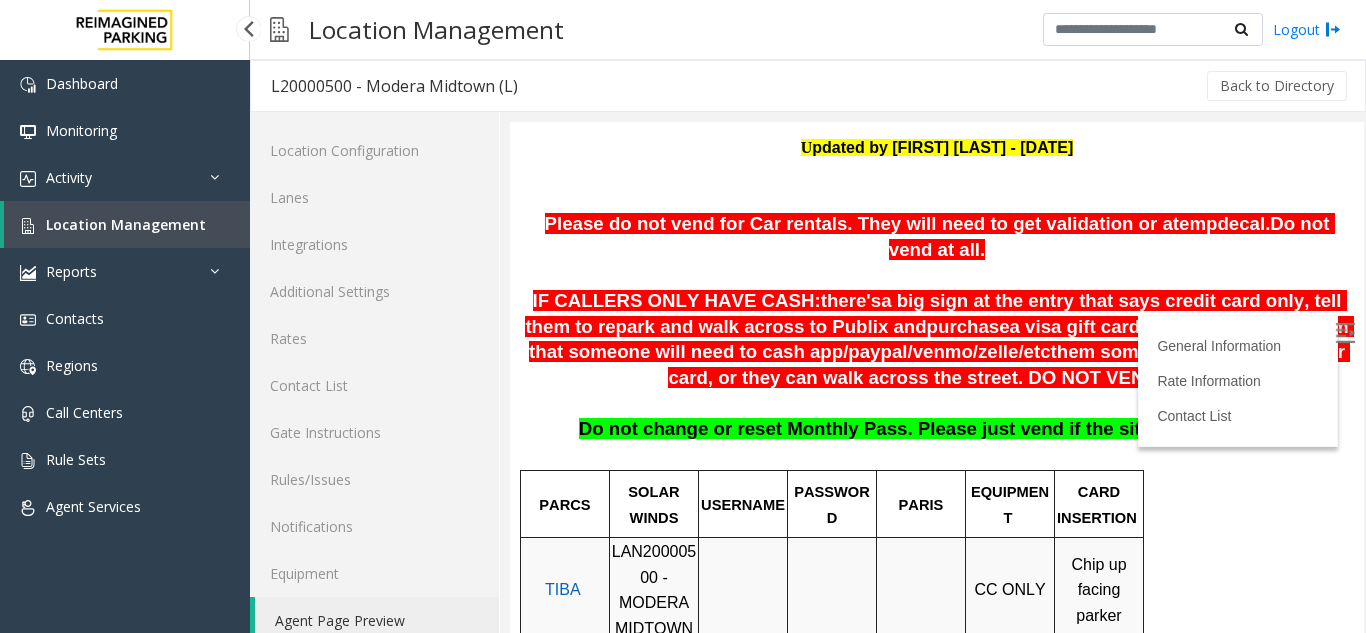 click on "Location Management" at bounding box center [126, 224] 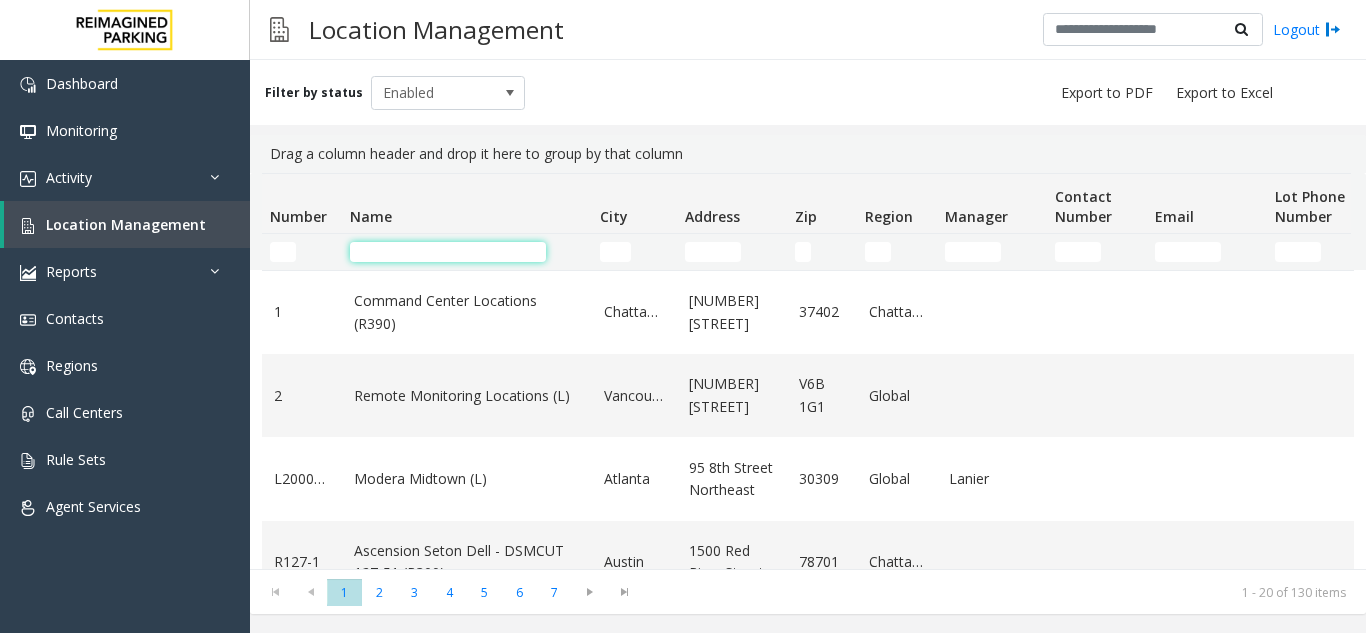 click 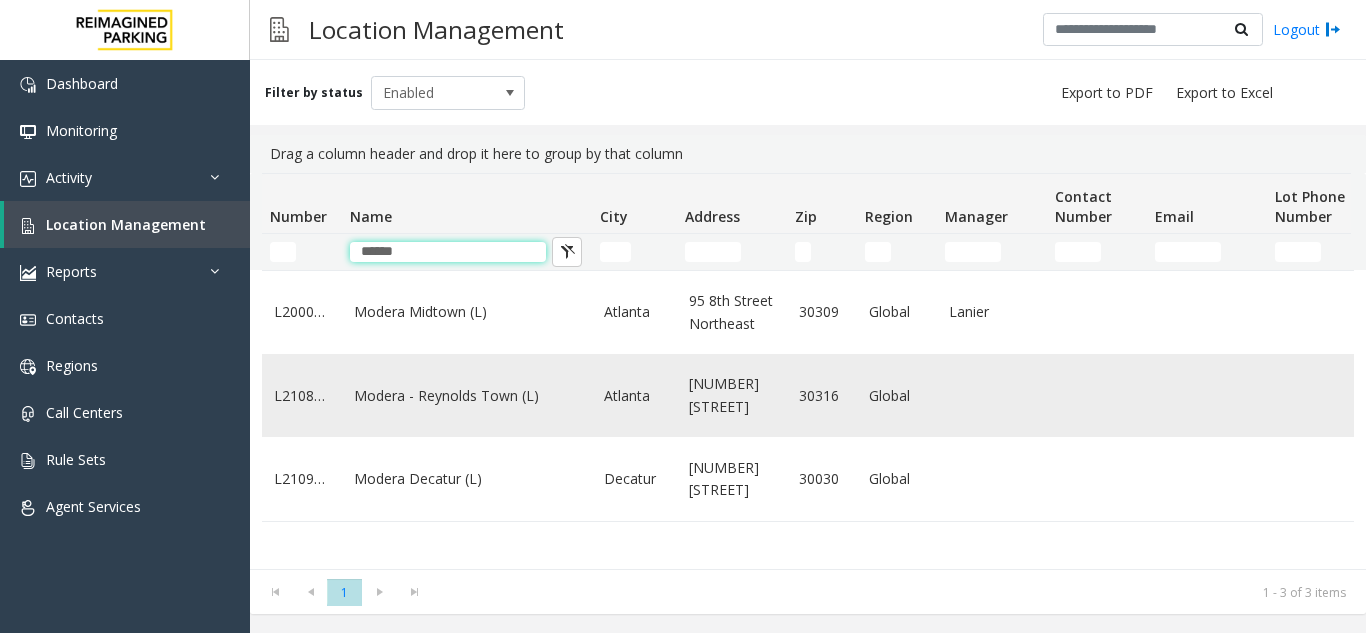 type on "******" 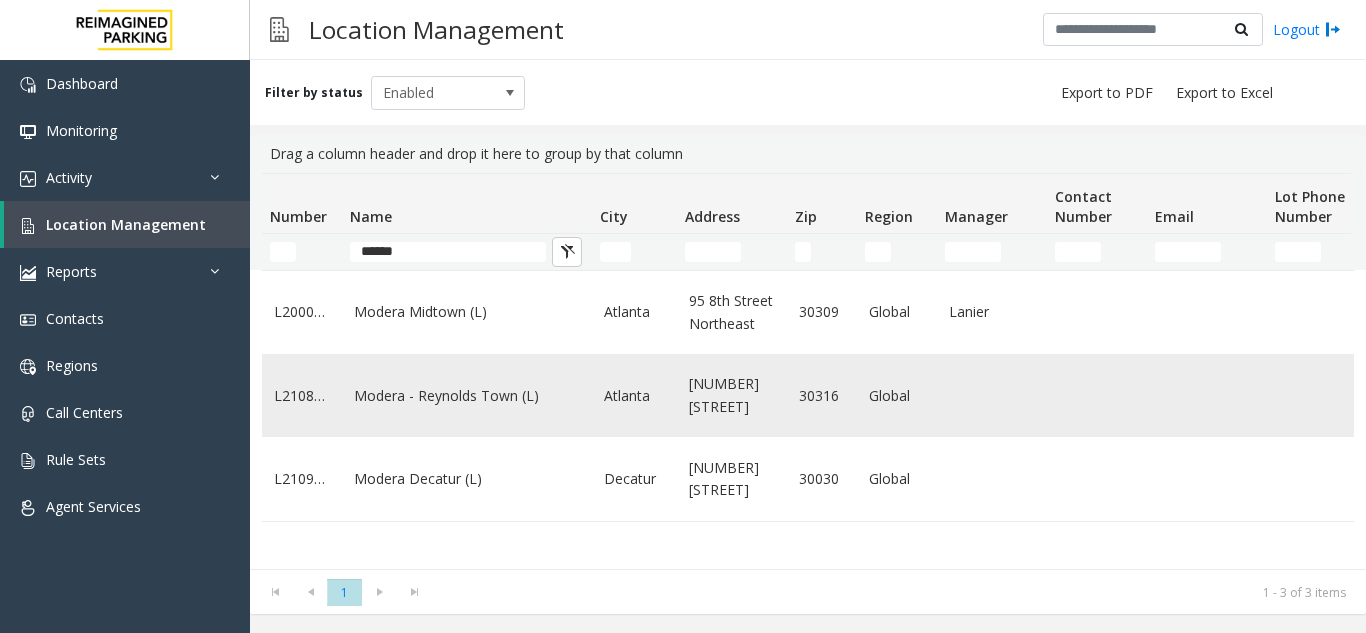 click on "Modera - Reynolds Town (L)" 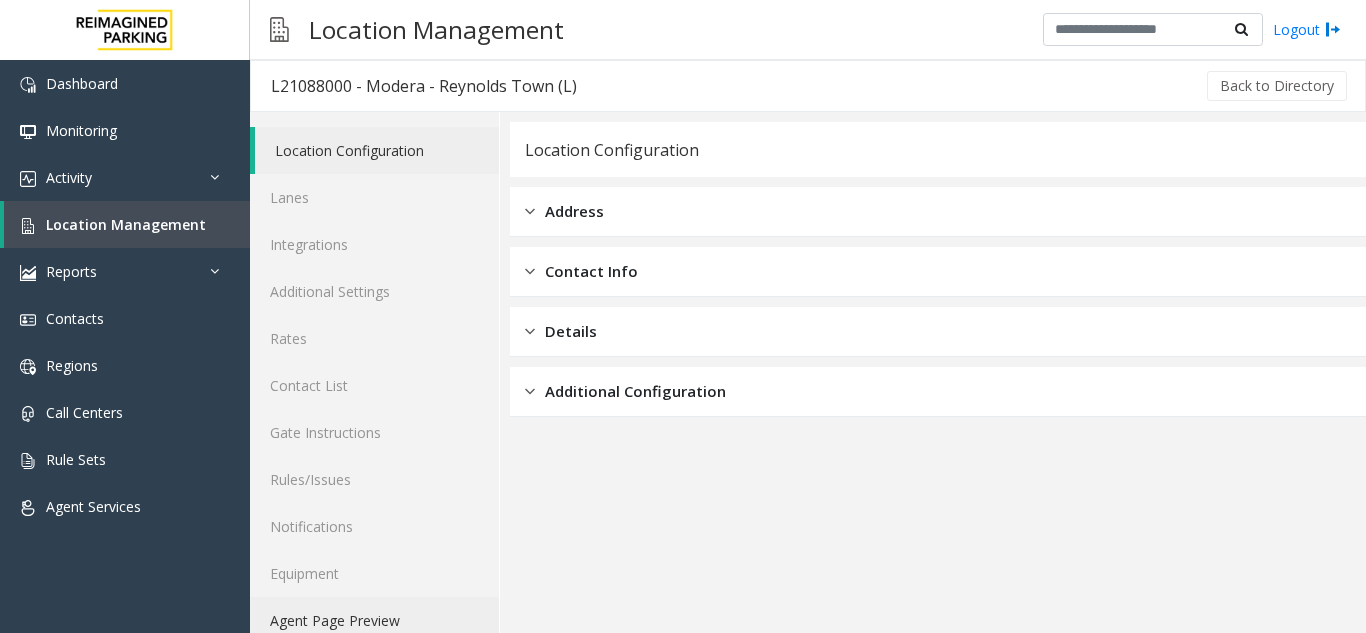click on "Agent Page Preview" 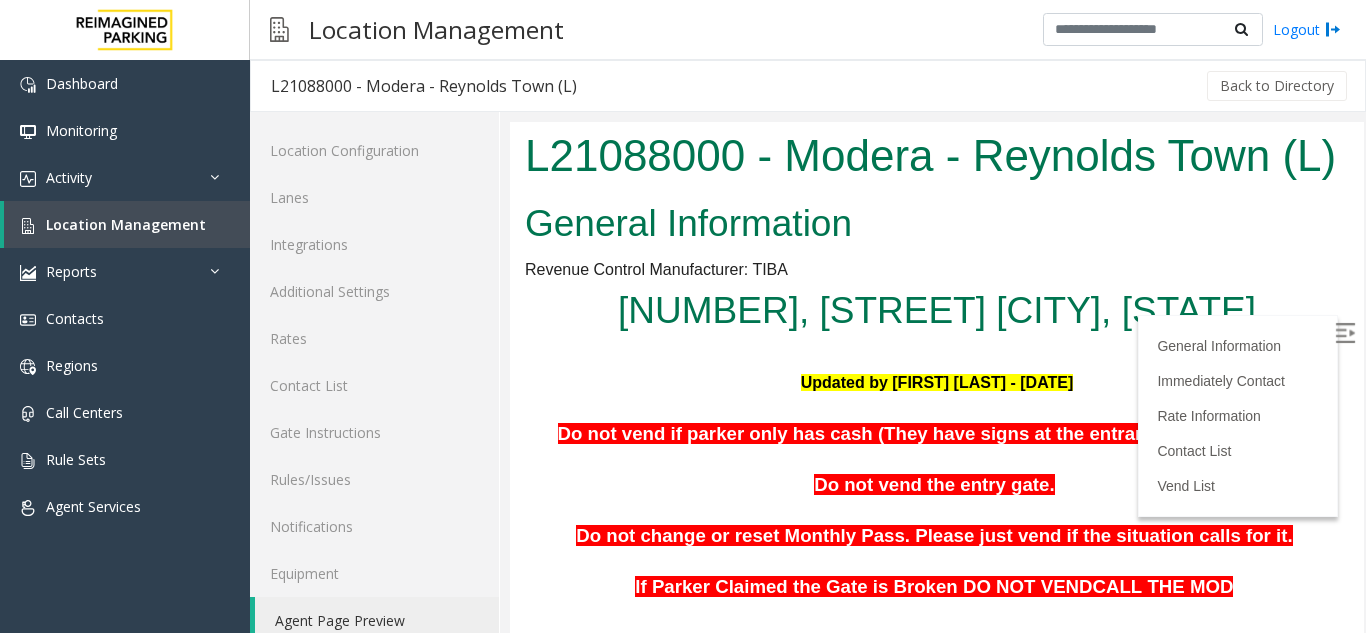 scroll, scrollTop: 0, scrollLeft: 0, axis: both 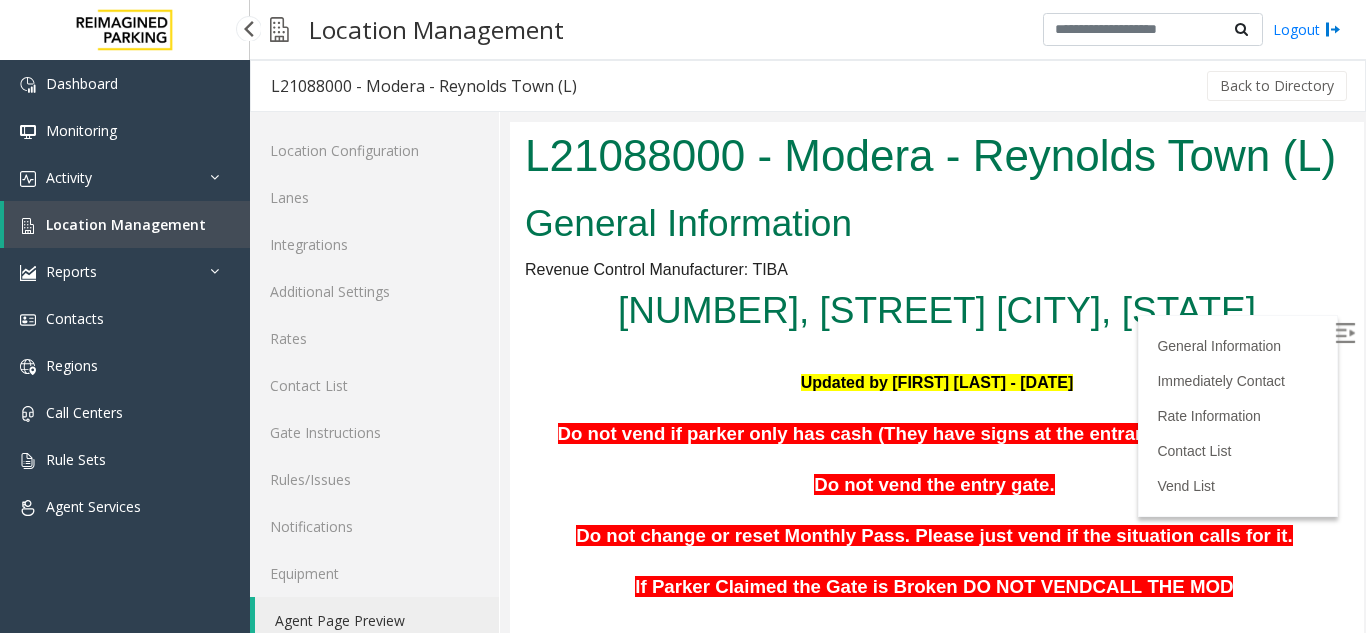 click on "Location Management" at bounding box center [127, 224] 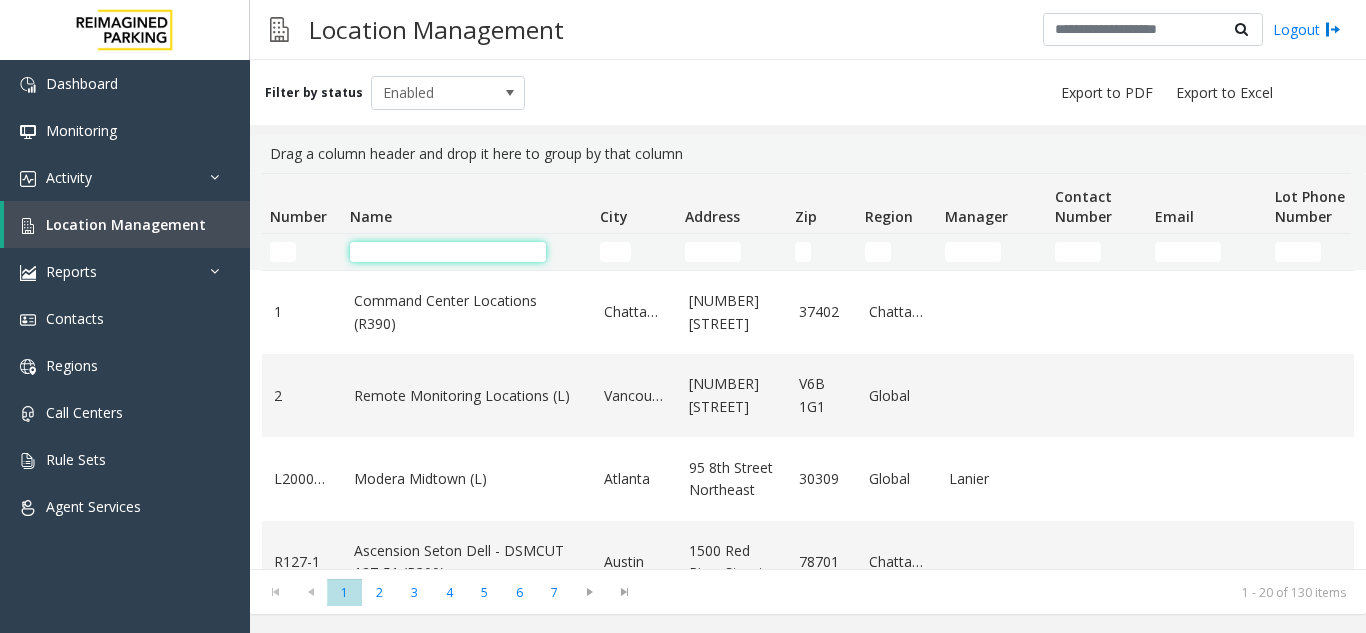 click 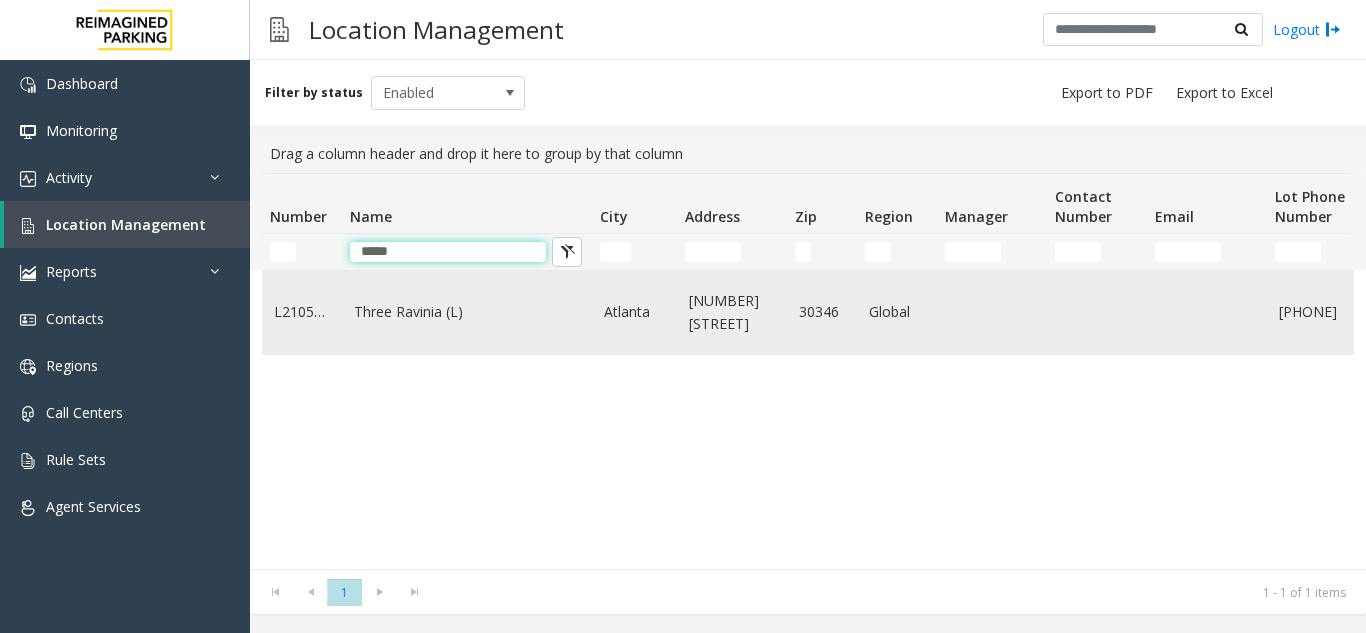 type on "*****" 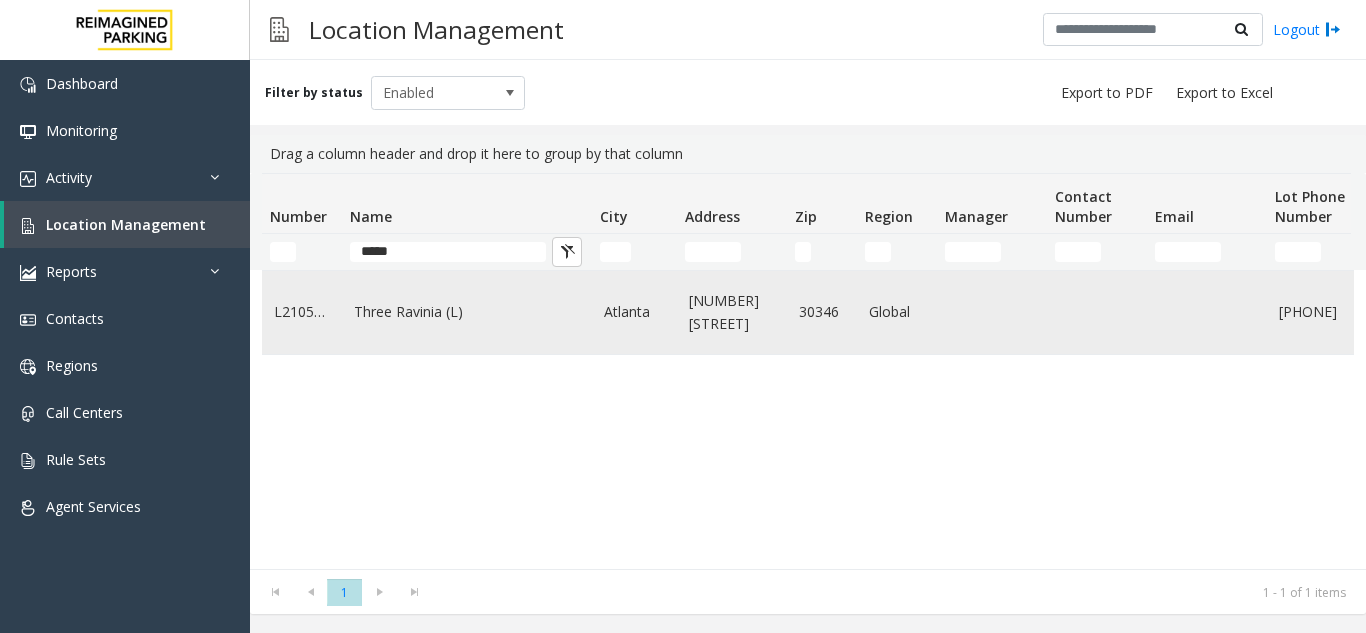 click on "Three Ravinia (L)" 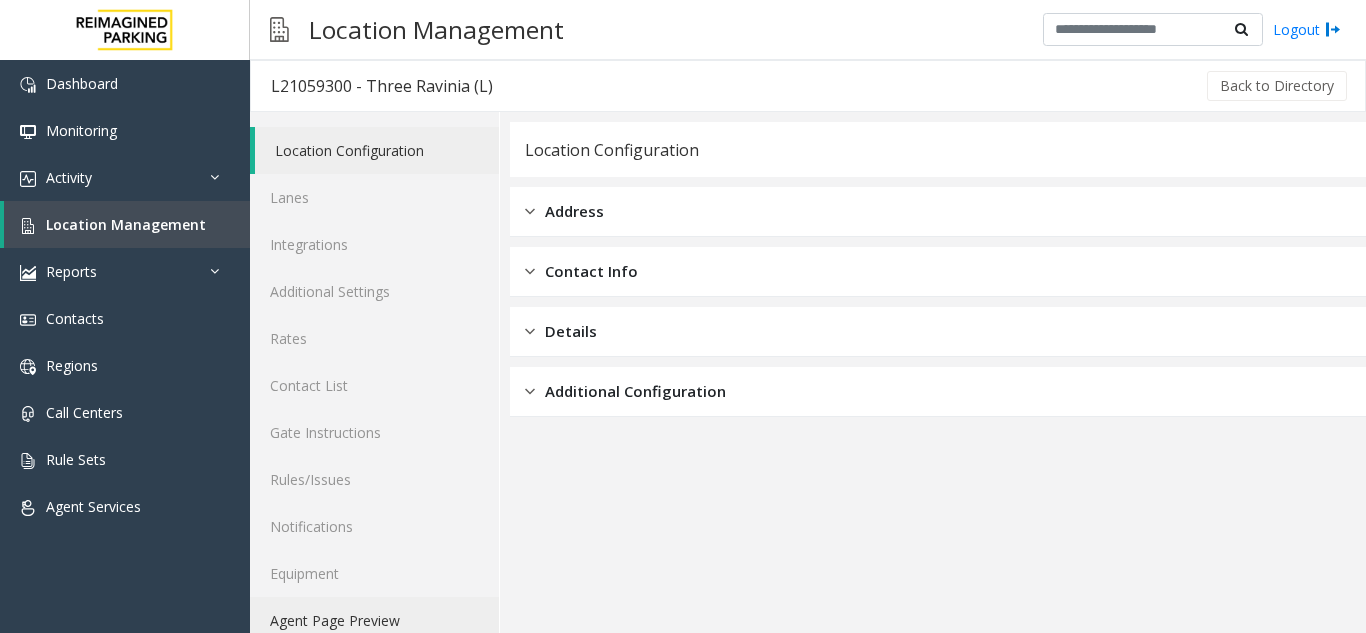 click on "Agent Page Preview" 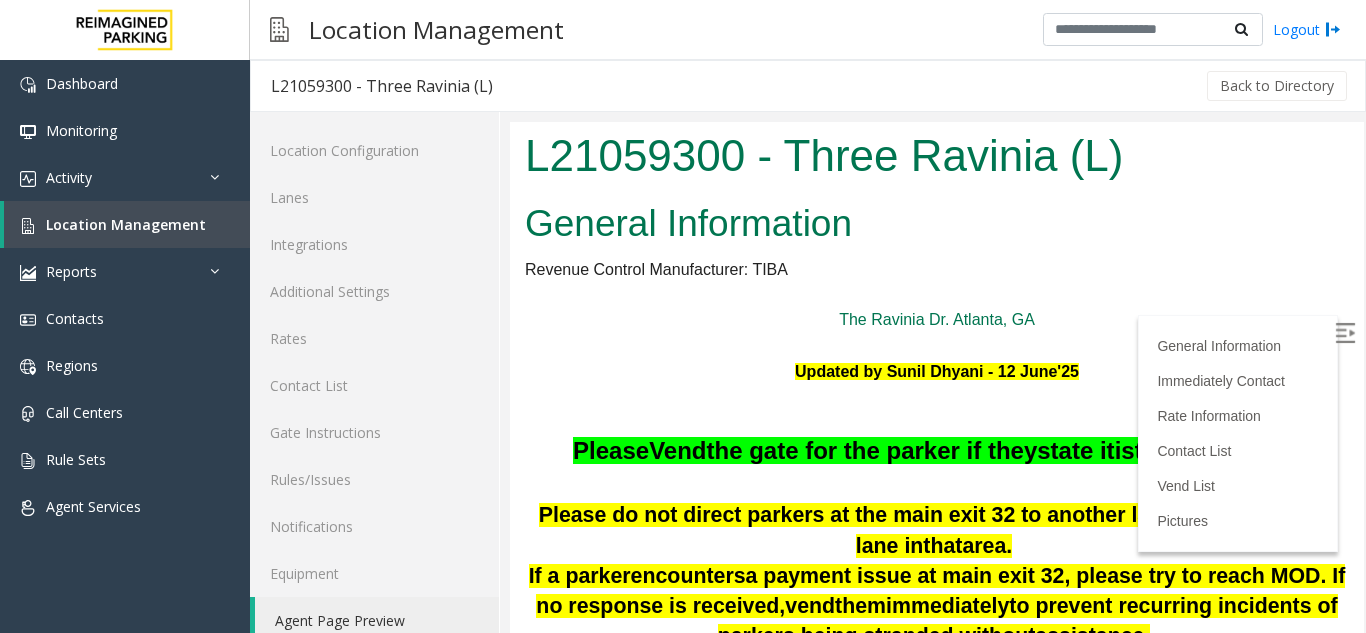 scroll, scrollTop: 0, scrollLeft: 0, axis: both 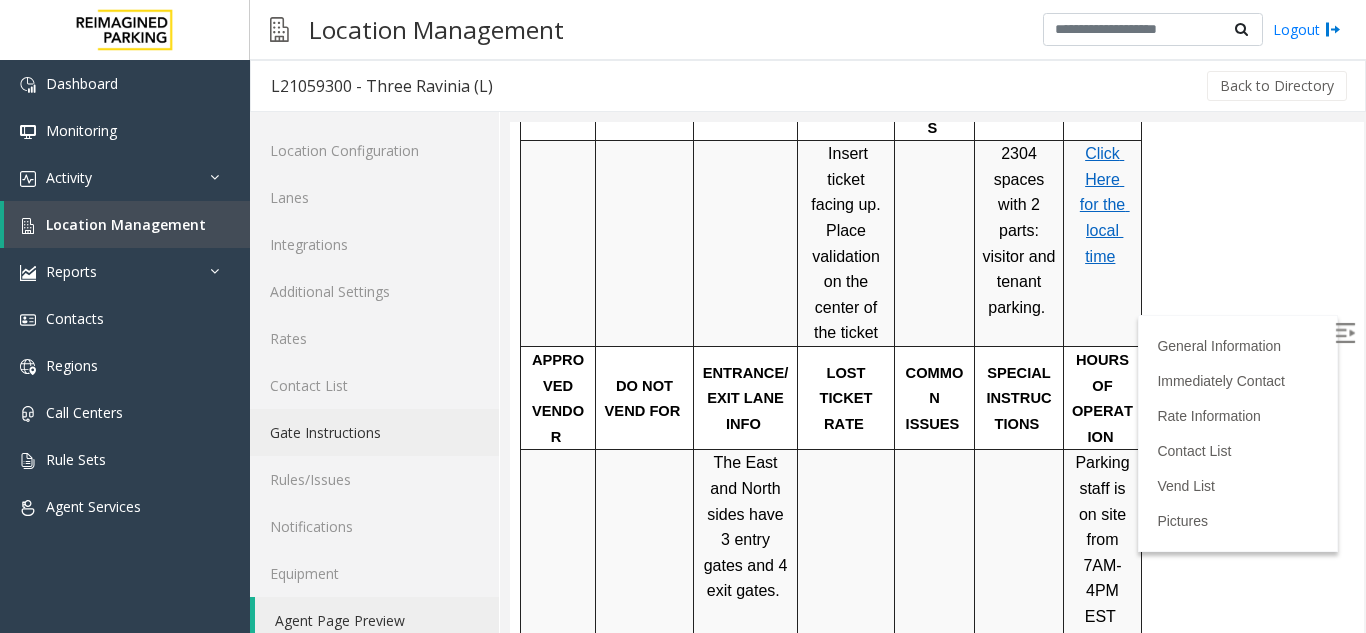 click on "Gate Instructions" 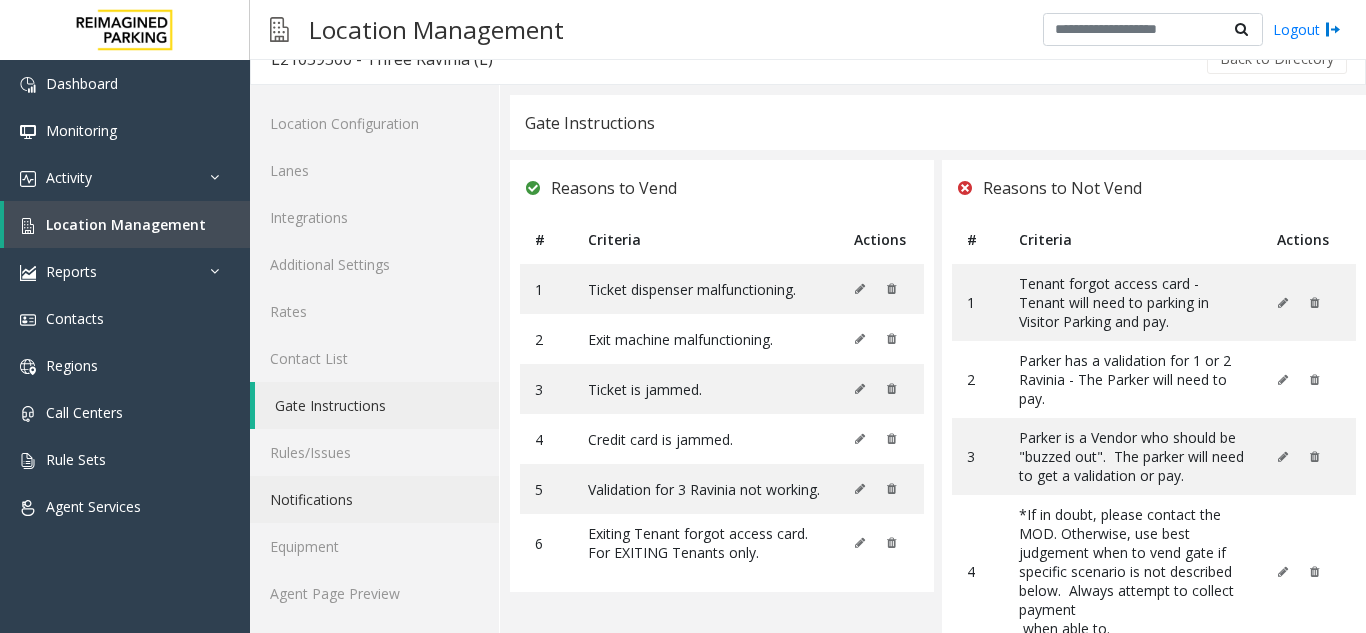 scroll, scrollTop: 0, scrollLeft: 0, axis: both 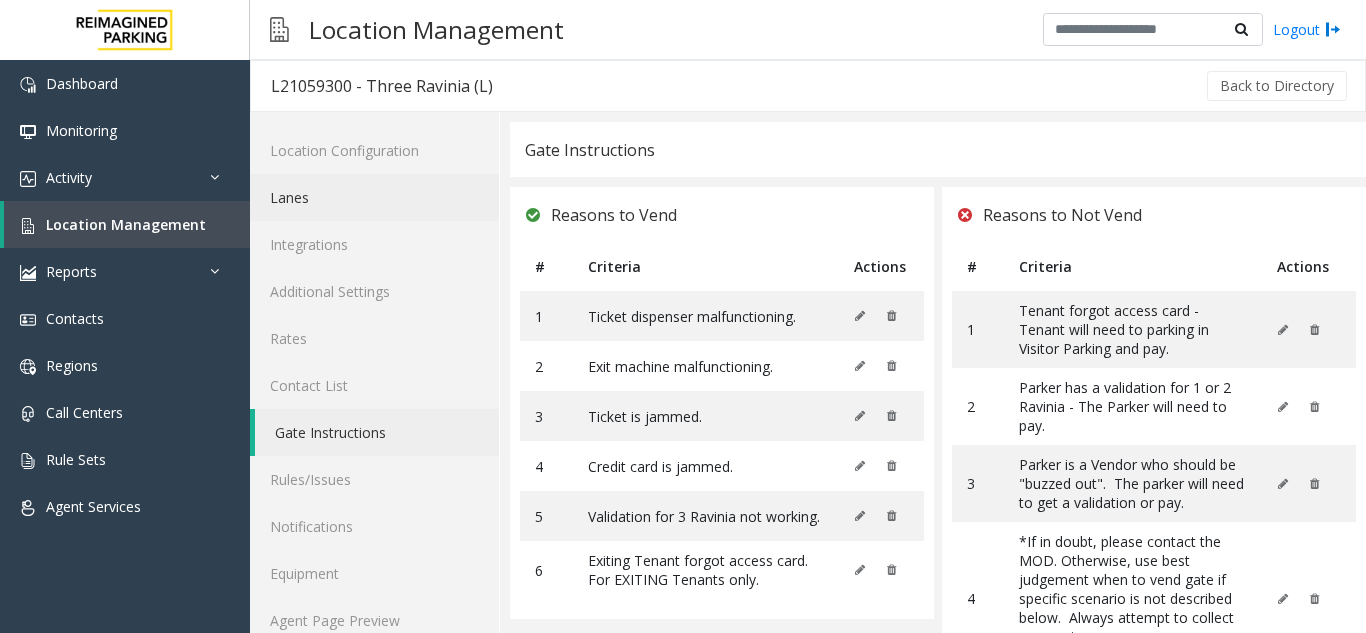 click on "Lanes" 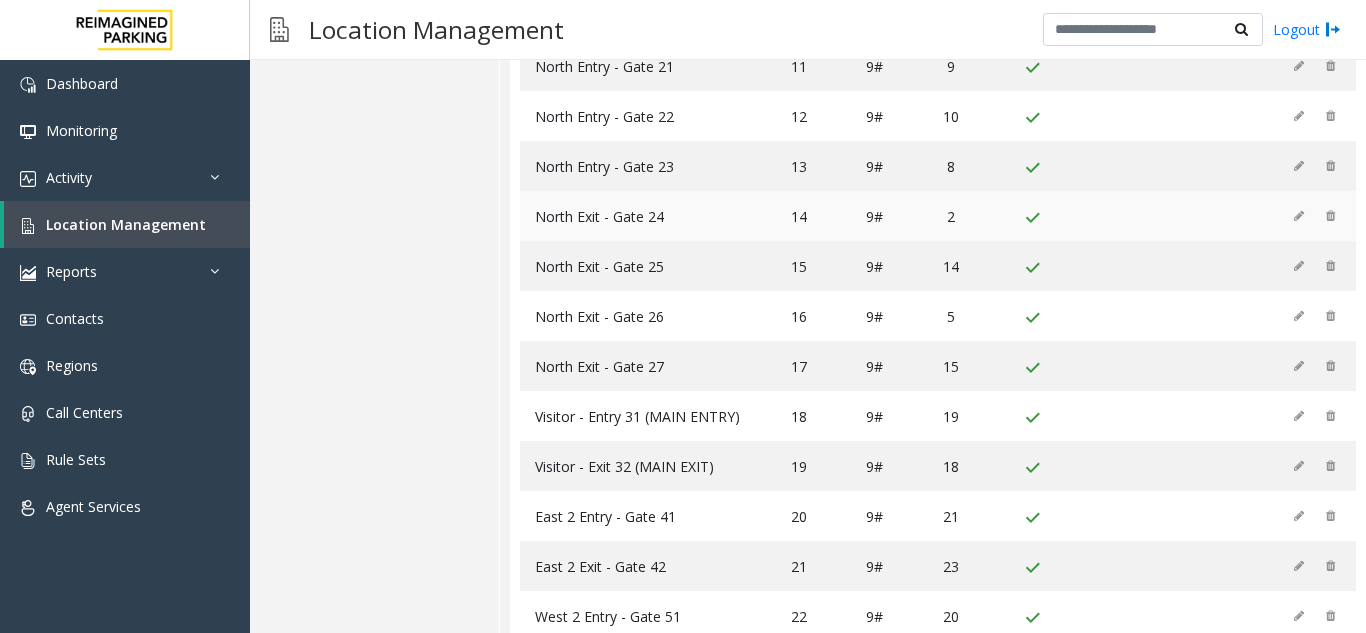 scroll, scrollTop: 869, scrollLeft: 0, axis: vertical 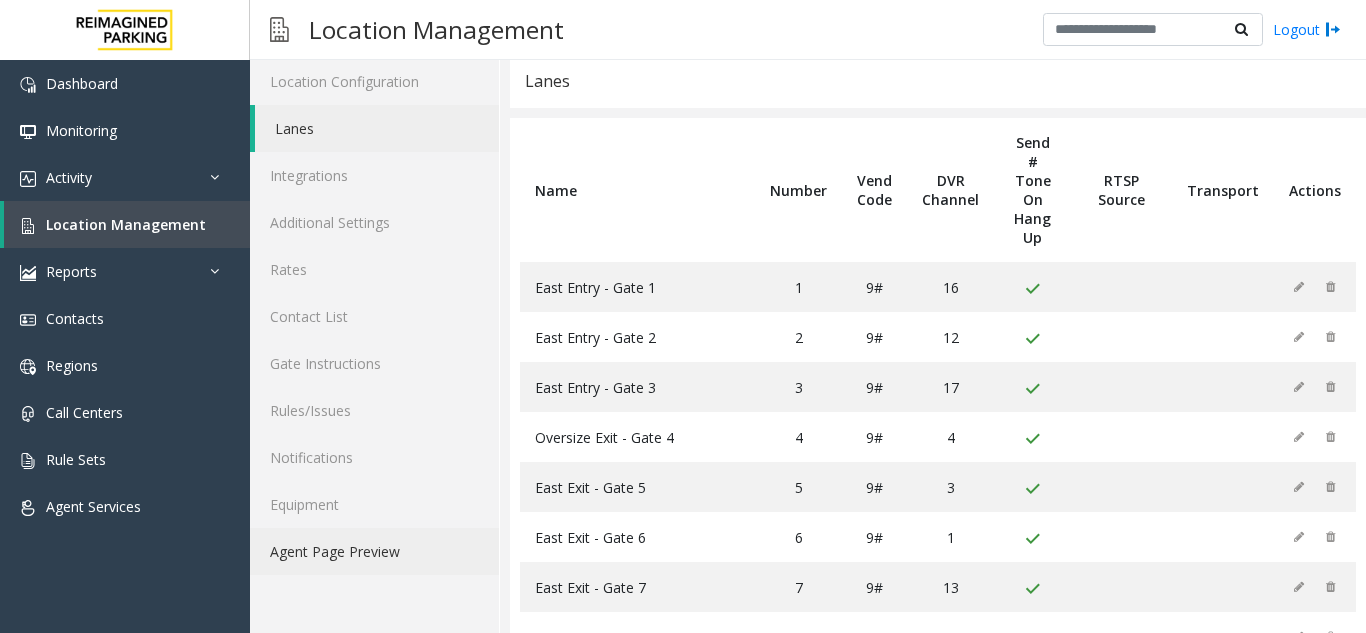 click on "Agent Page Preview" 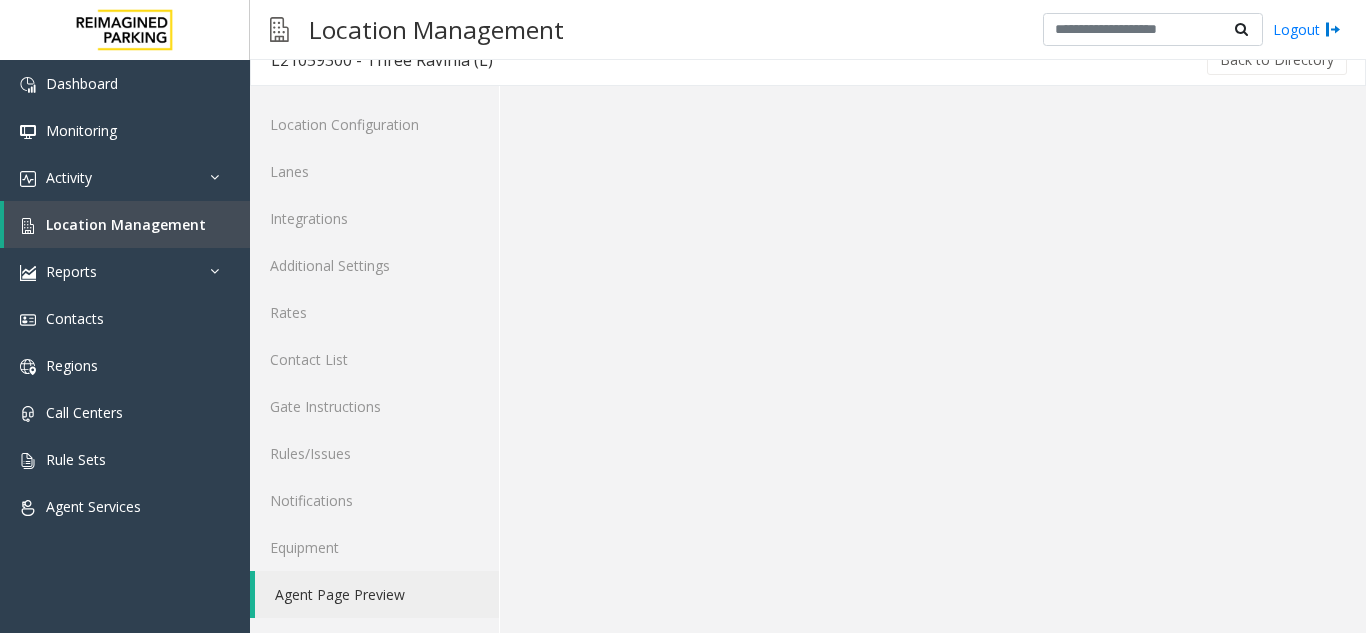 scroll, scrollTop: 26, scrollLeft: 0, axis: vertical 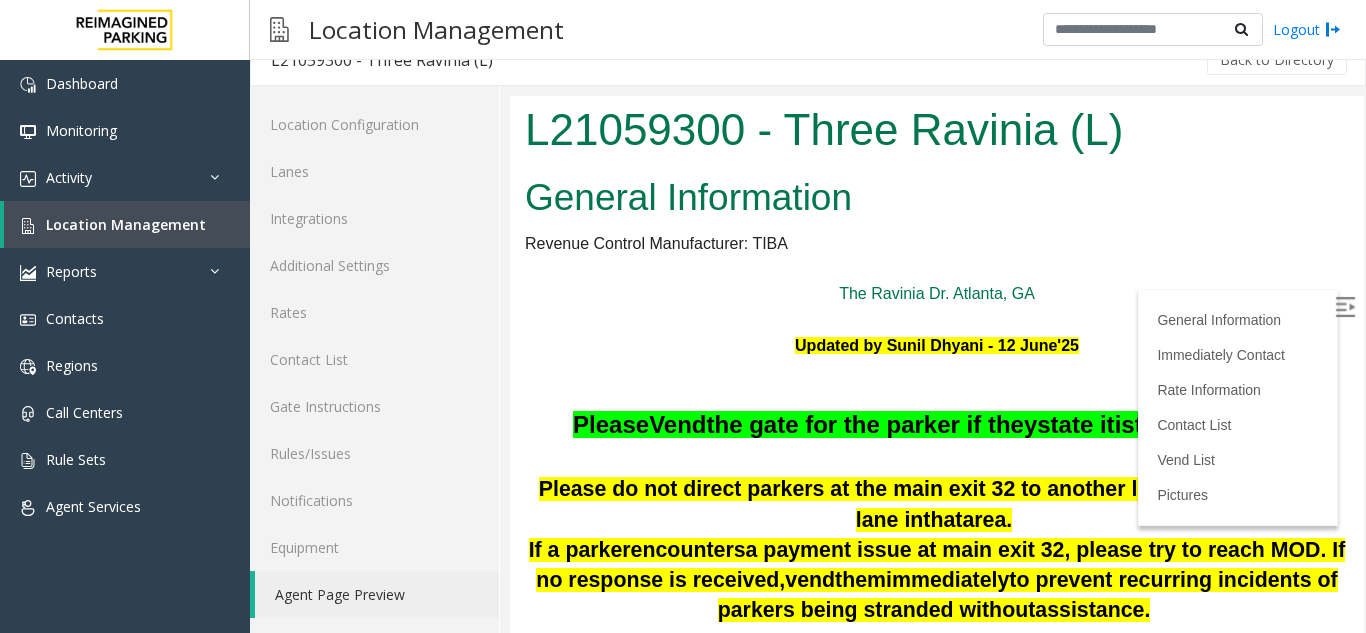 click at bounding box center [1345, 307] 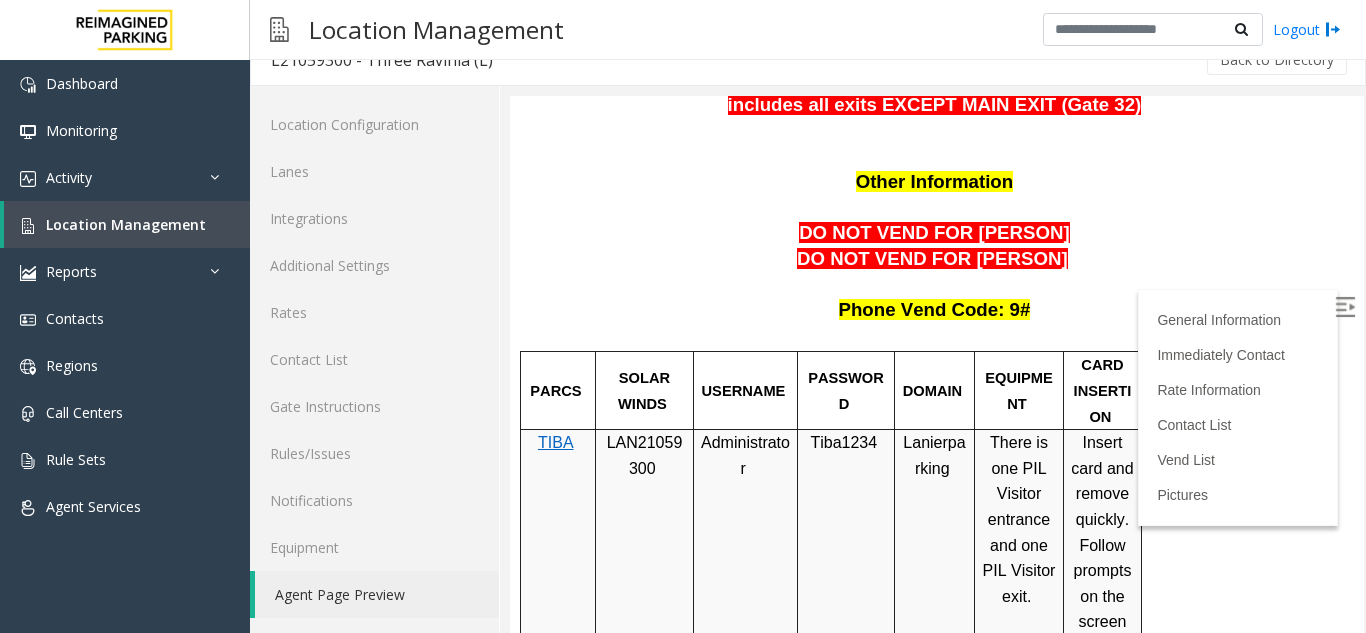 scroll, scrollTop: 1300, scrollLeft: 0, axis: vertical 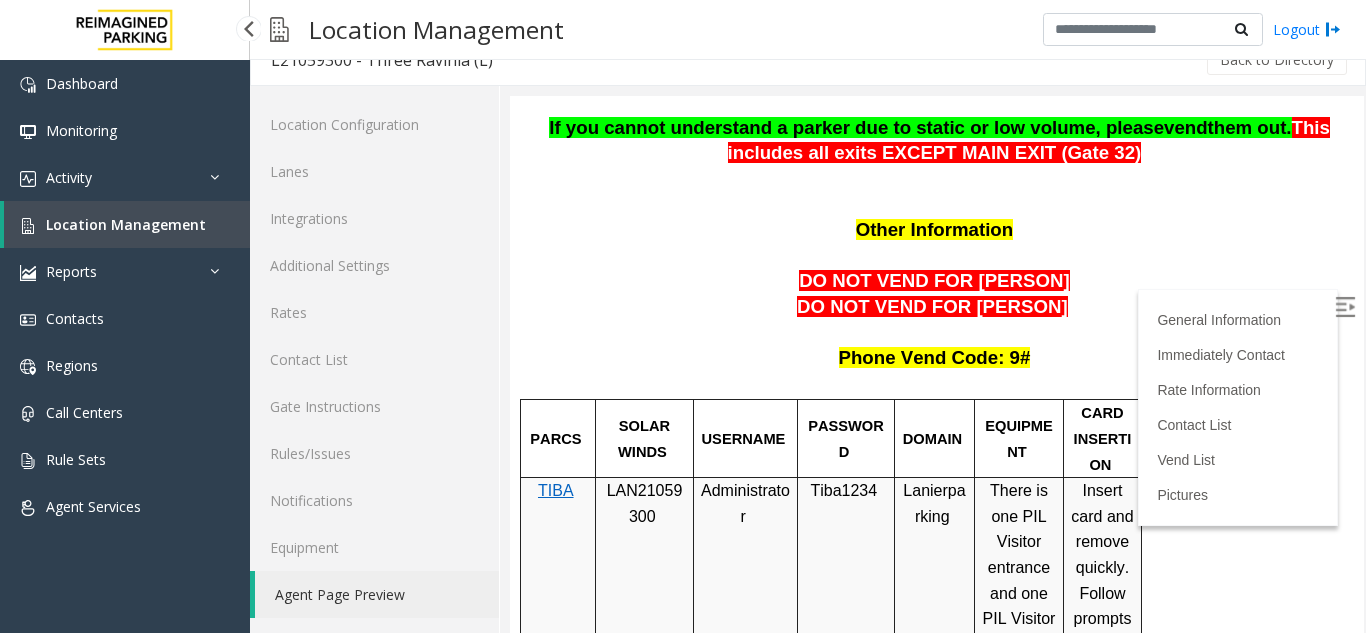 click on "Location Management" at bounding box center (126, 224) 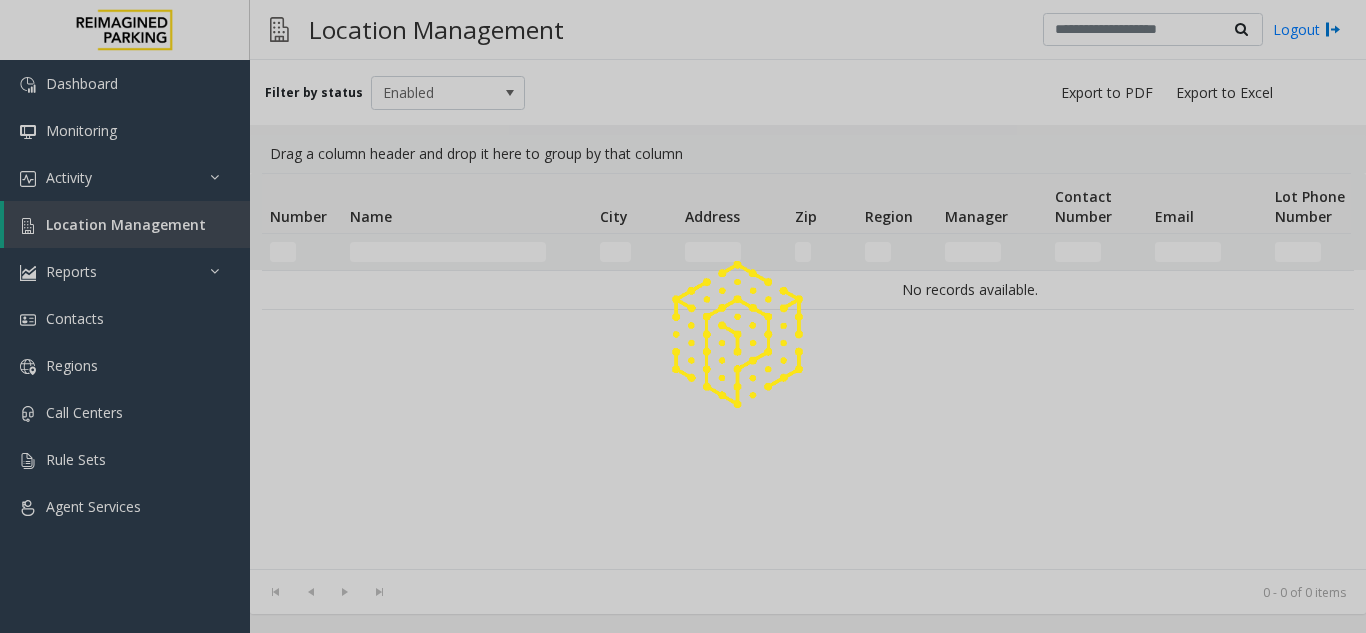 scroll, scrollTop: 0, scrollLeft: 0, axis: both 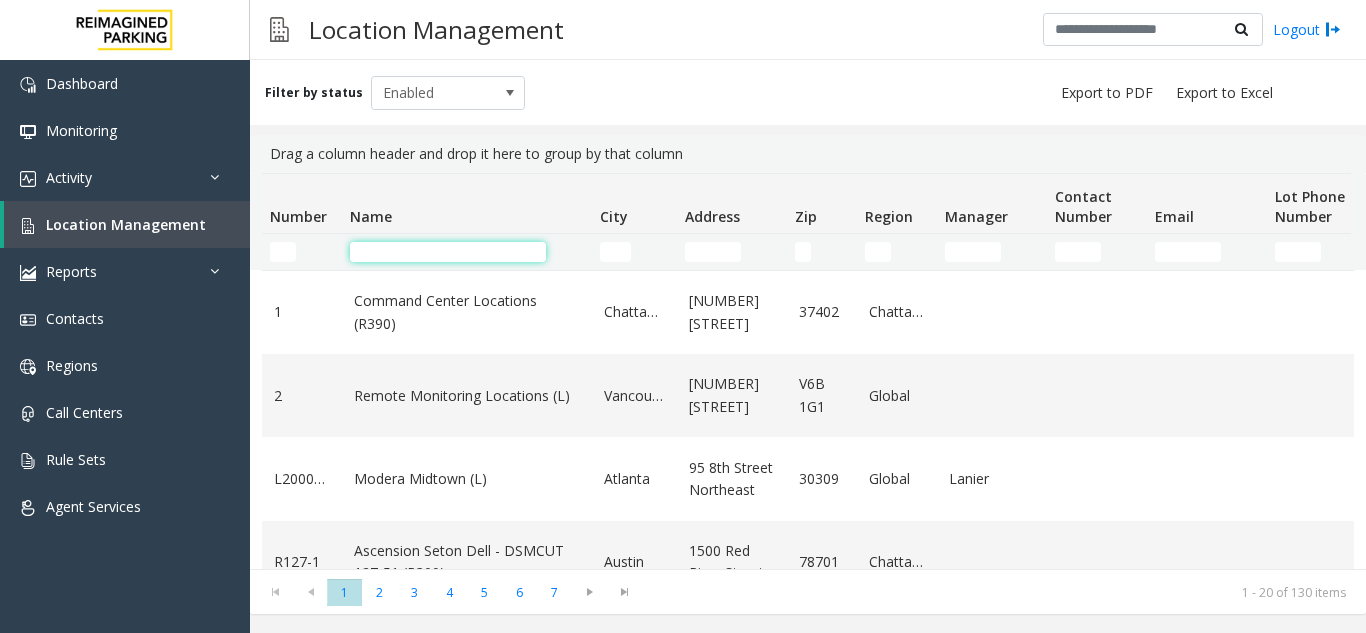 click 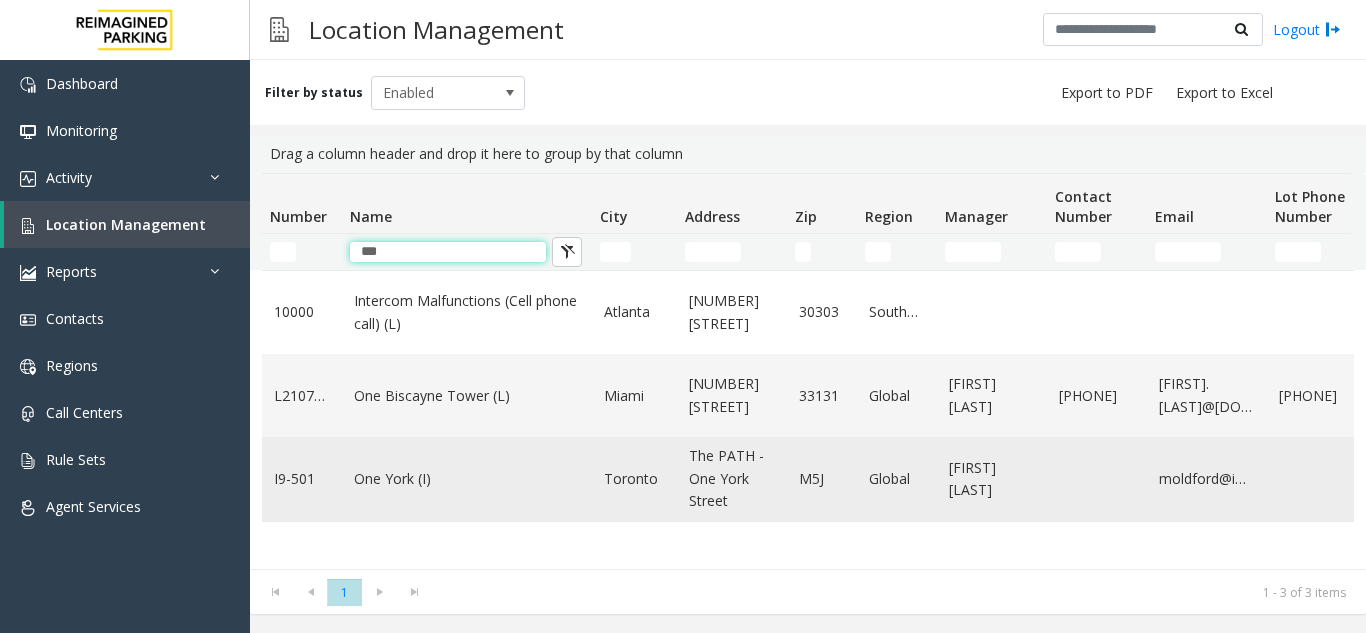 type on "***" 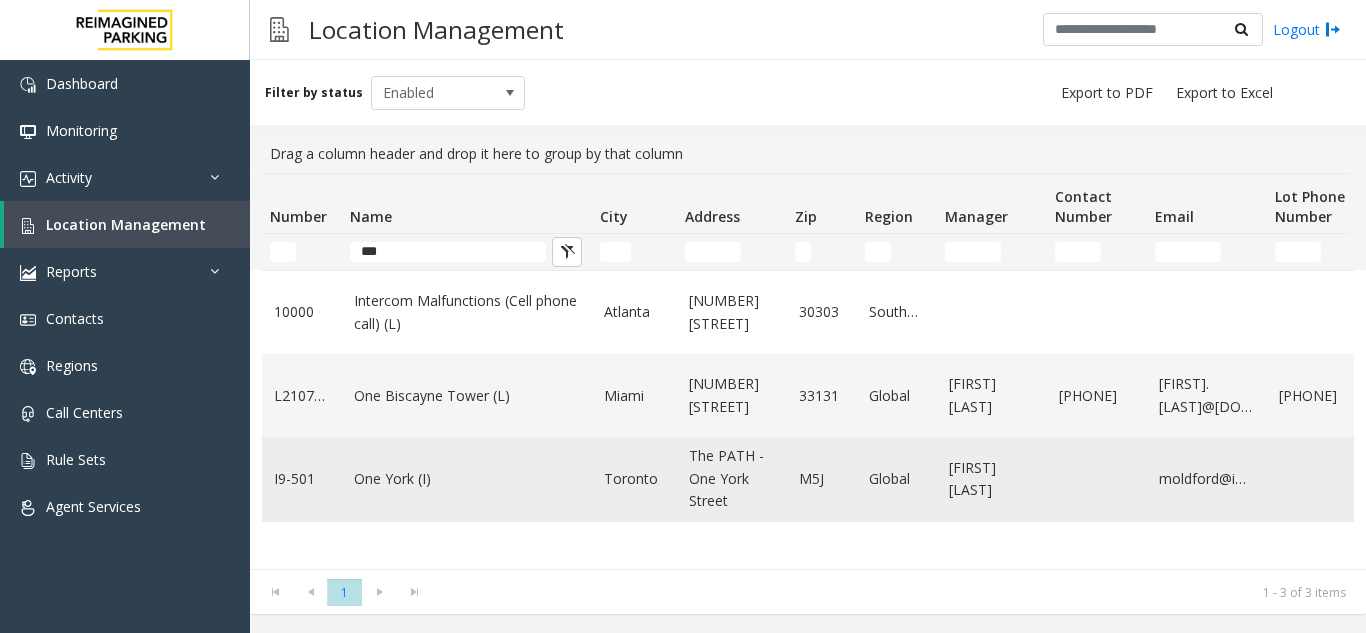 click on "One York (I)" 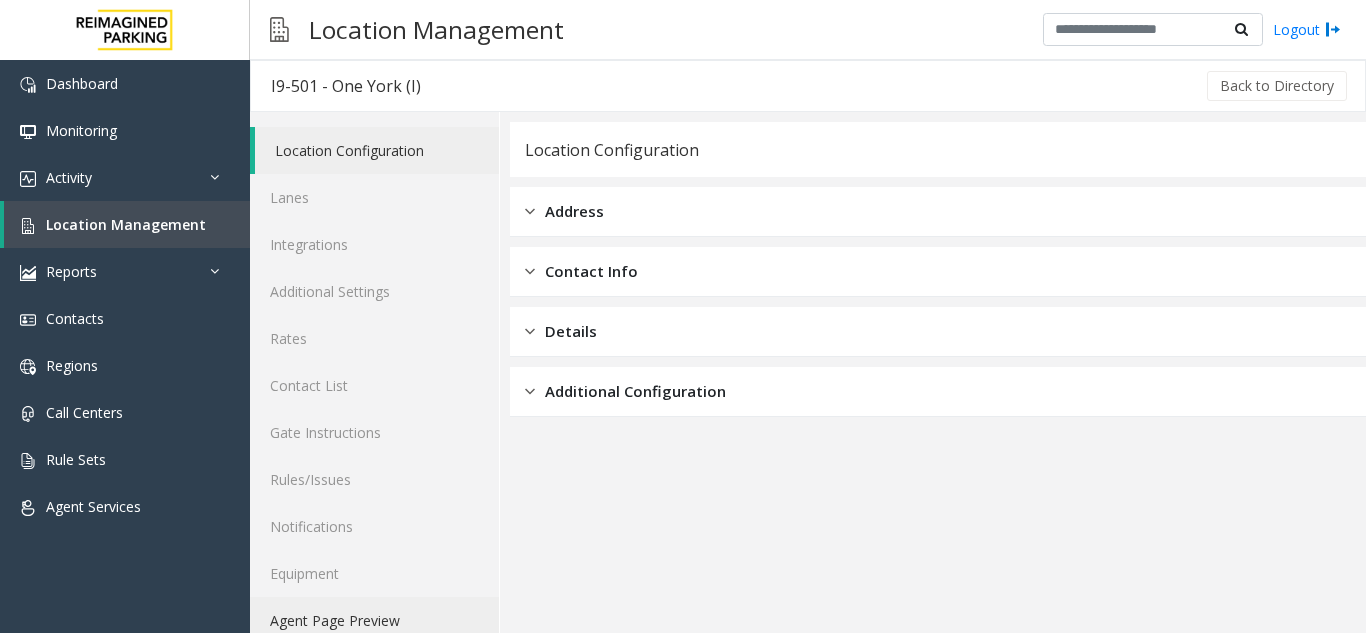 click on "Agent Page Preview" 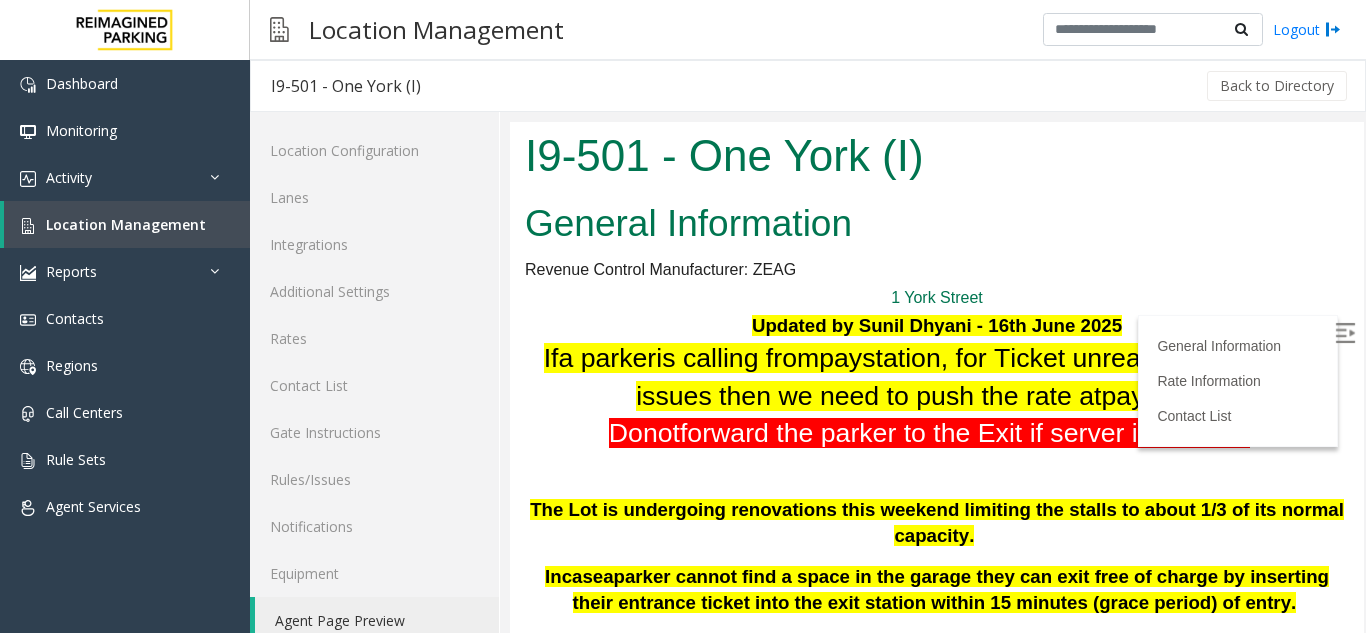 scroll, scrollTop: 0, scrollLeft: 0, axis: both 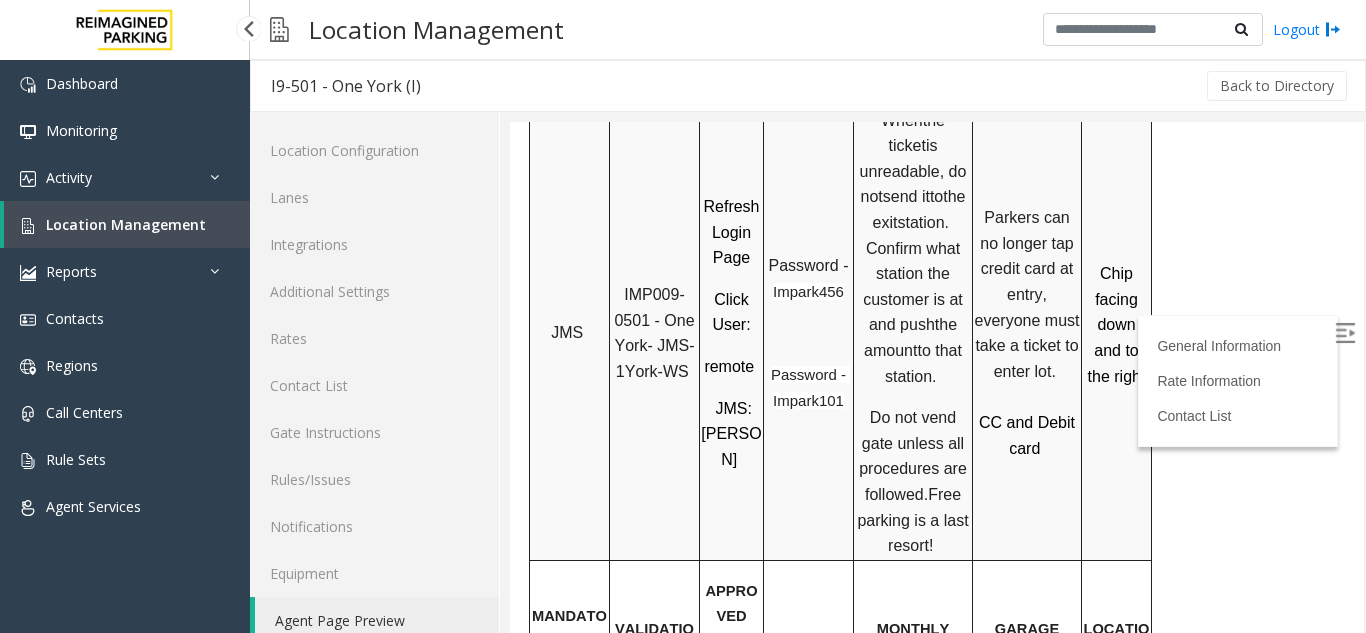 click on "Location Management" at bounding box center [126, 224] 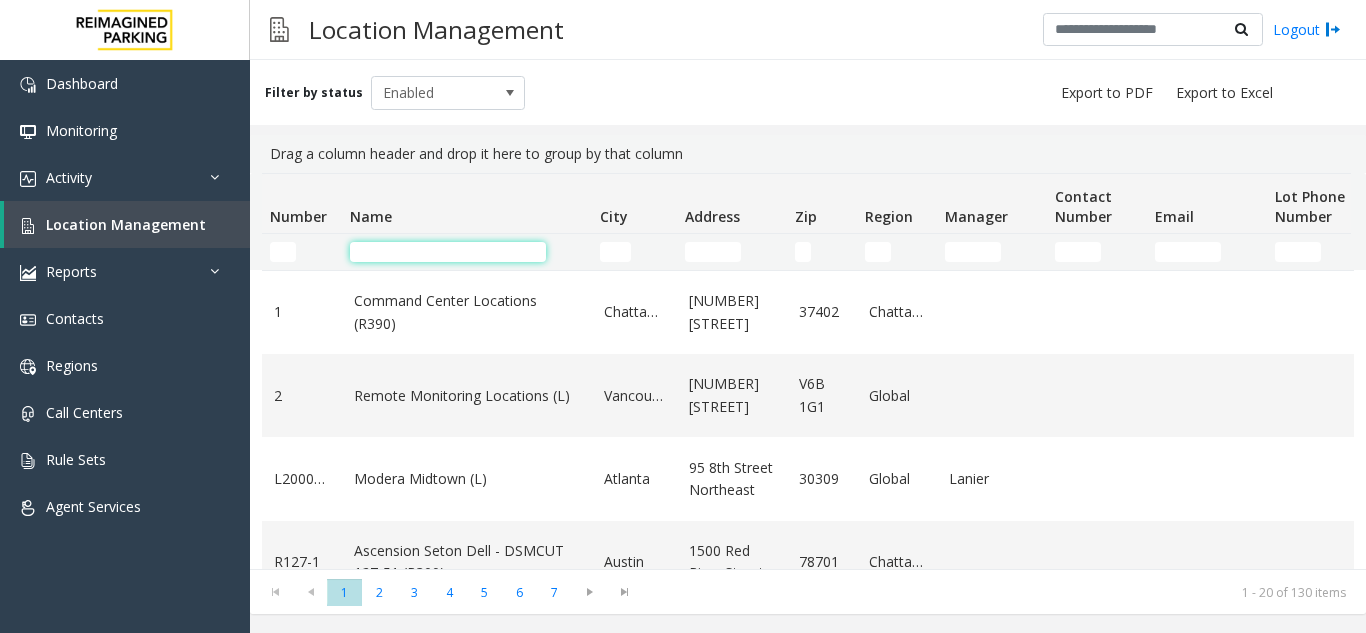 click 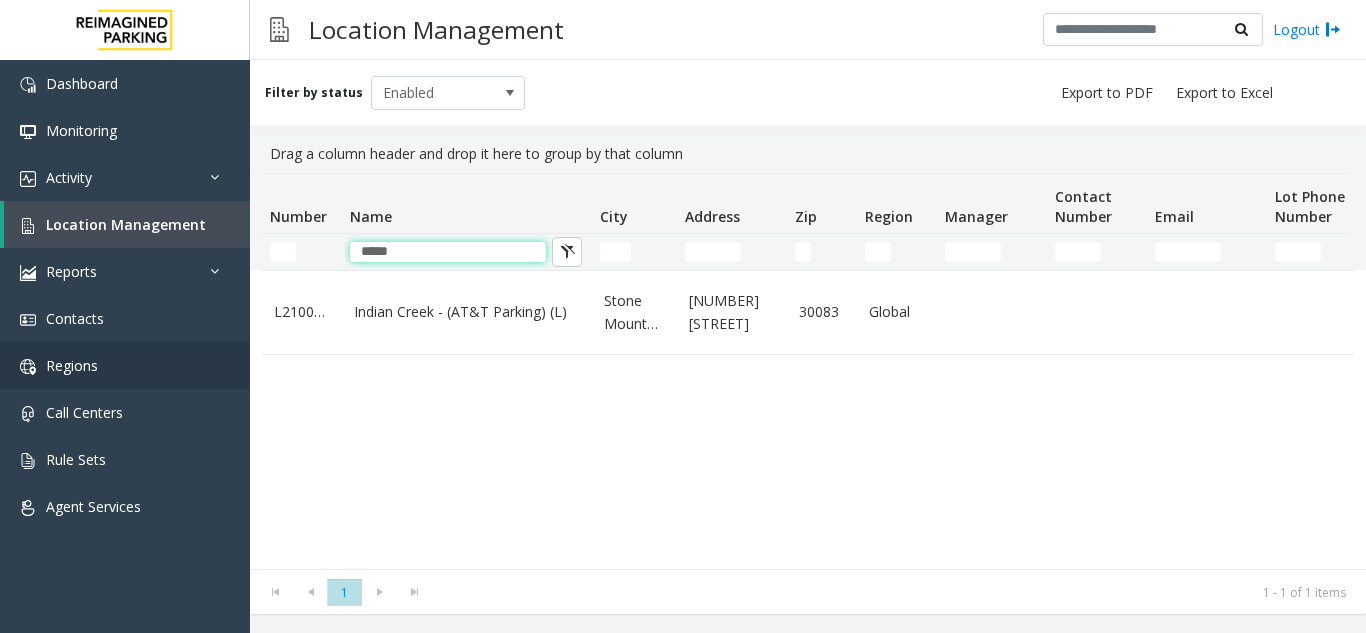 type on "*****" 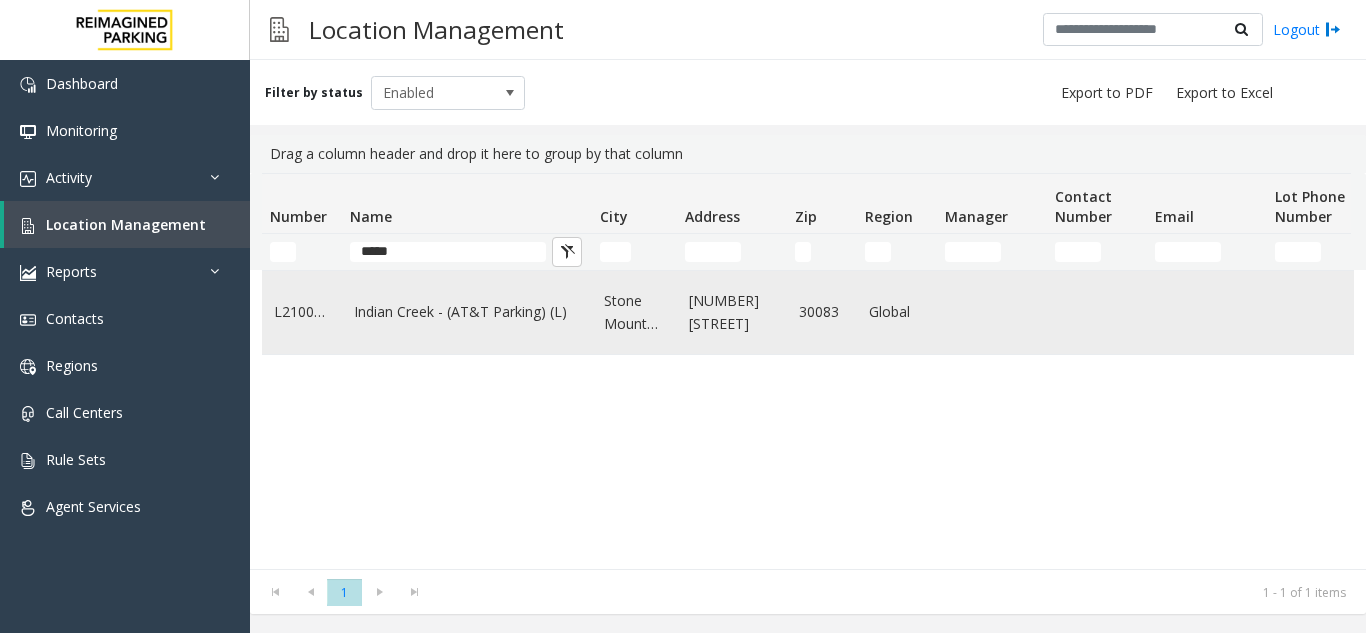 click on "Indian Creek - (AT&T Parking) (L)" 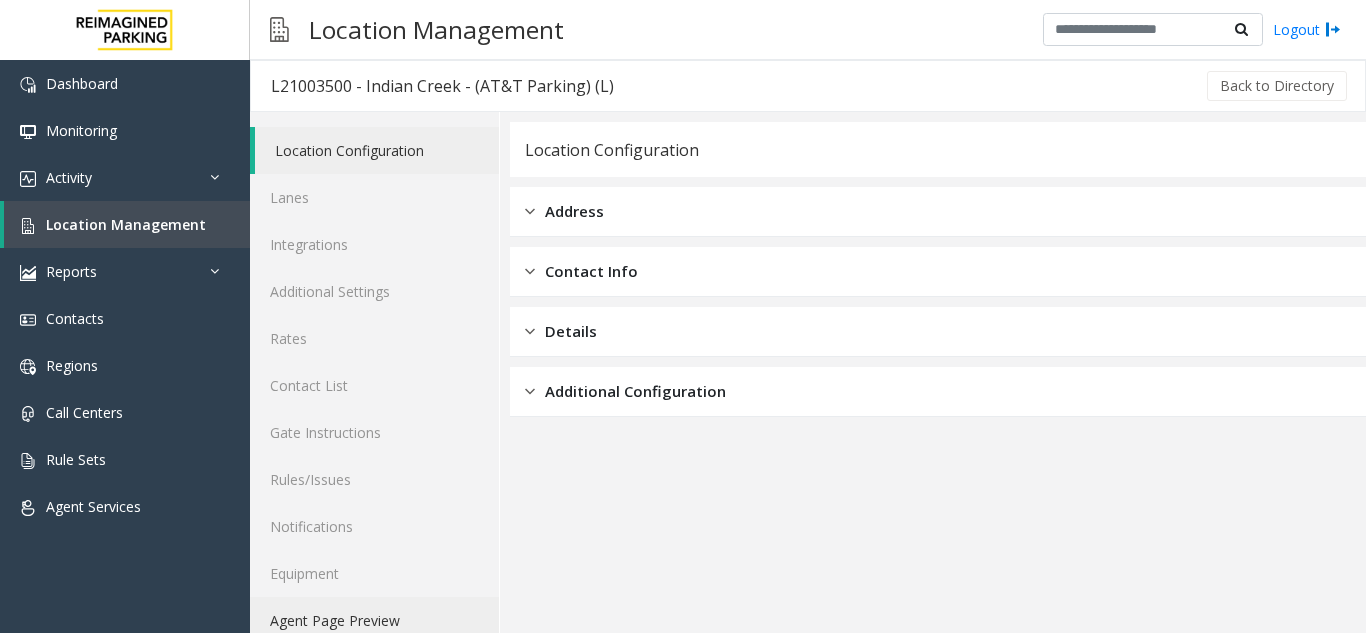 click on "Agent Page Preview" 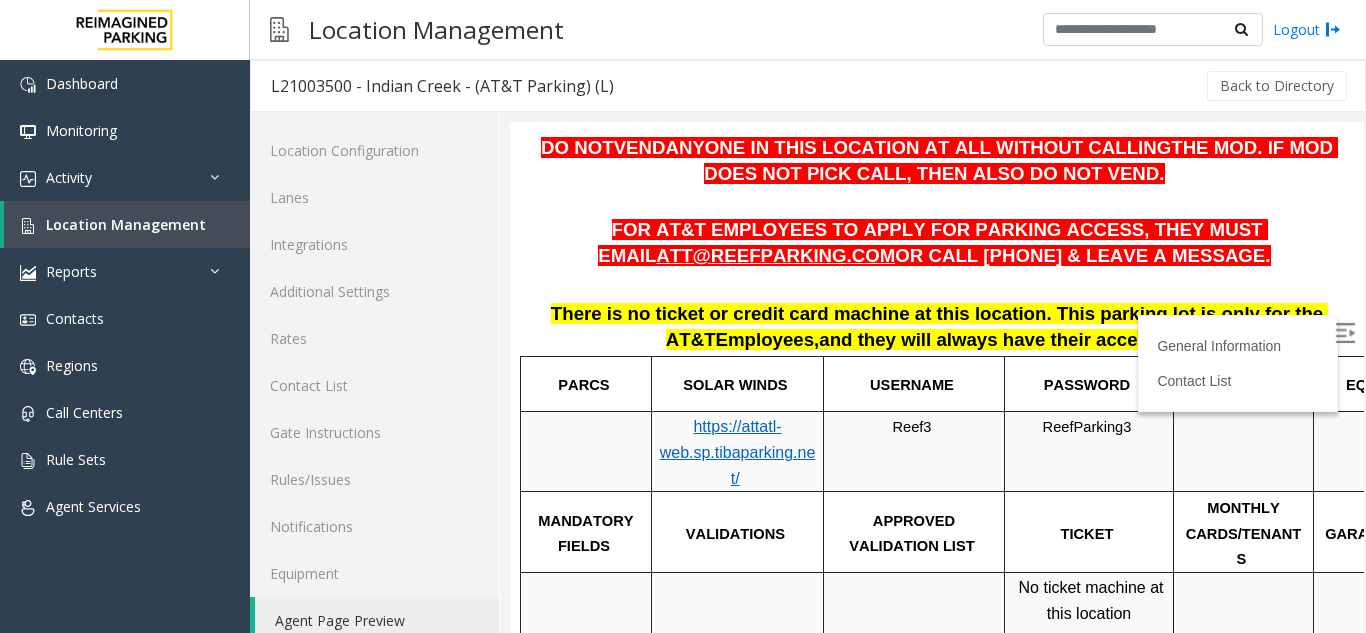 scroll, scrollTop: 400, scrollLeft: 0, axis: vertical 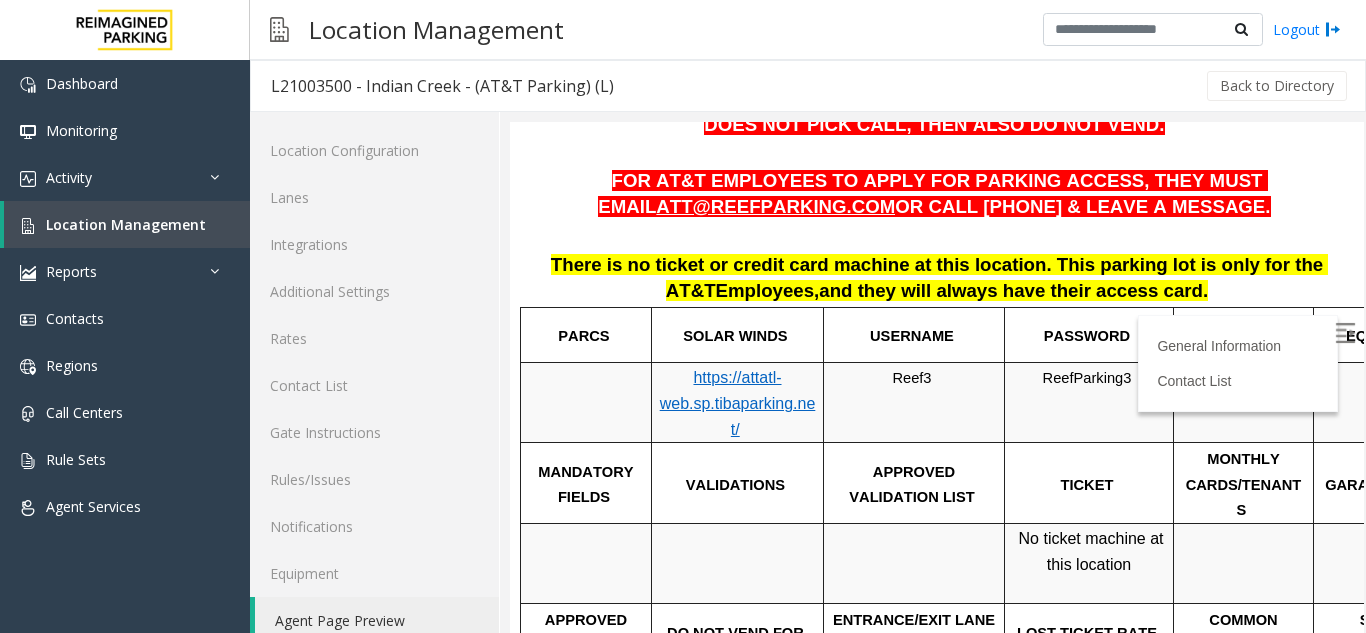 click at bounding box center (1345, 333) 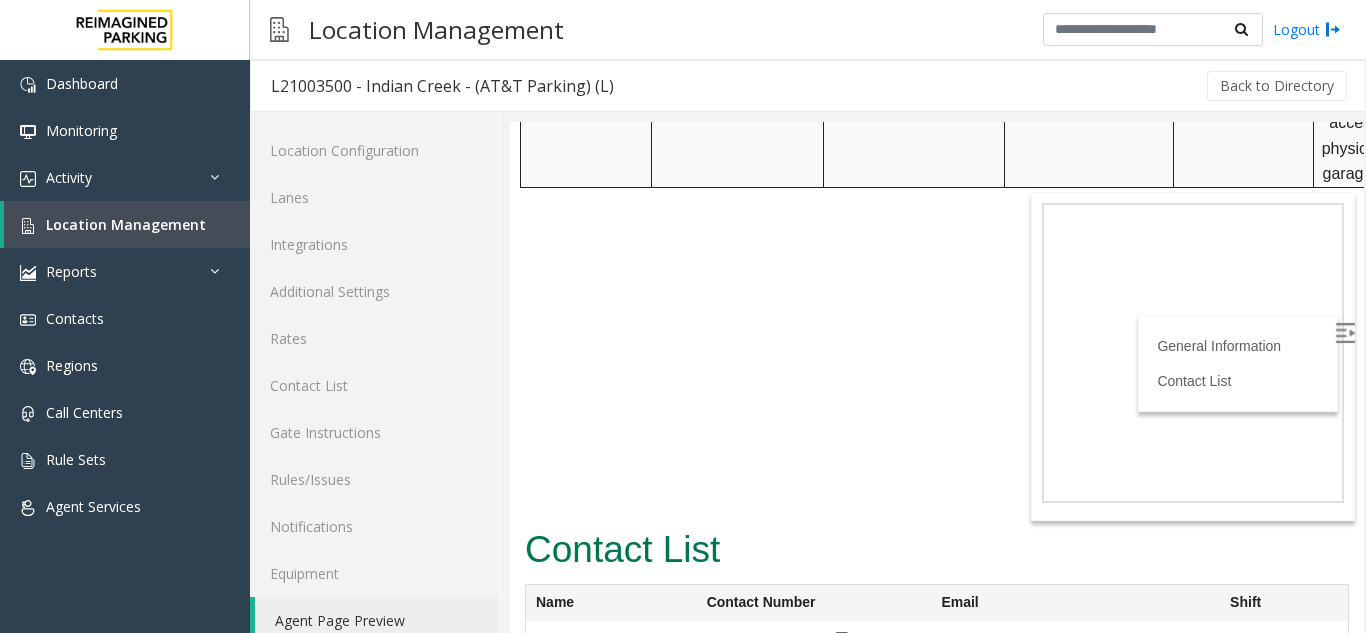 scroll, scrollTop: 1064, scrollLeft: 0, axis: vertical 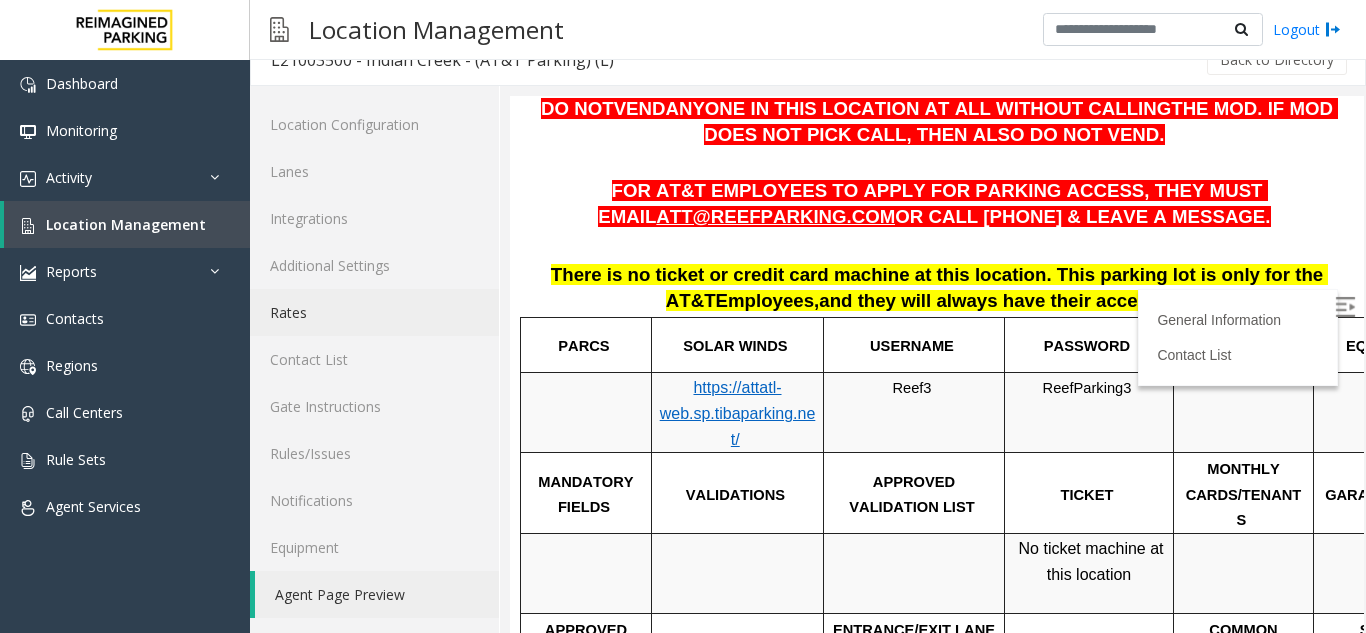 click on "Rates" 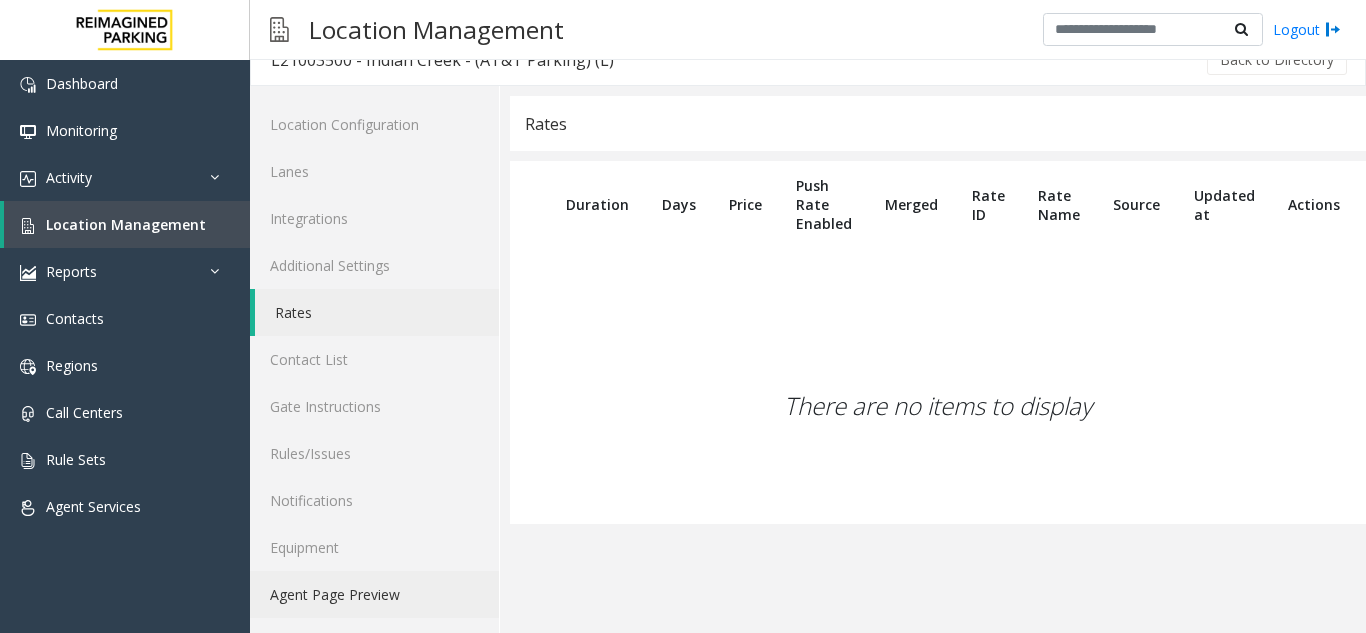 click on "Agent Page Preview" 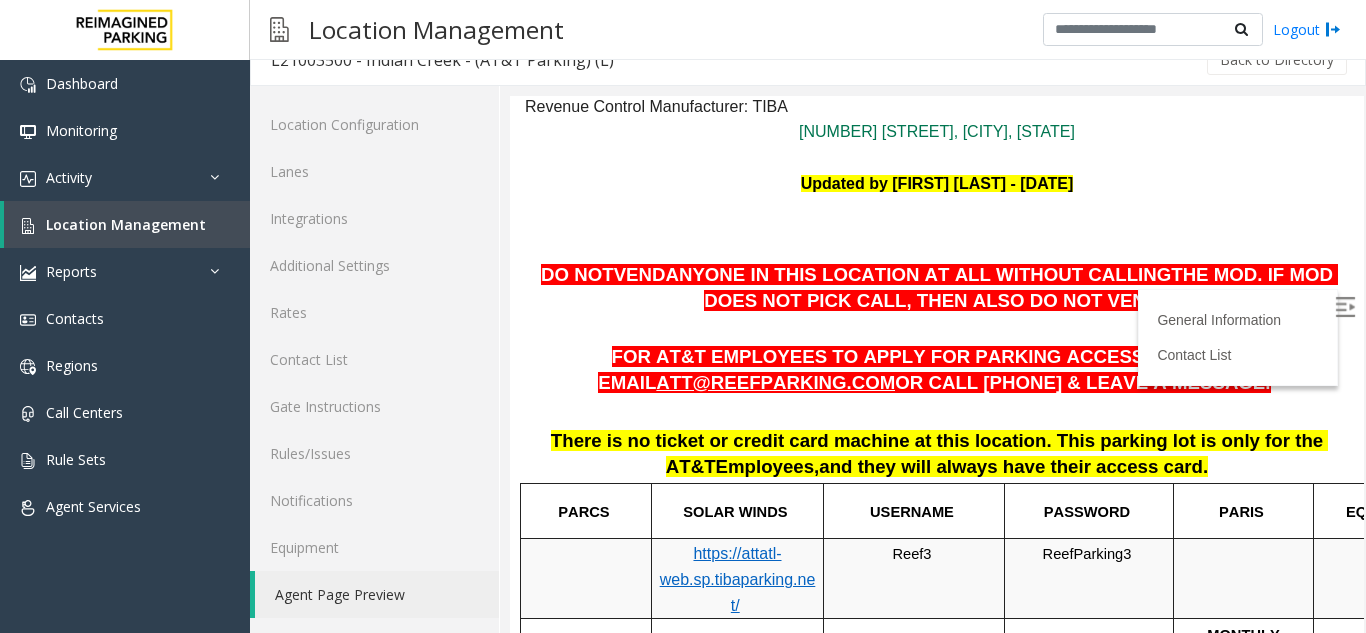 scroll, scrollTop: 200, scrollLeft: 0, axis: vertical 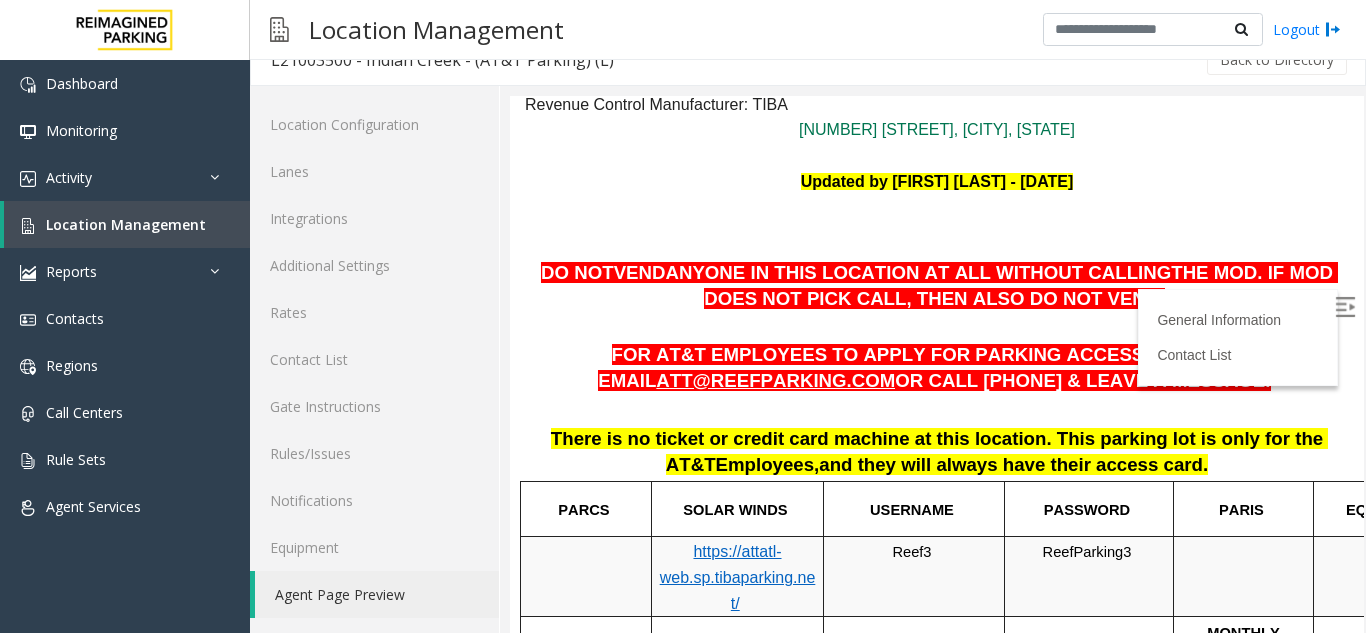 click at bounding box center (1345, 307) 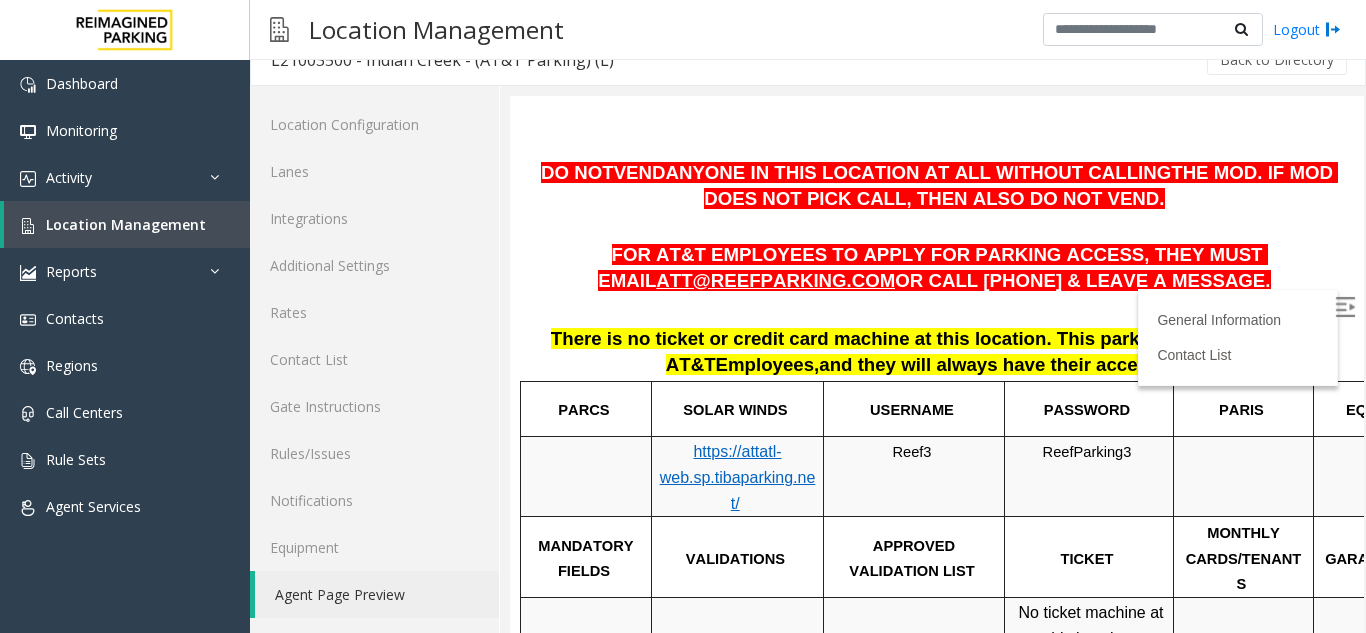 scroll, scrollTop: 400, scrollLeft: 0, axis: vertical 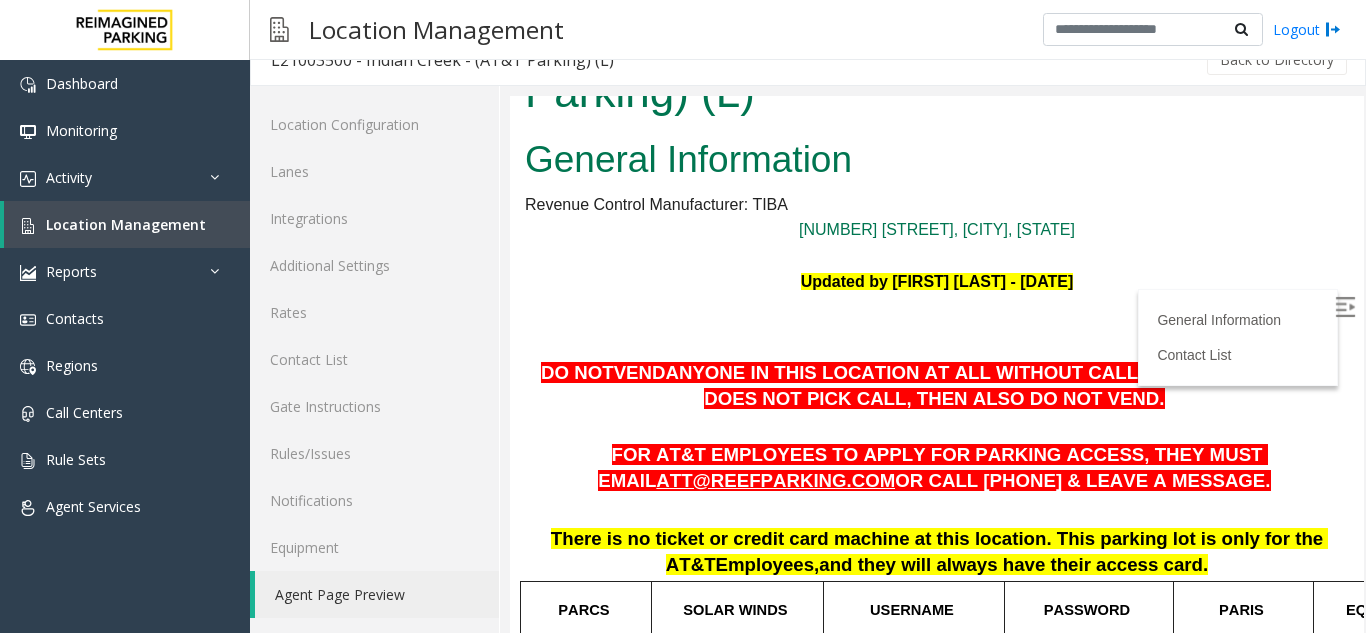 click on "OR CALL [PHONE] & LEAVE A MESSAGE." at bounding box center (1082, 480) 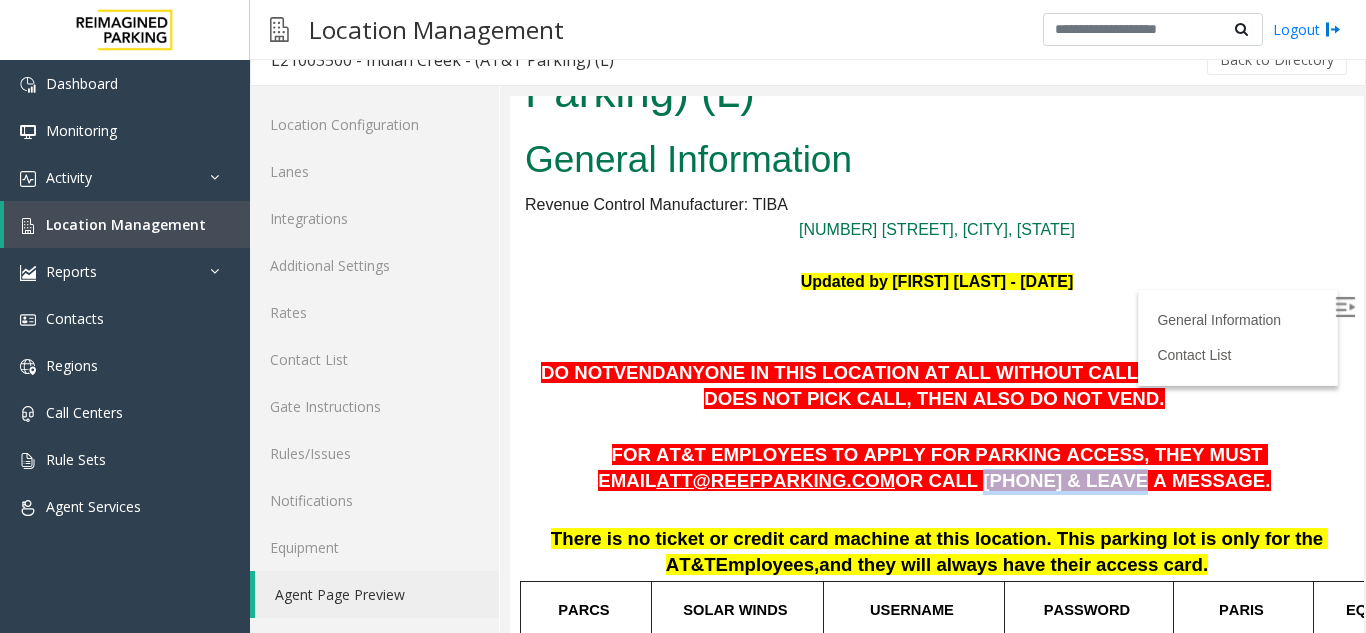 drag, startPoint x: 810, startPoint y: 485, endPoint x: 930, endPoint y: 492, distance: 120.203995 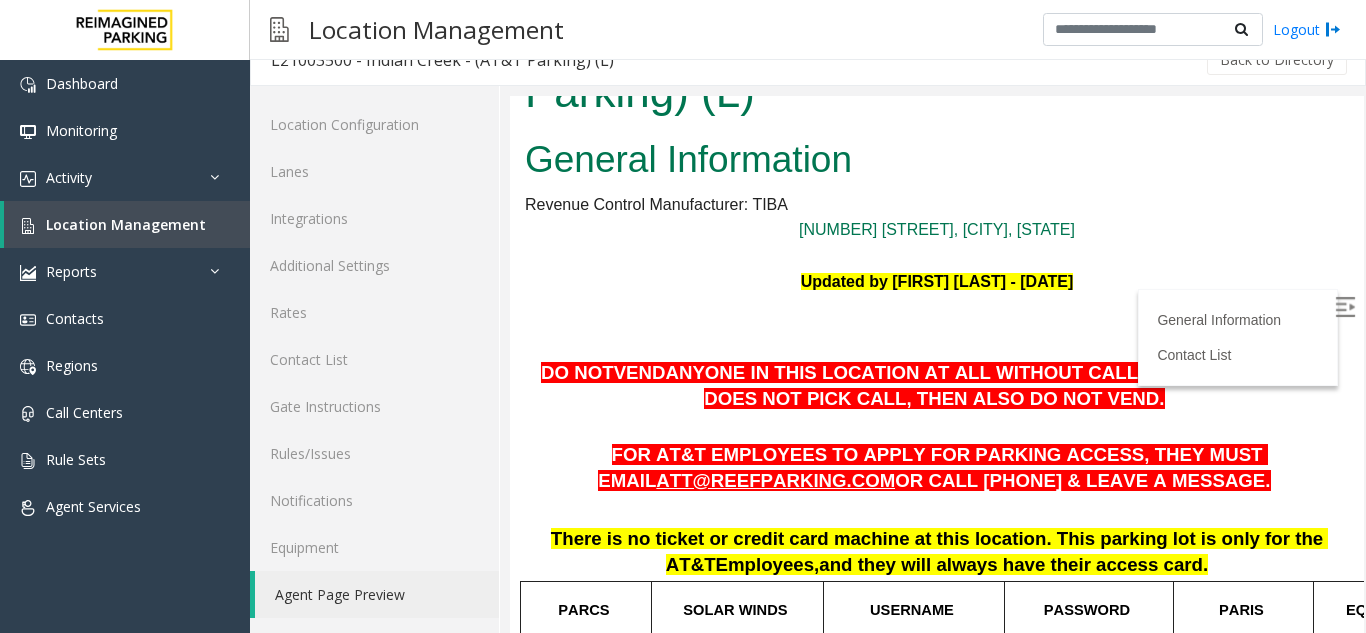 click on "FOR AT&T EMPLOYEES TO APPLY FOR PARKING ACCESS, THEY MUST EMAIL [EMAIL] OR CALL [PHONE] & LEAVE A MESSAGE." at bounding box center [937, 468] 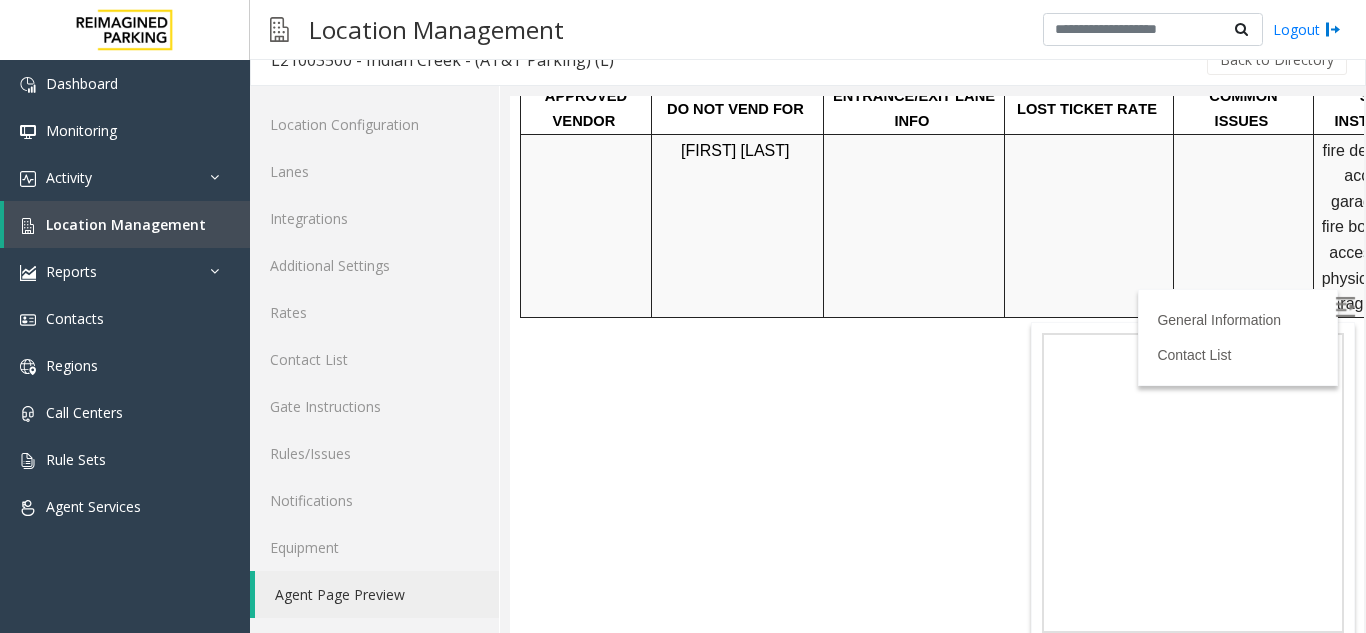 scroll, scrollTop: 900, scrollLeft: 0, axis: vertical 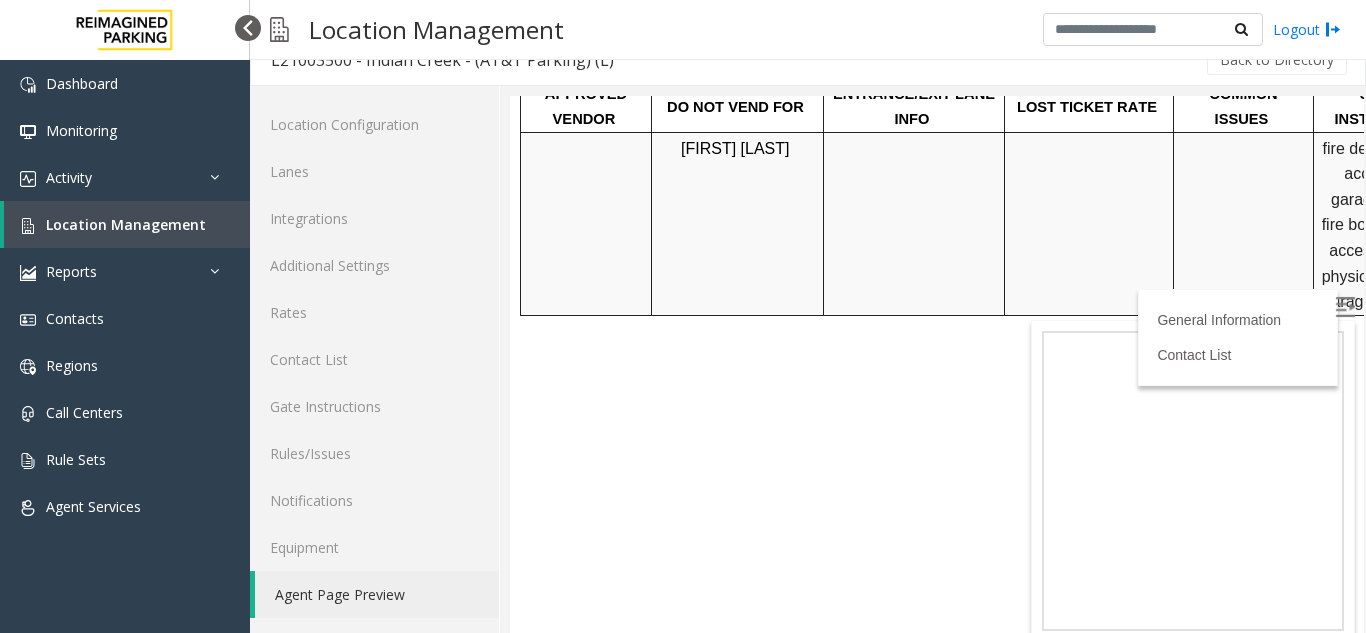 click at bounding box center (248, 28) 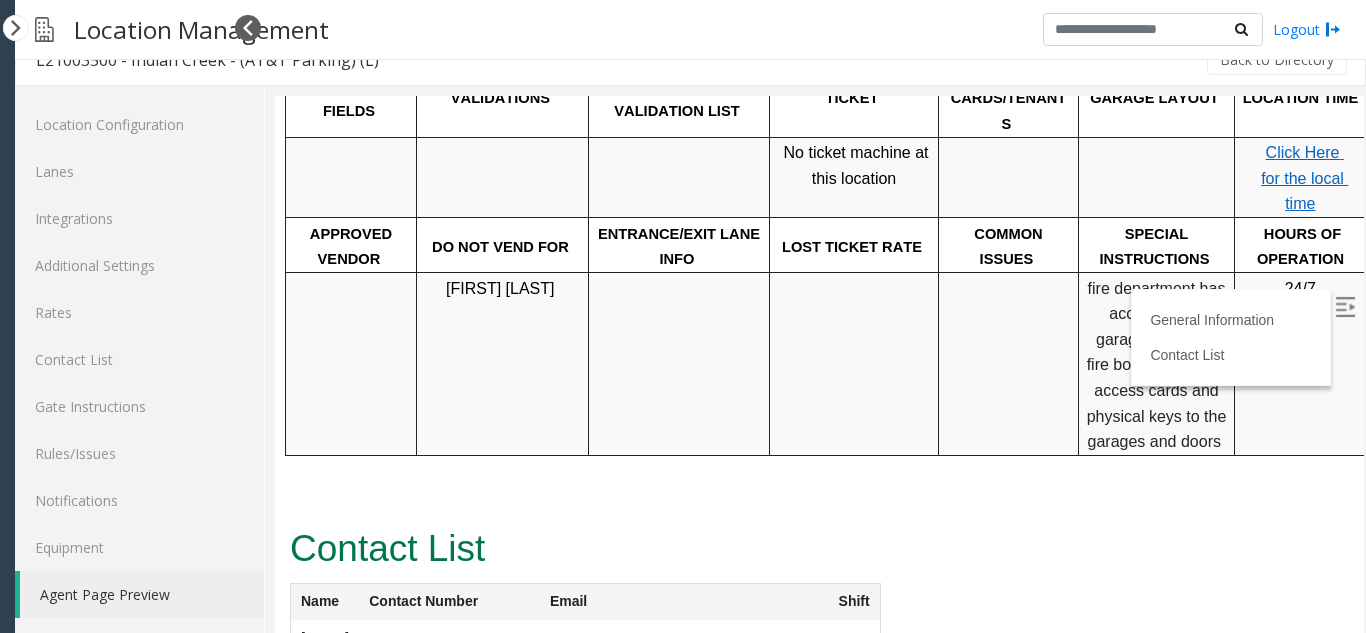 scroll, scrollTop: 785, scrollLeft: 0, axis: vertical 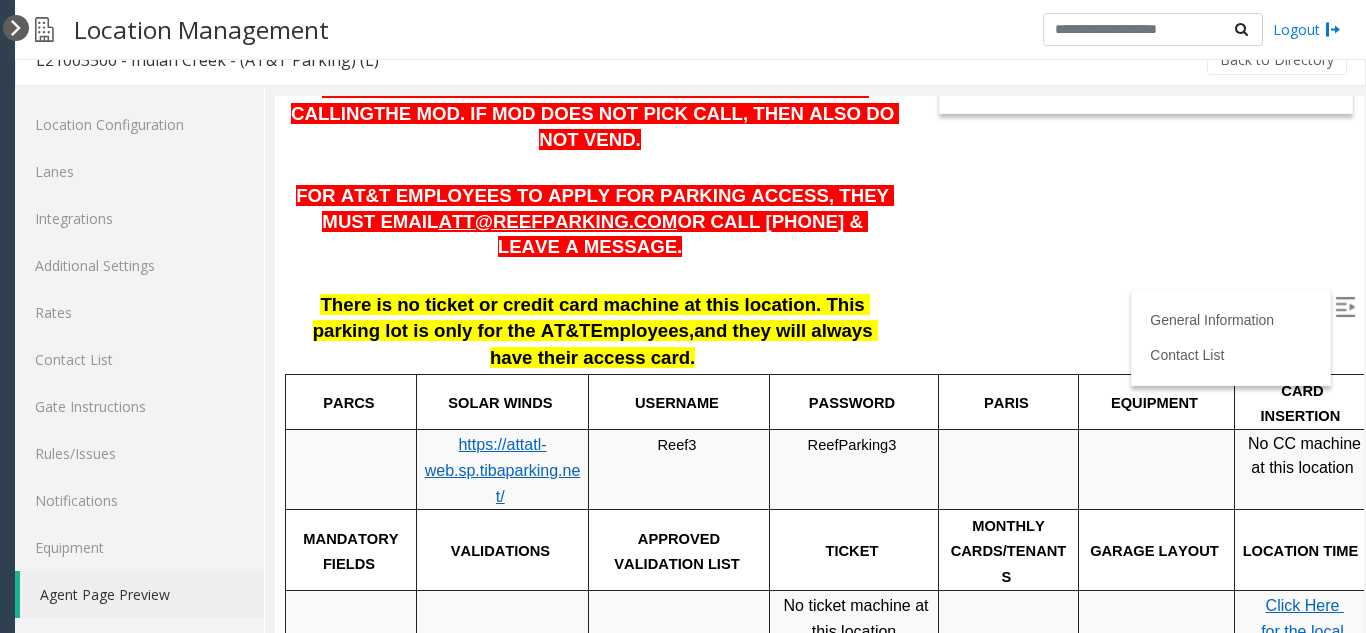 click at bounding box center (16, 28) 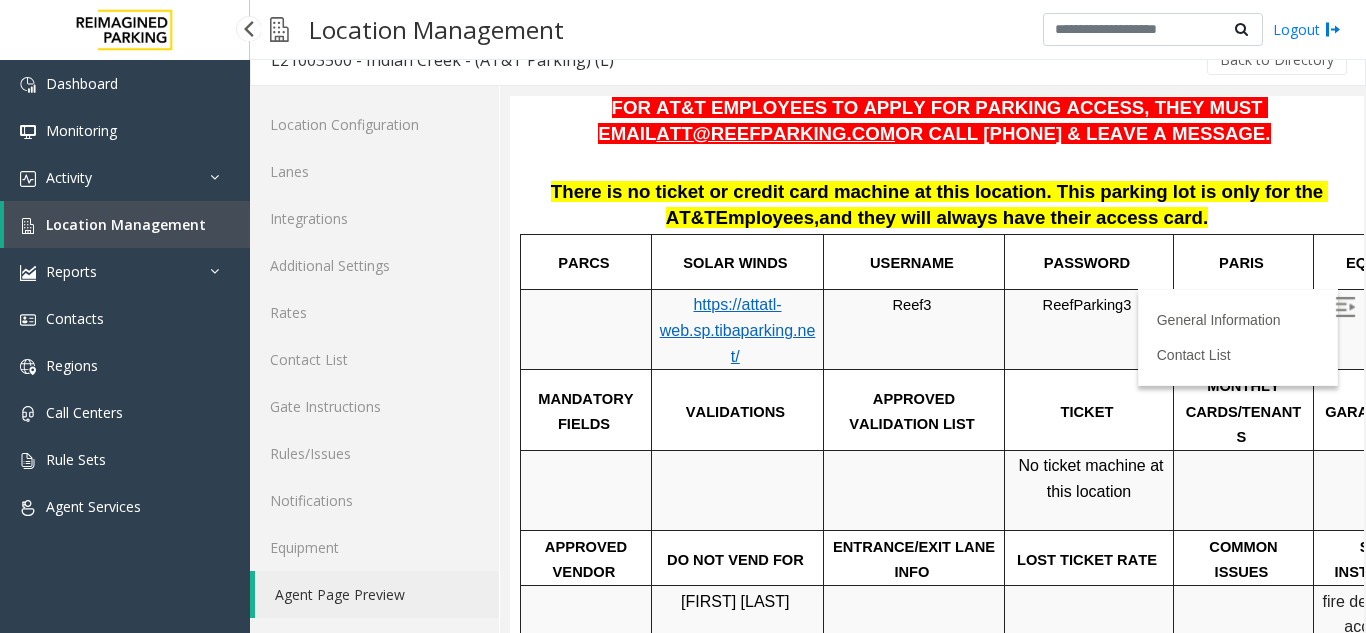 click on "Location Management" at bounding box center [126, 224] 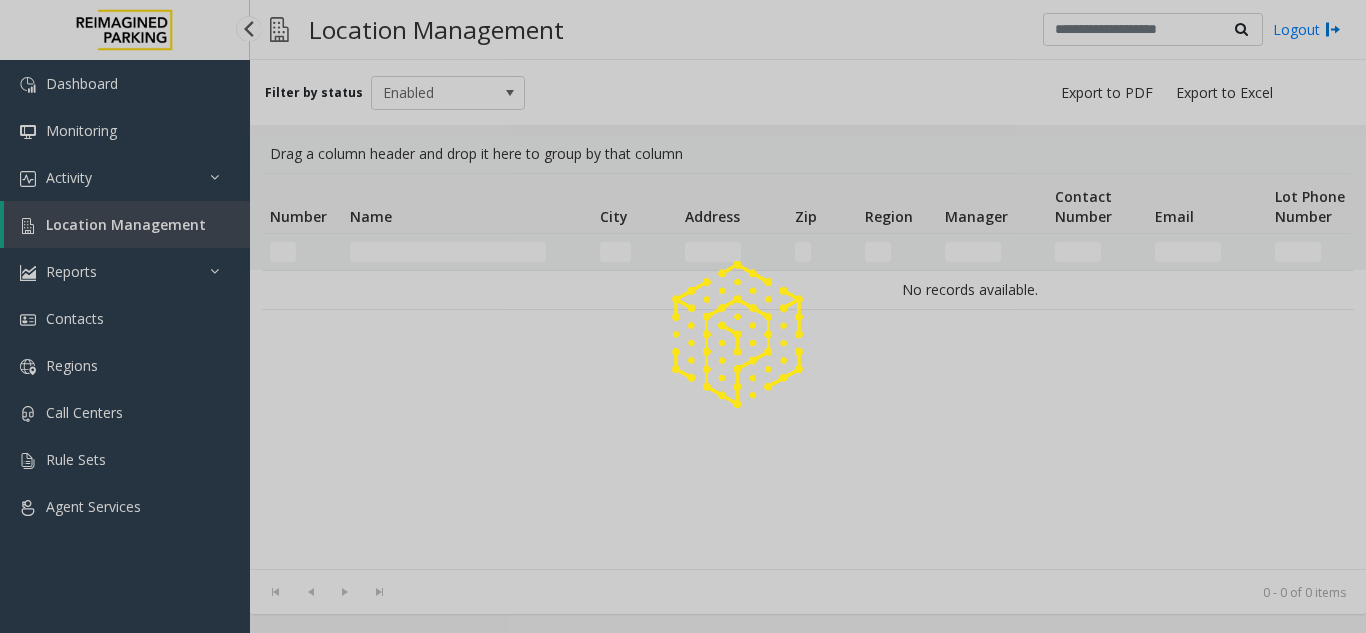scroll, scrollTop: 0, scrollLeft: 0, axis: both 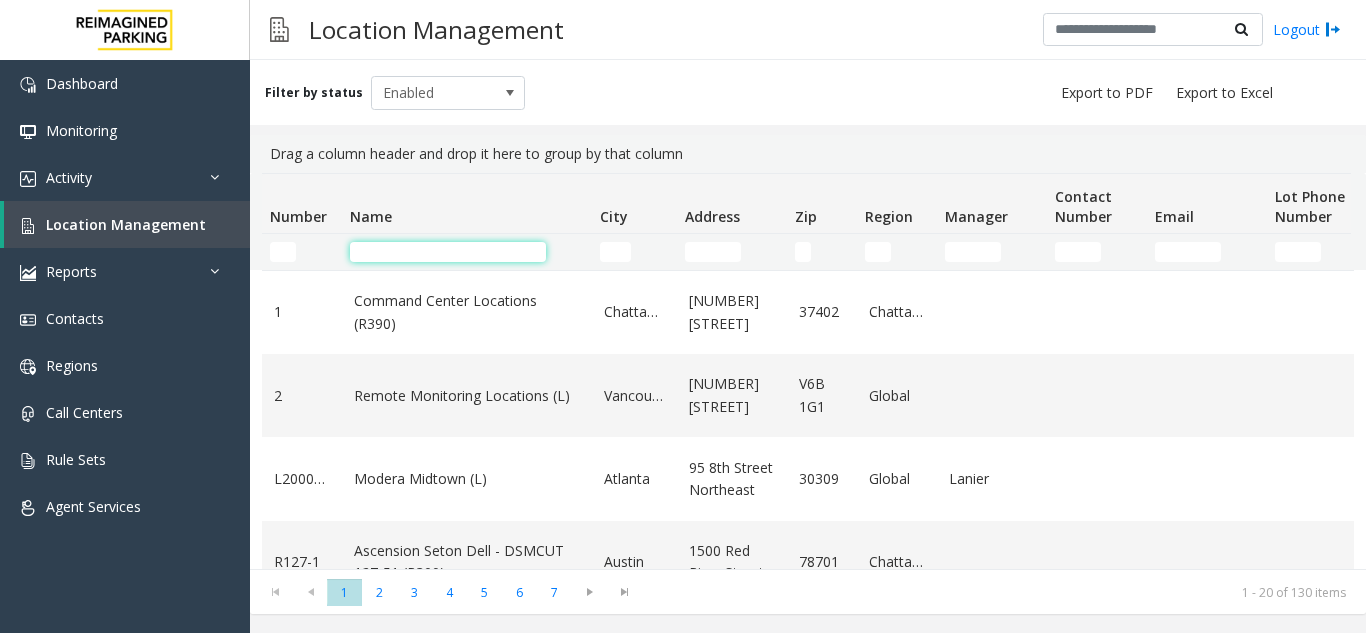 click 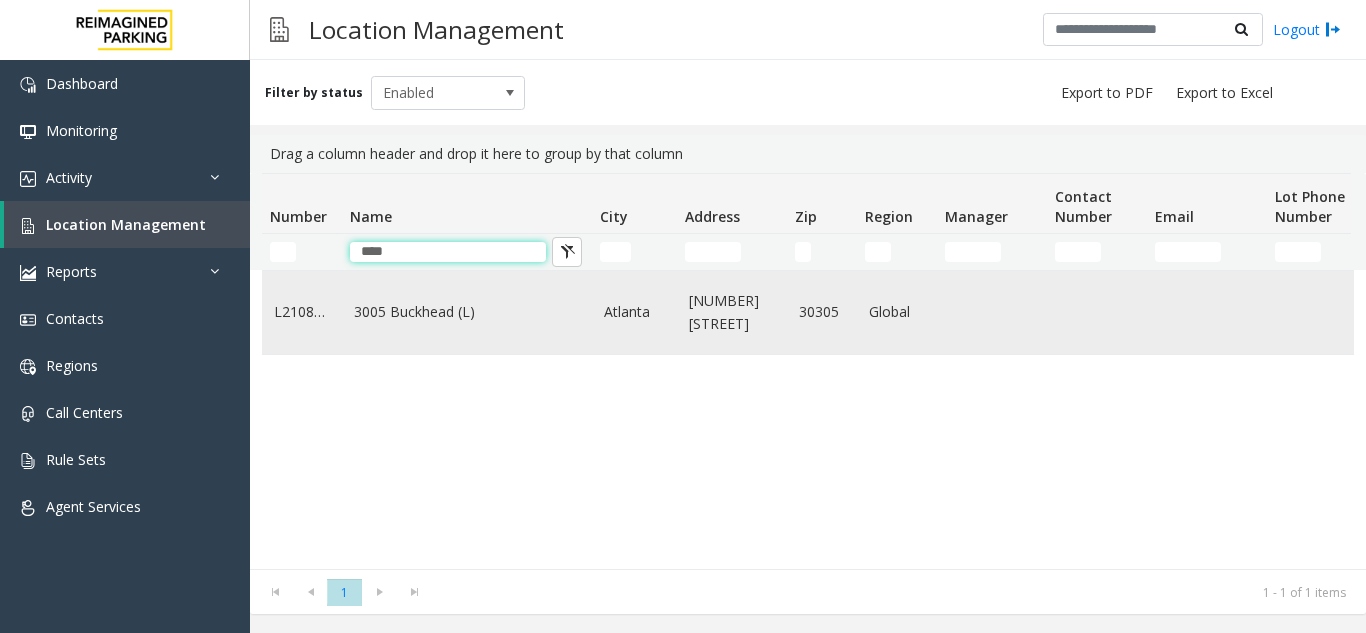 type on "****" 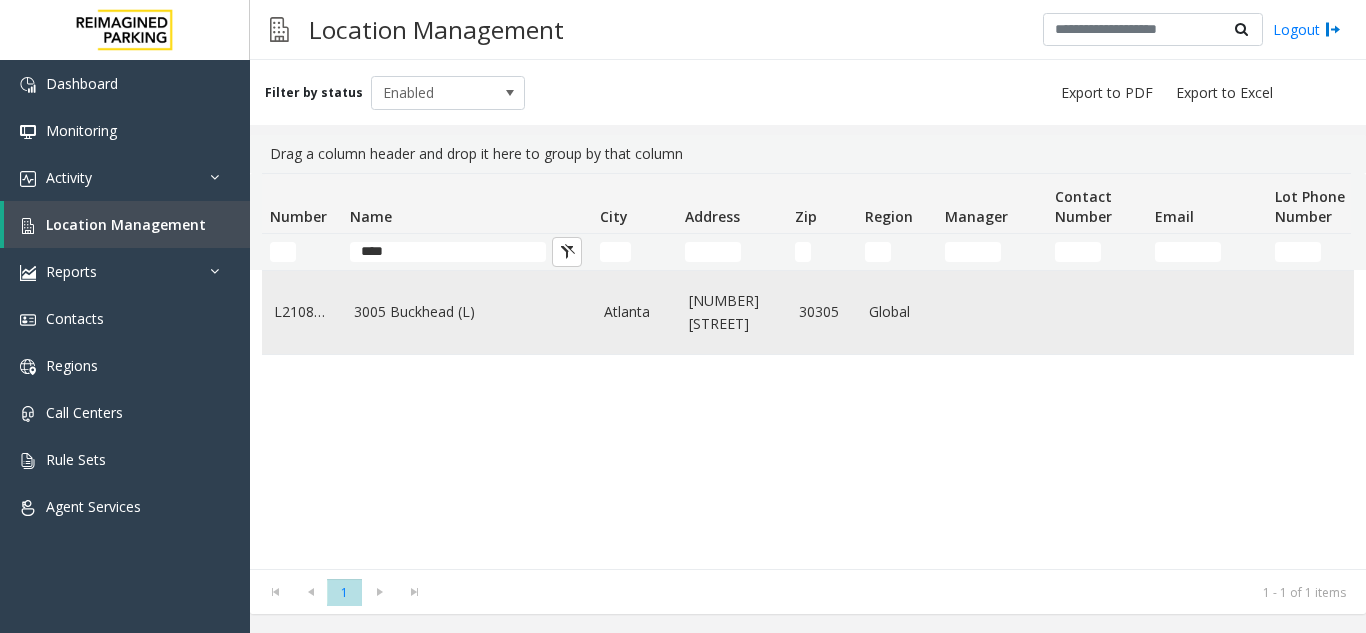 click on "3005 Buckhead (L)" 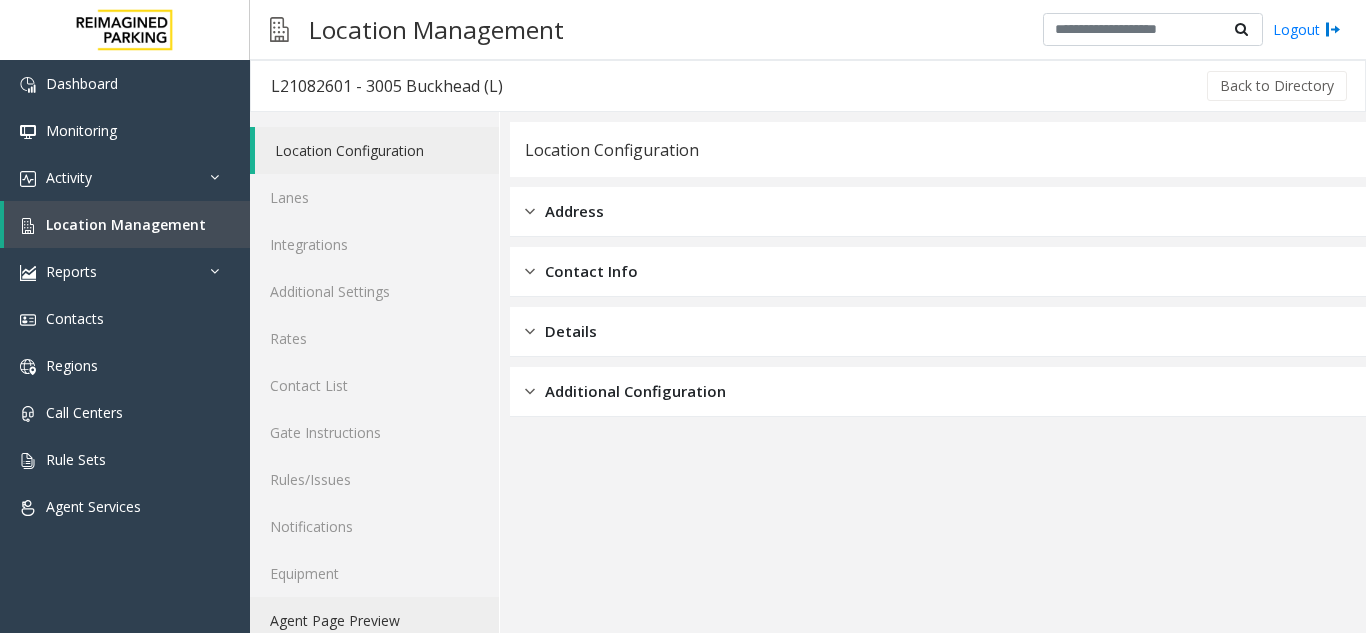 click on "Agent Page Preview" 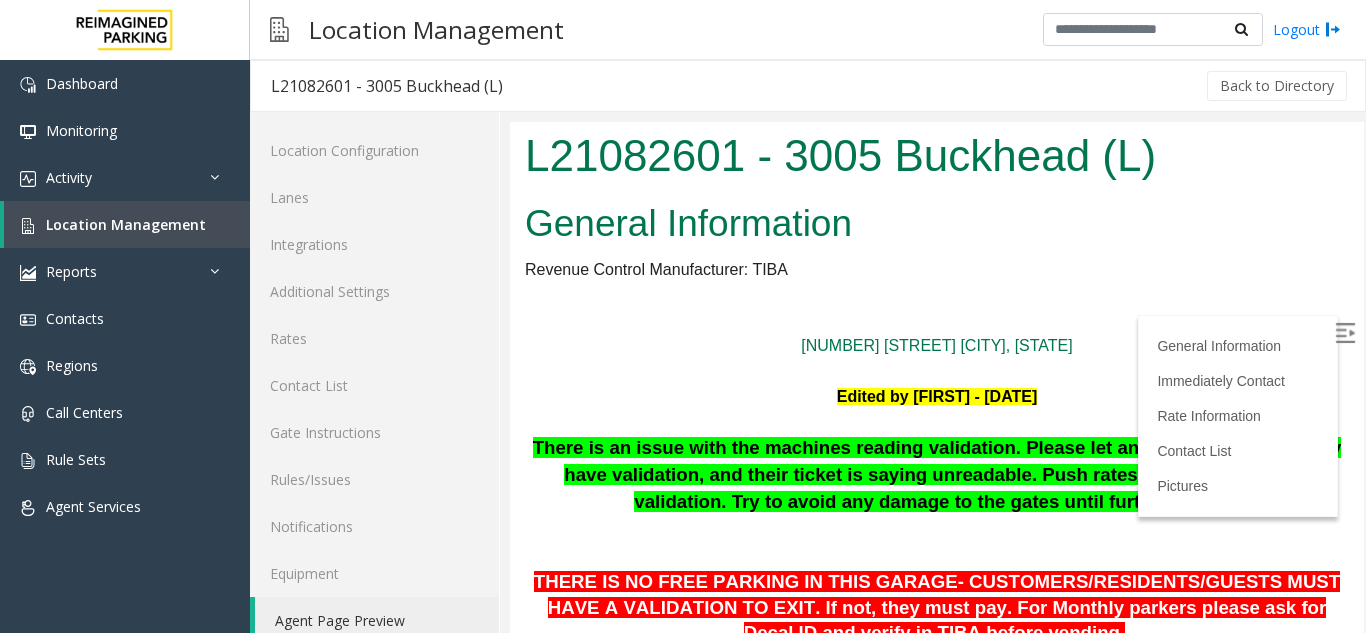 scroll, scrollTop: 0, scrollLeft: 0, axis: both 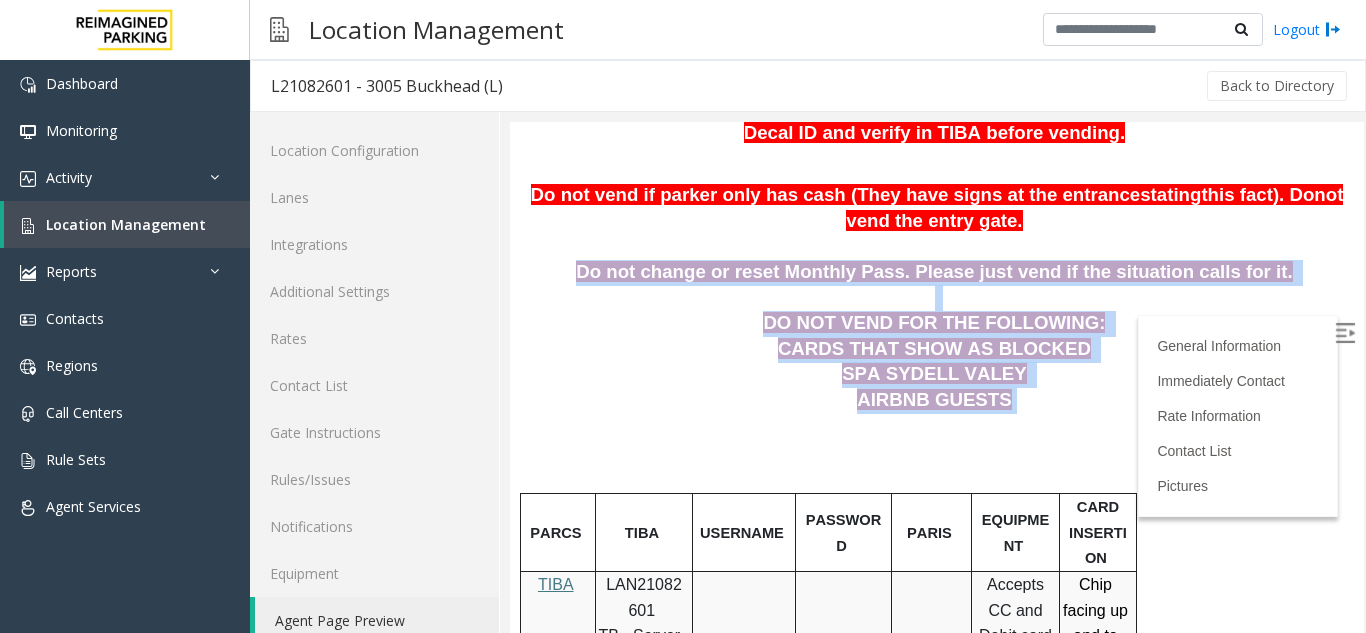 drag, startPoint x: 598, startPoint y: 272, endPoint x: 886, endPoint y: 416, distance: 321.99377 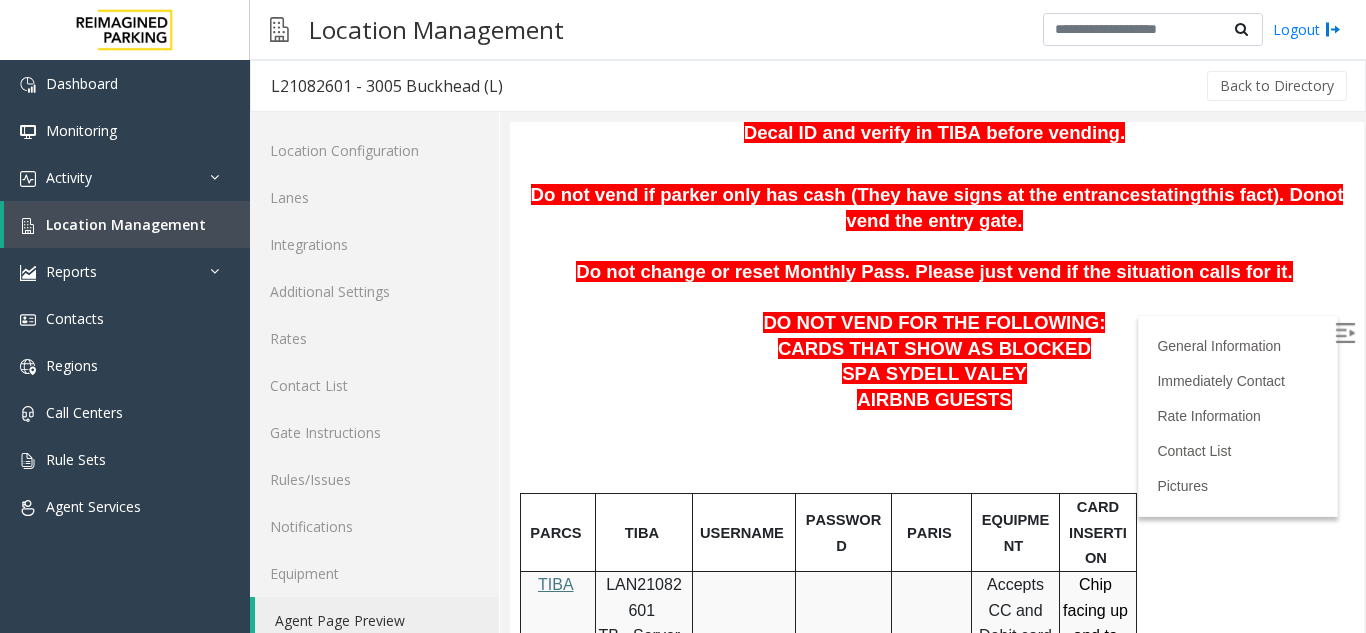 scroll, scrollTop: 600, scrollLeft: 0, axis: vertical 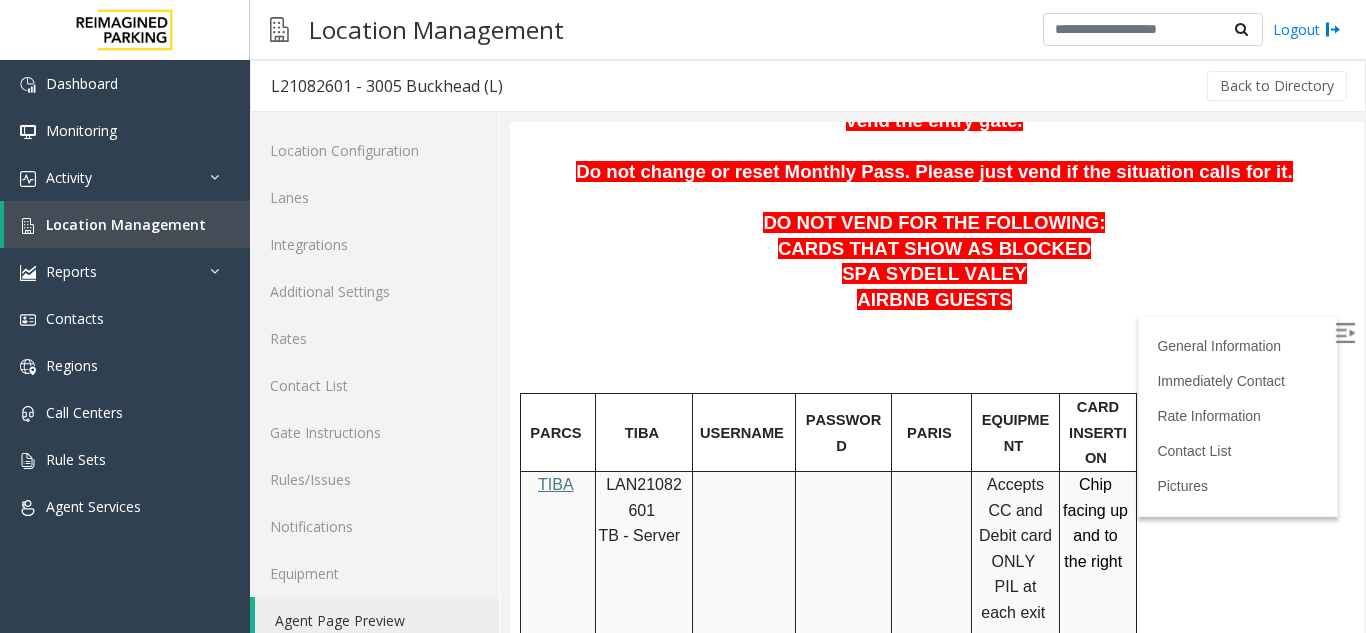 click on "LAN21082601" at bounding box center [644, 497] 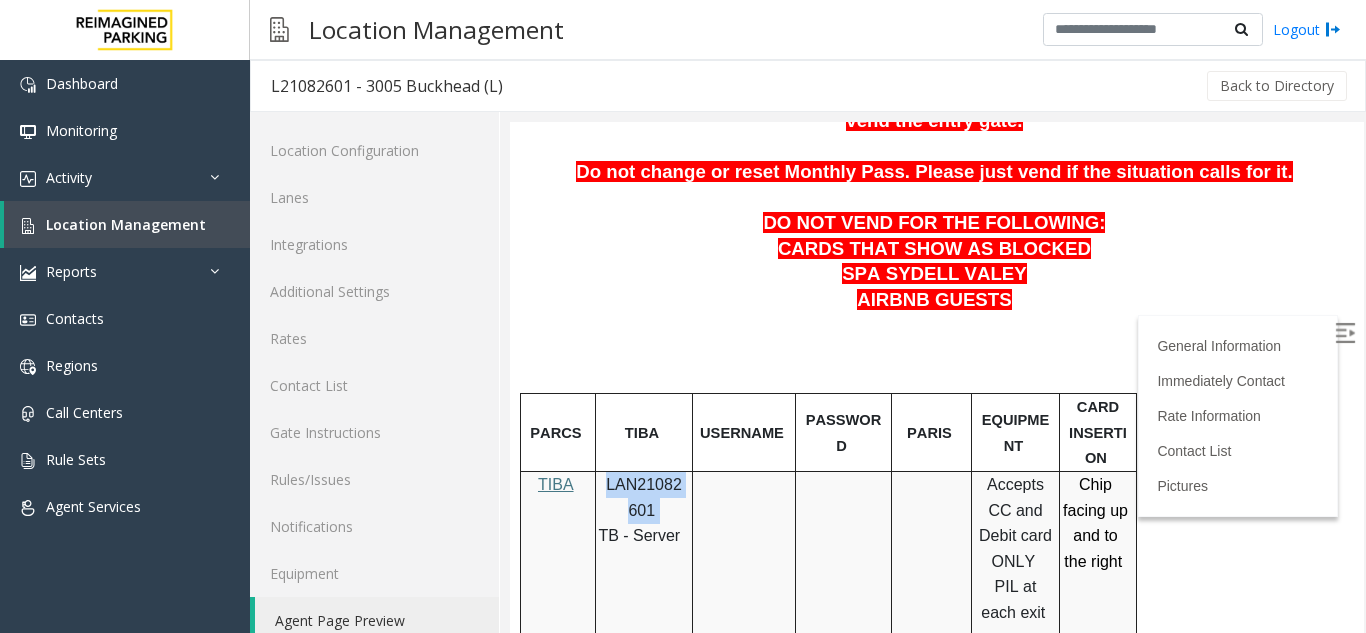 click on "LAN21082601" at bounding box center (644, 497) 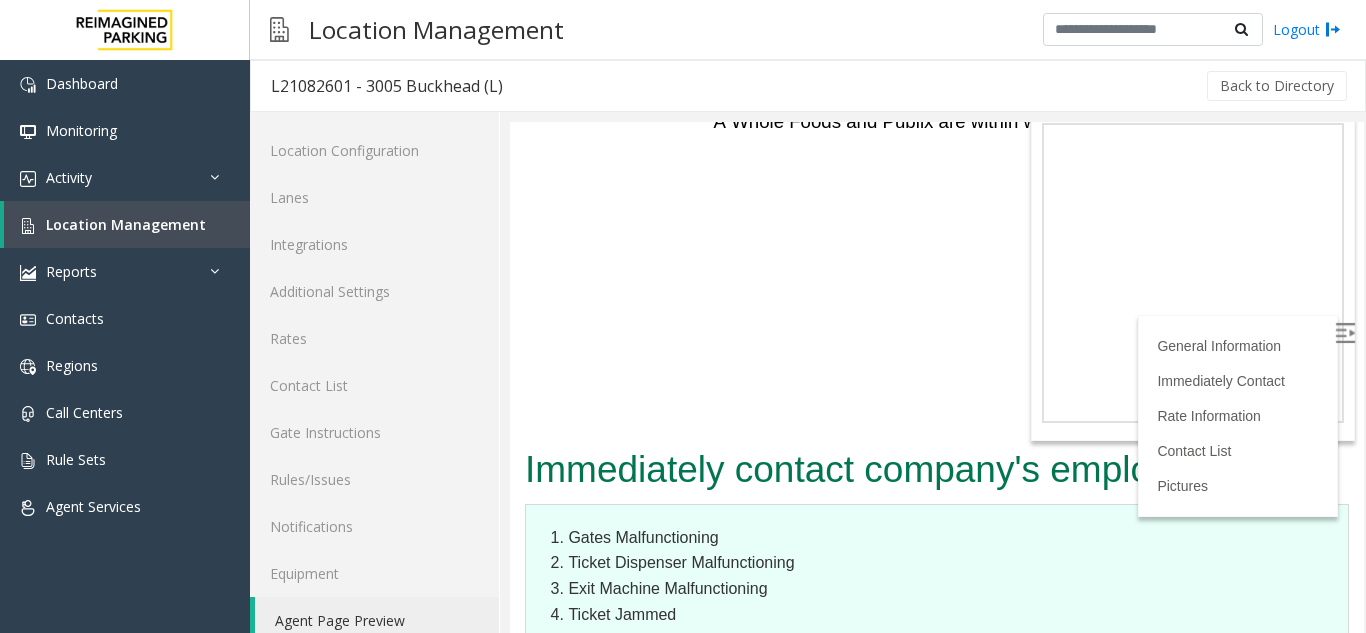 scroll, scrollTop: 3300, scrollLeft: 0, axis: vertical 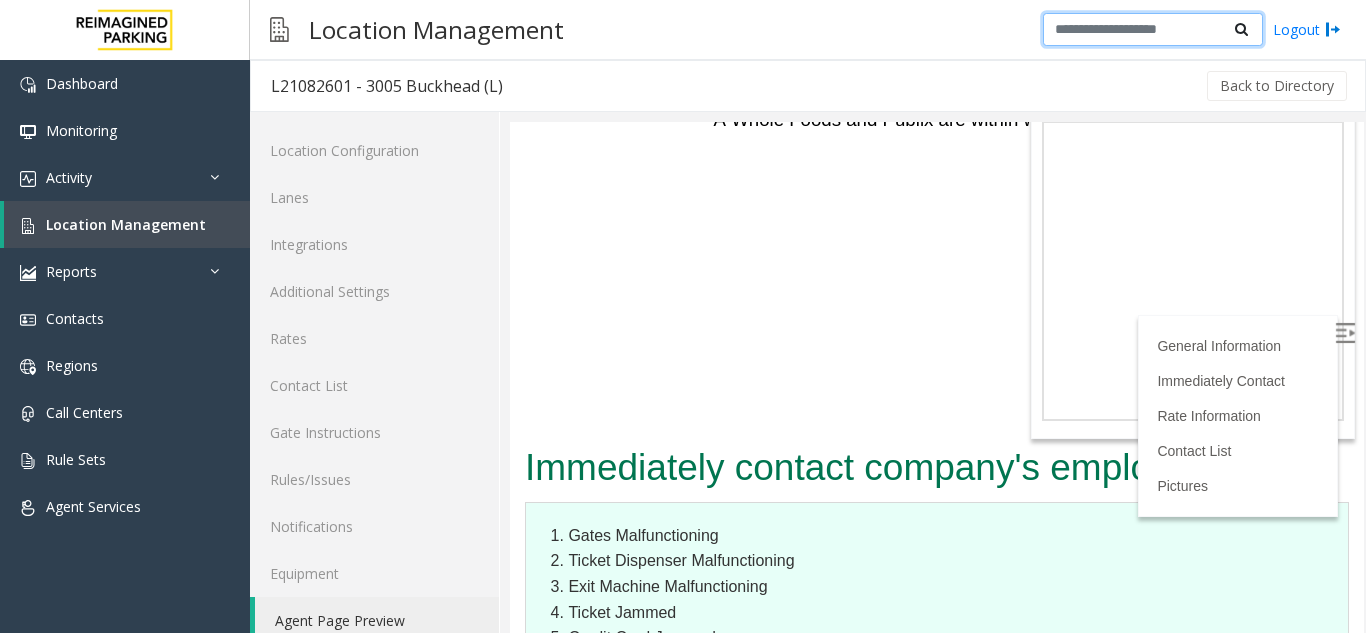 click at bounding box center [1153, 30] 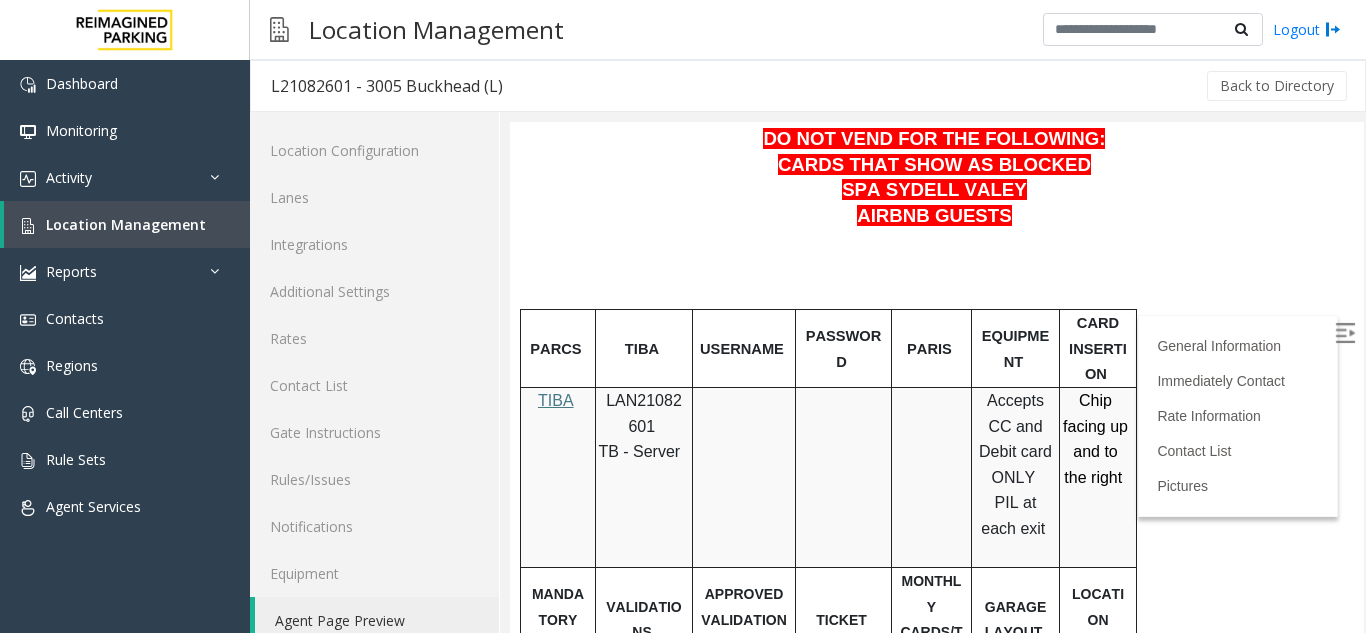 scroll, scrollTop: 700, scrollLeft: 0, axis: vertical 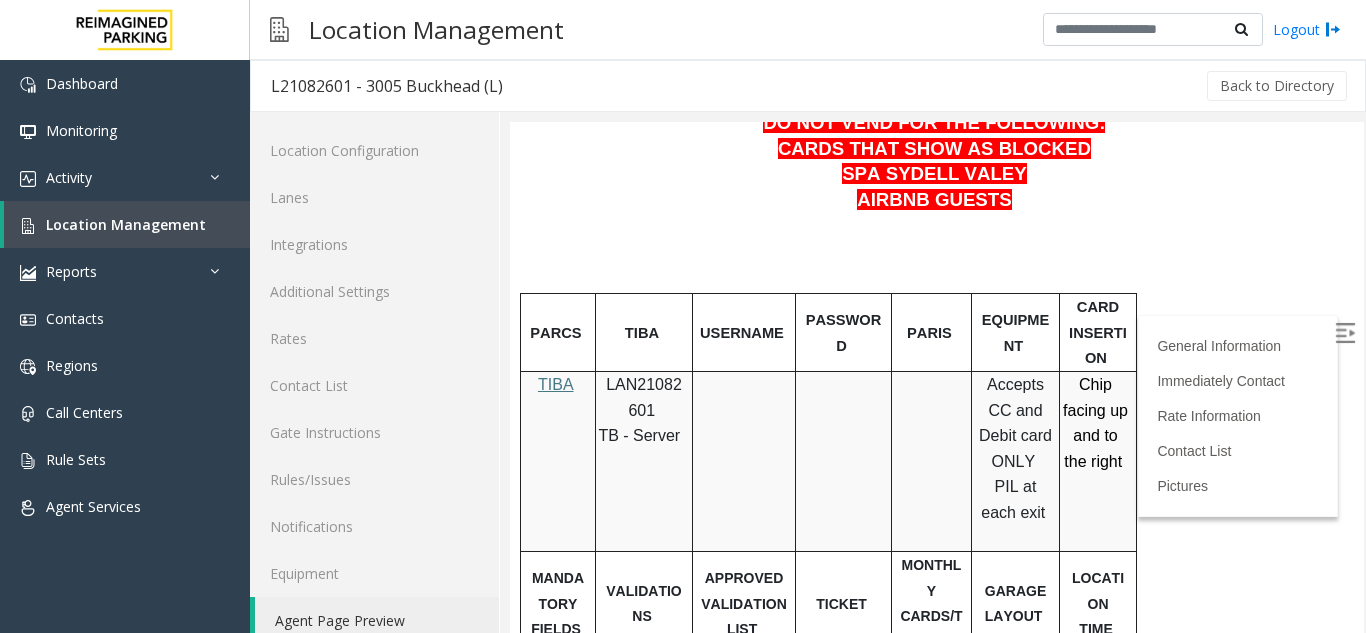 click on "LAN21082601" at bounding box center (644, 397) 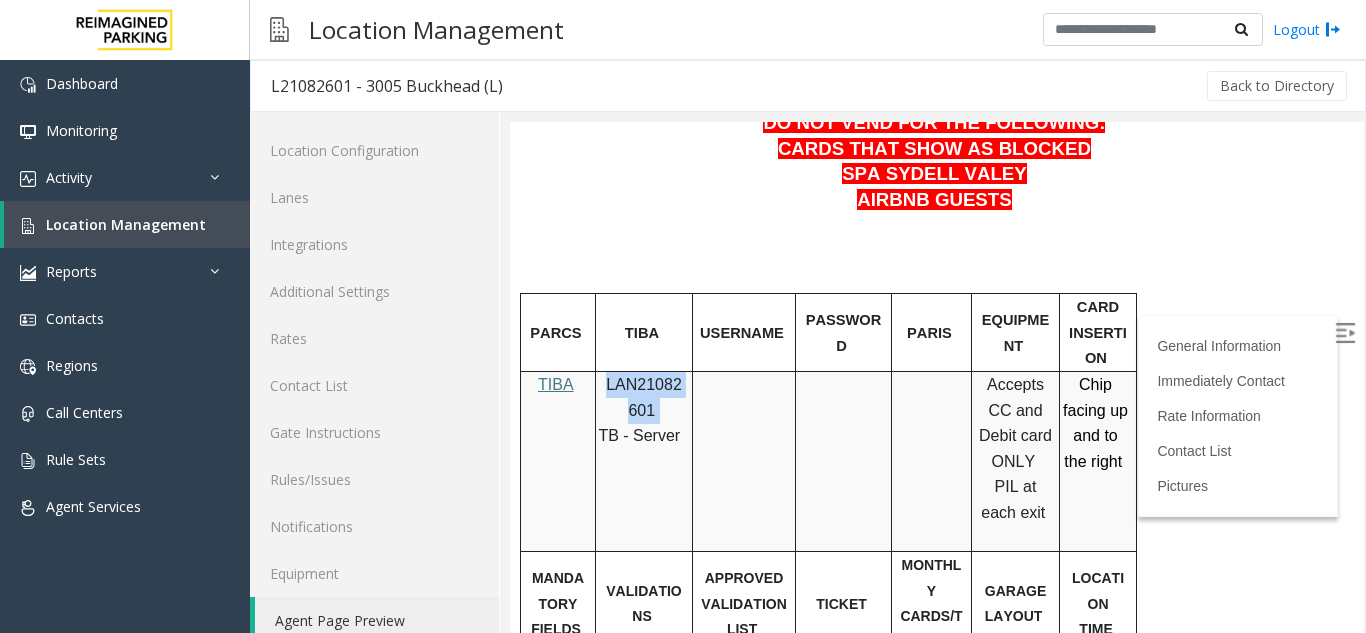 click on "LAN21082601" at bounding box center [644, 397] 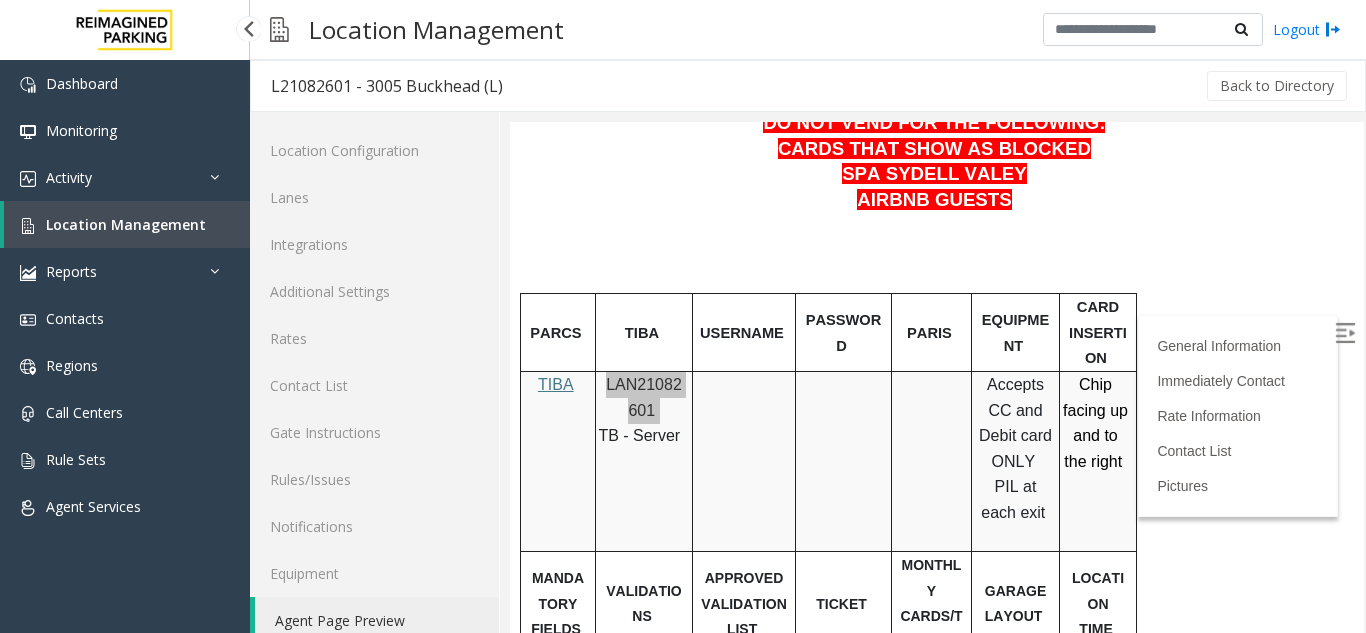drag, startPoint x: 113, startPoint y: 219, endPoint x: 178, endPoint y: 228, distance: 65.62012 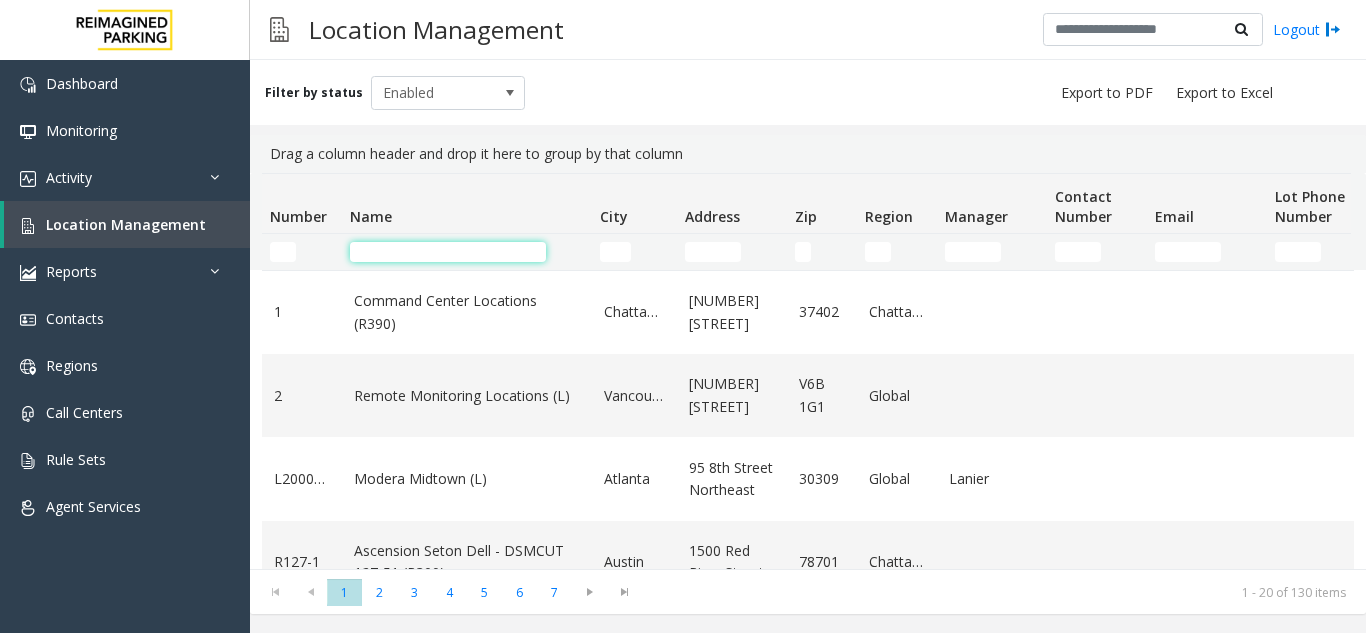 click 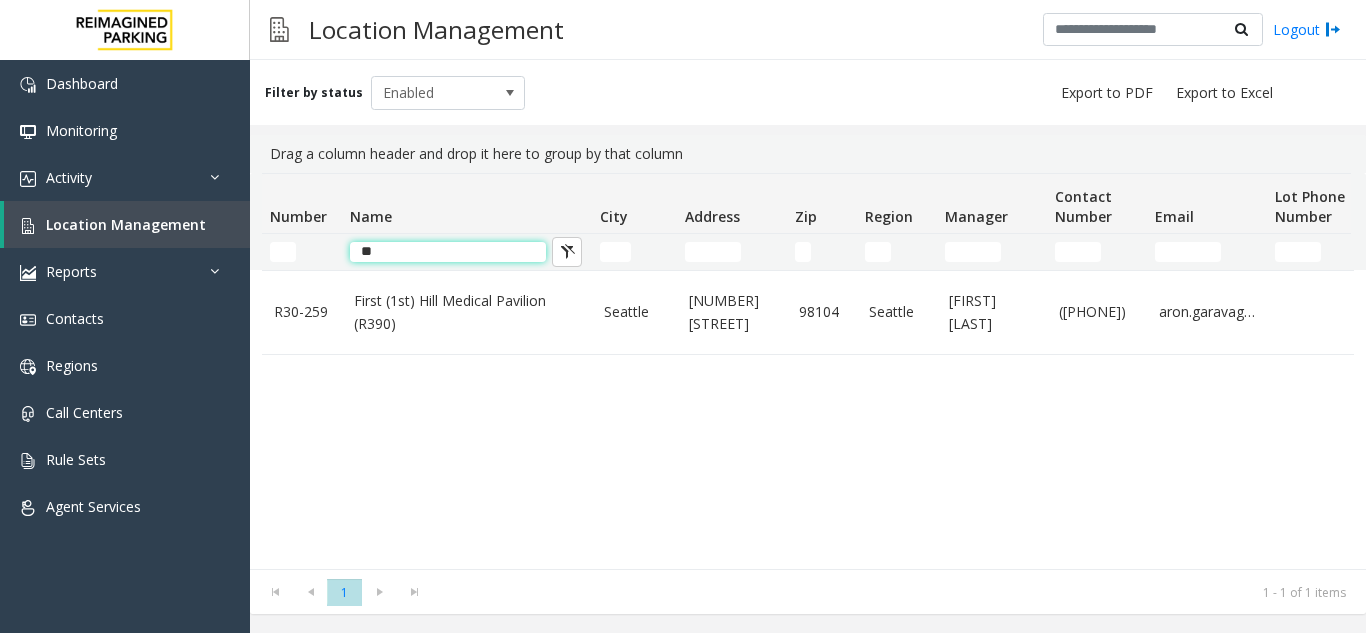 type on "*" 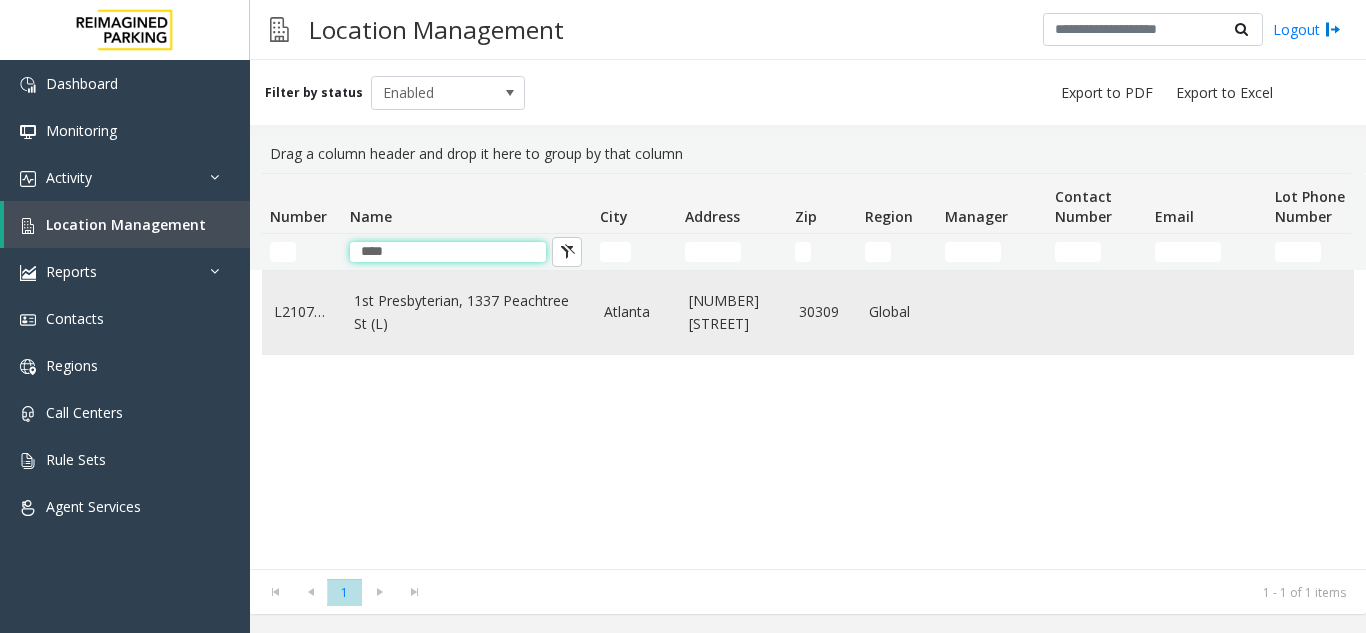 type on "****" 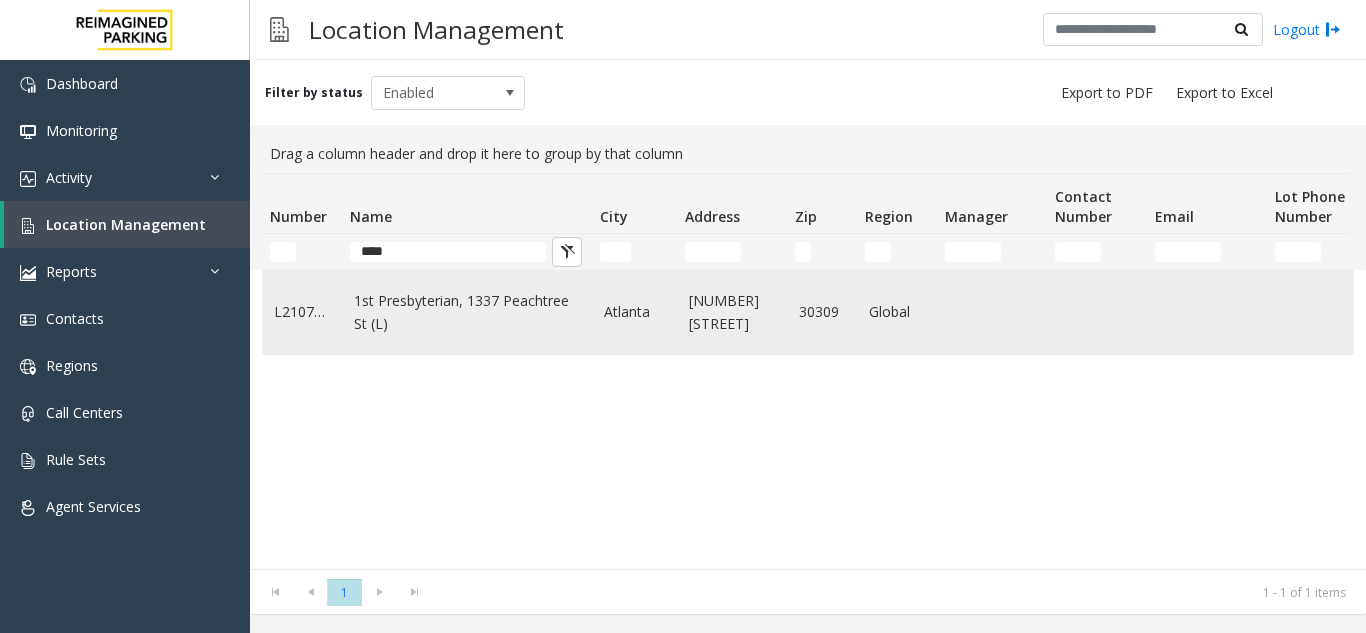 click on "1st Presbyterian, 1337 Peachtree St (L)" 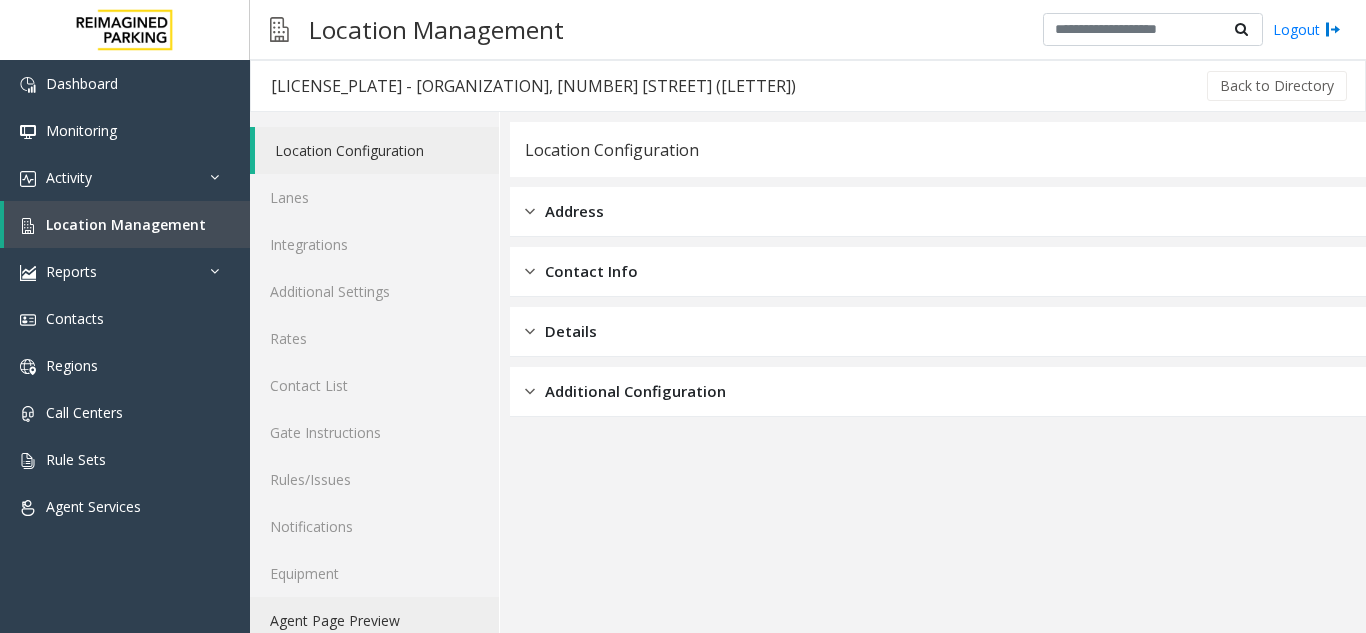 click on "Agent Page Preview" 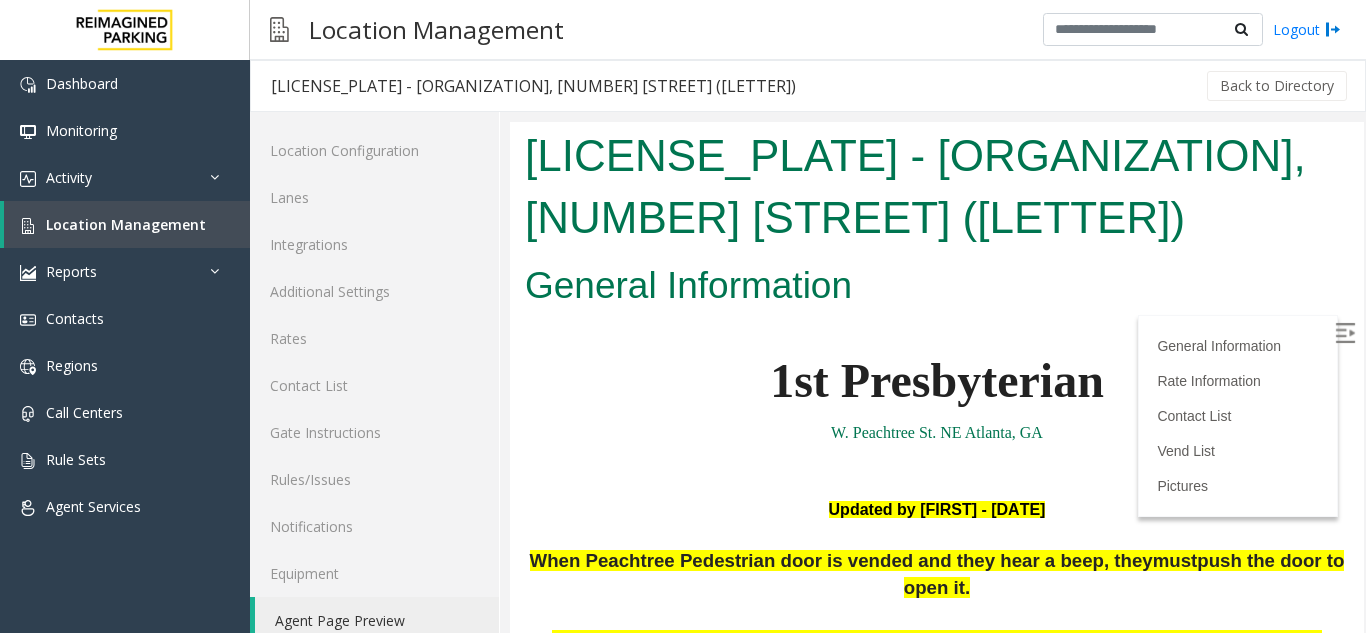 scroll, scrollTop: 0, scrollLeft: 0, axis: both 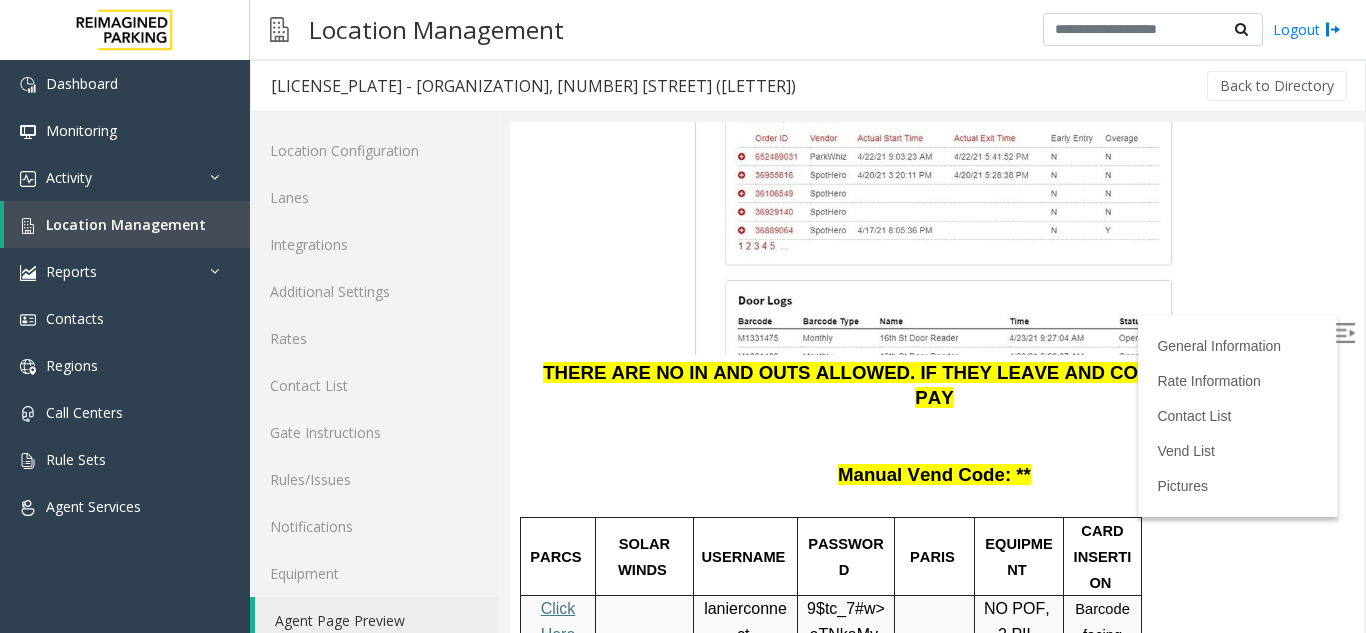 click on "Click Here for Parkonect Access" at bounding box center [558, 659] 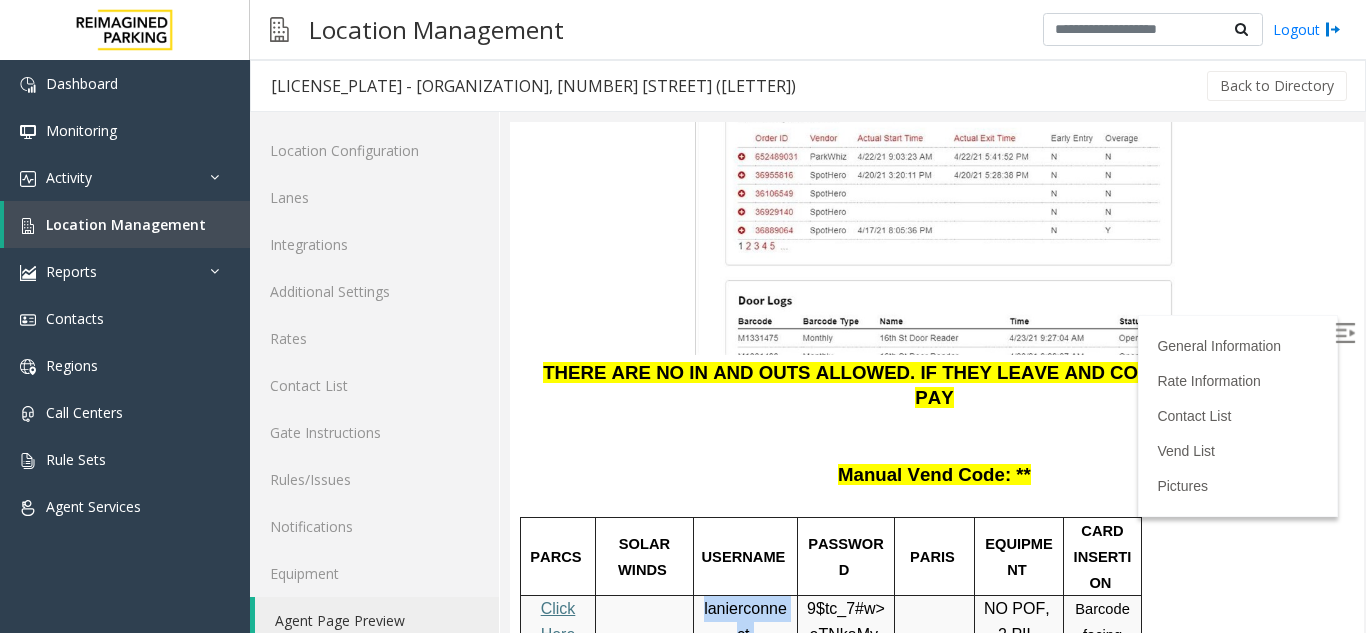 click on "lanierconnect" at bounding box center (745, 622) 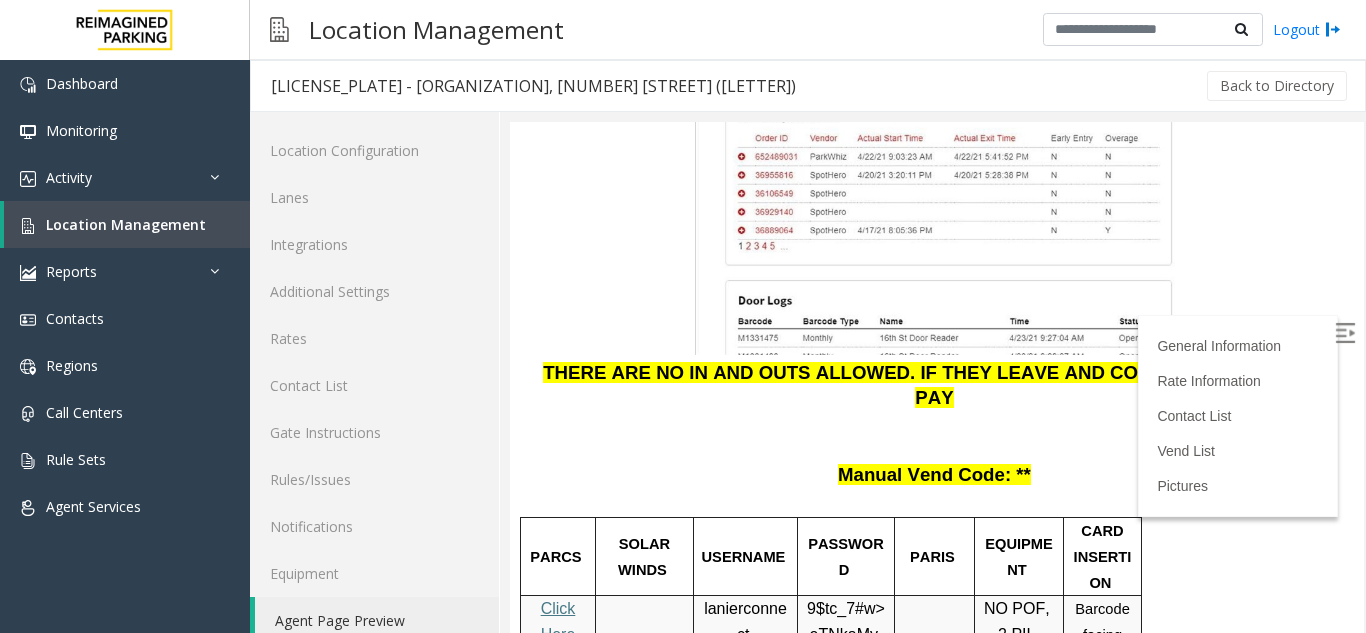 click on "eTNkaMy" at bounding box center (844, 635) 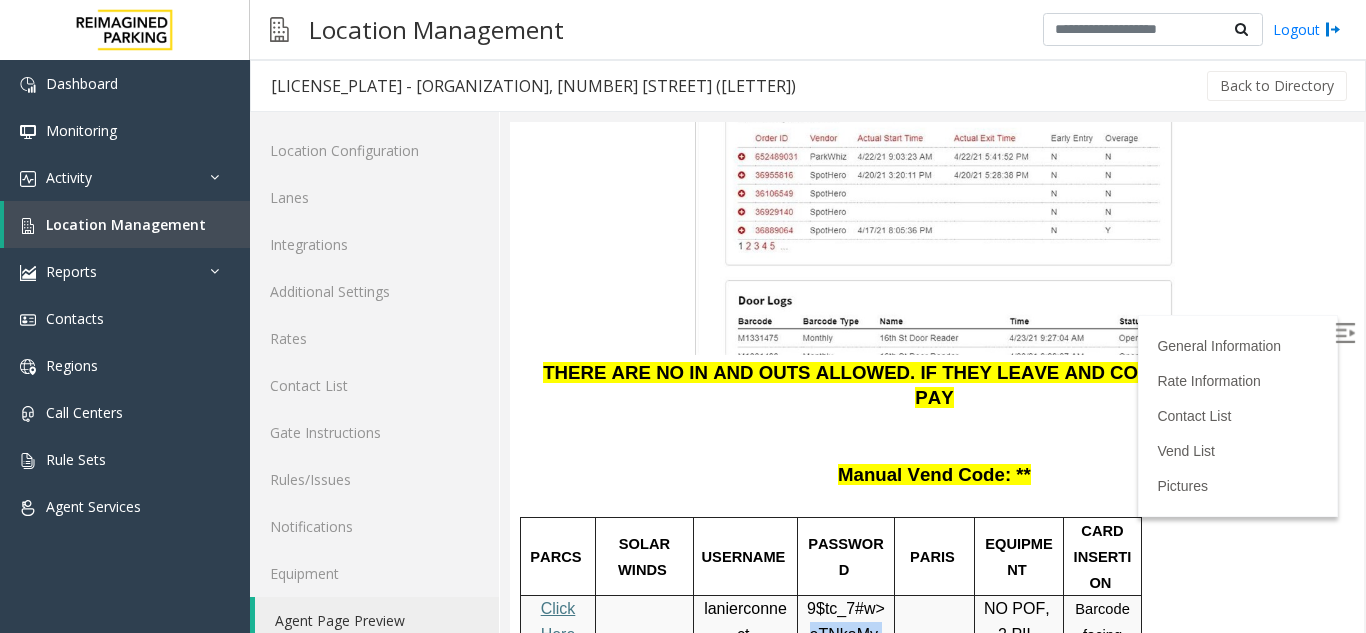 click on "eTNkaMy" at bounding box center [844, 635] 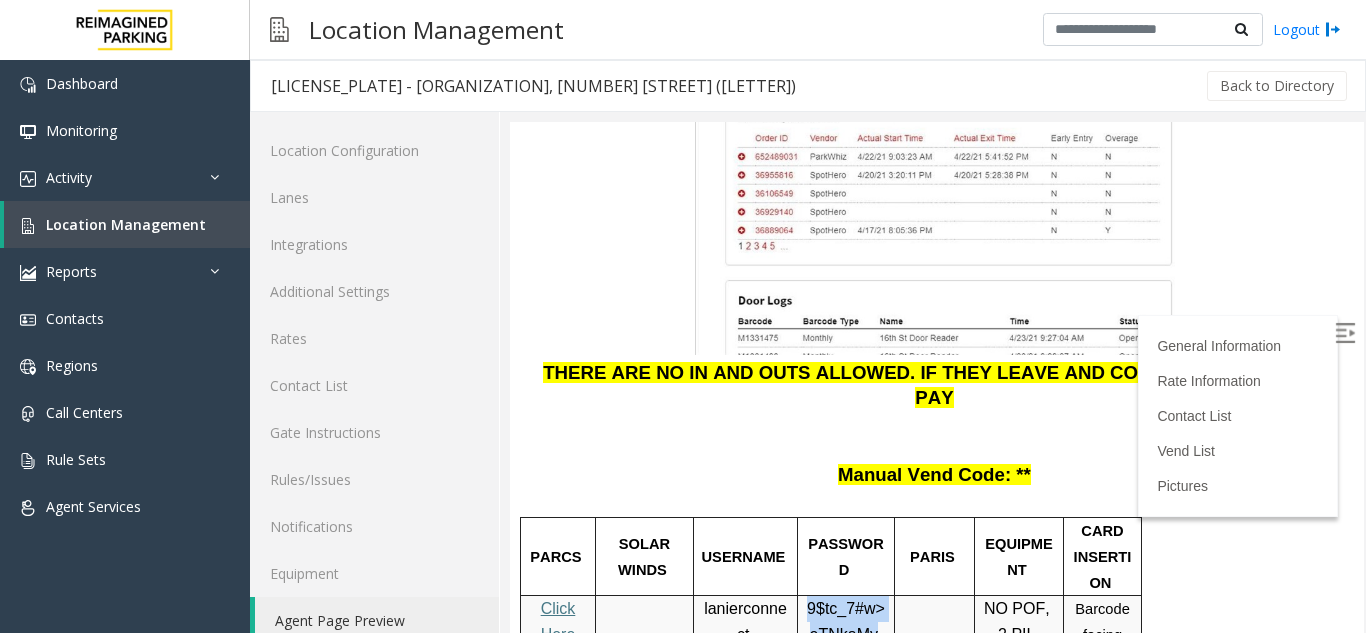 drag, startPoint x: 805, startPoint y: 419, endPoint x: 869, endPoint y: 451, distance: 71.55418 